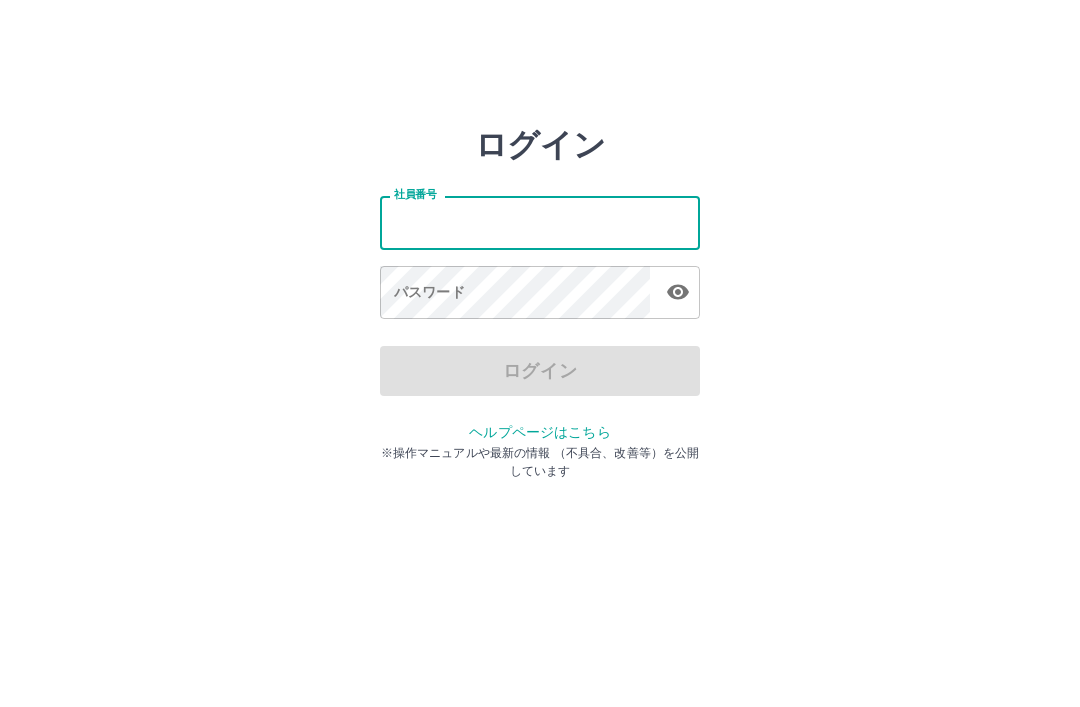 scroll, scrollTop: 0, scrollLeft: 0, axis: both 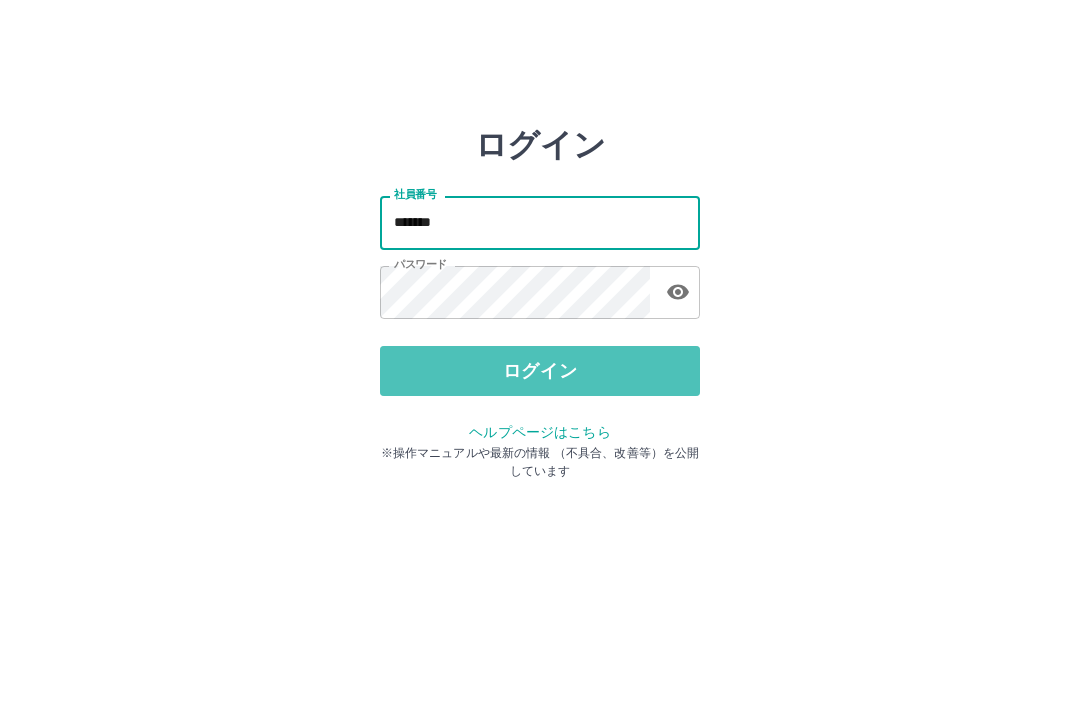 click on "ログイン" at bounding box center (540, 371) 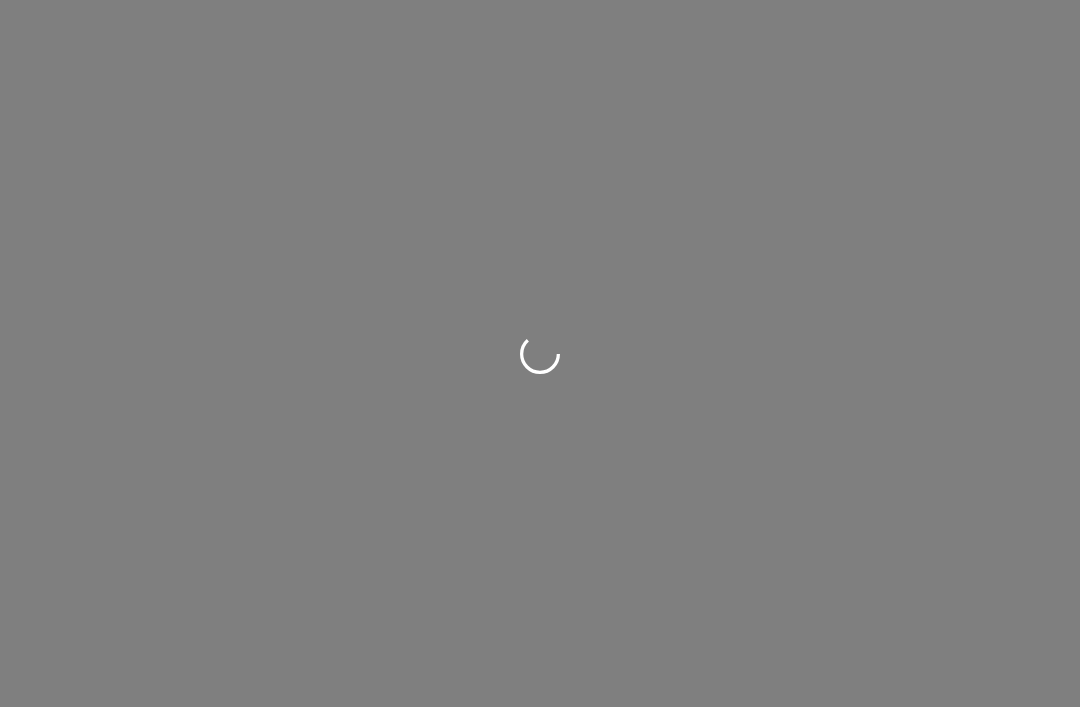 scroll, scrollTop: 0, scrollLeft: 0, axis: both 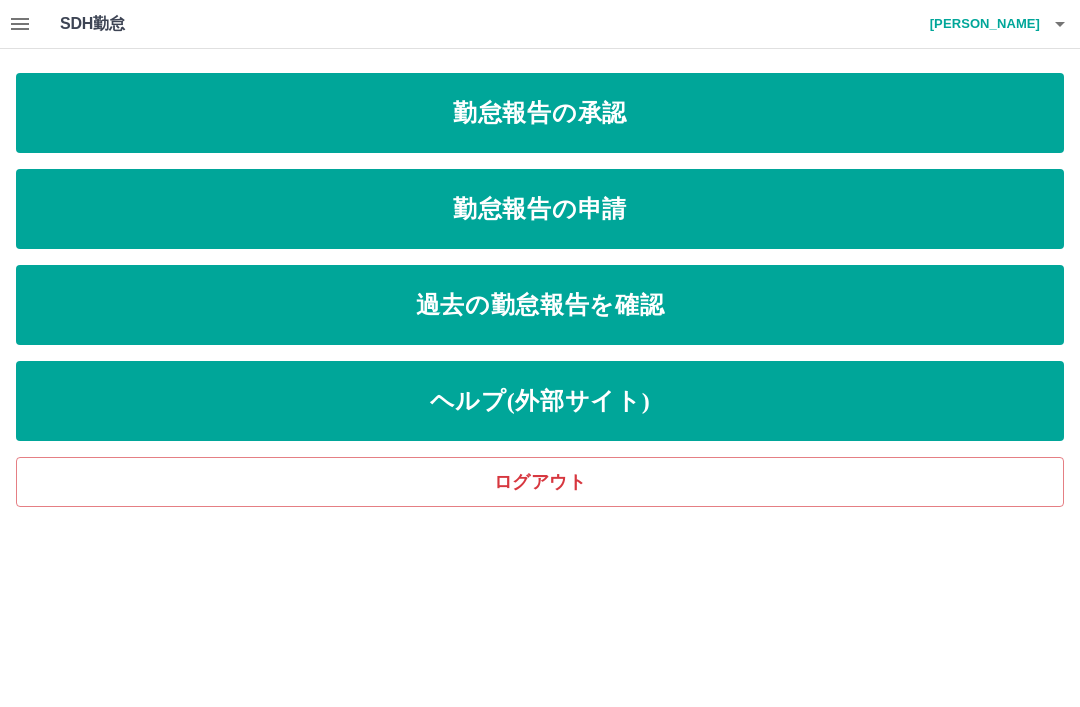 click on "勤怠報告の申請" at bounding box center [540, 209] 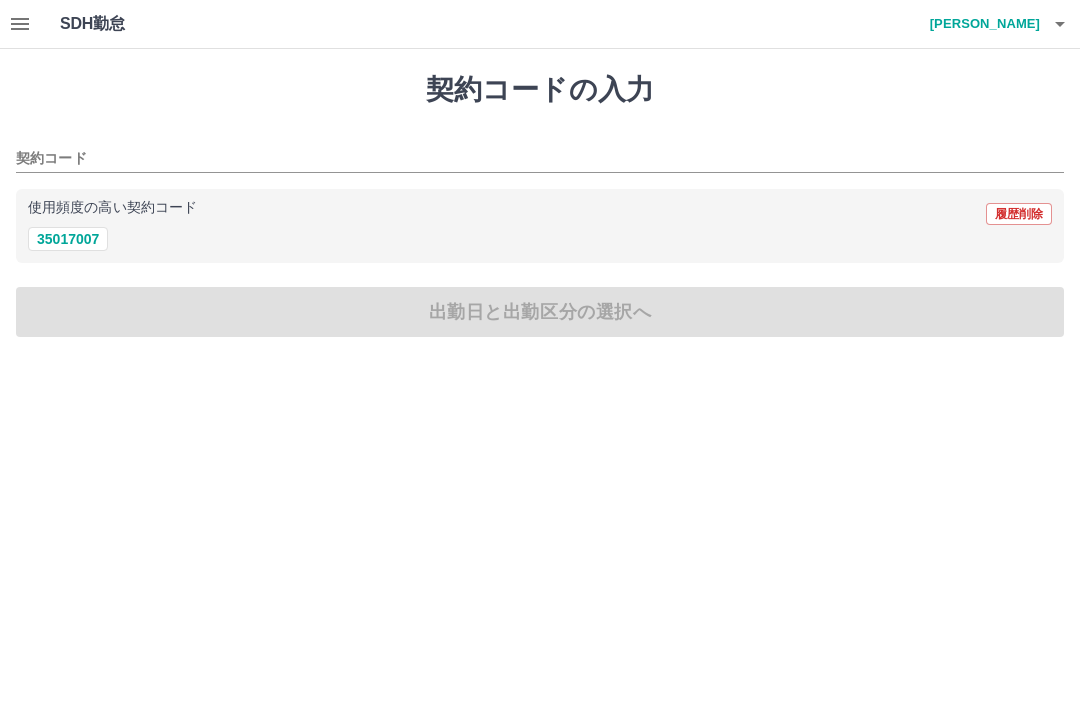 click on "35017007" at bounding box center [68, 239] 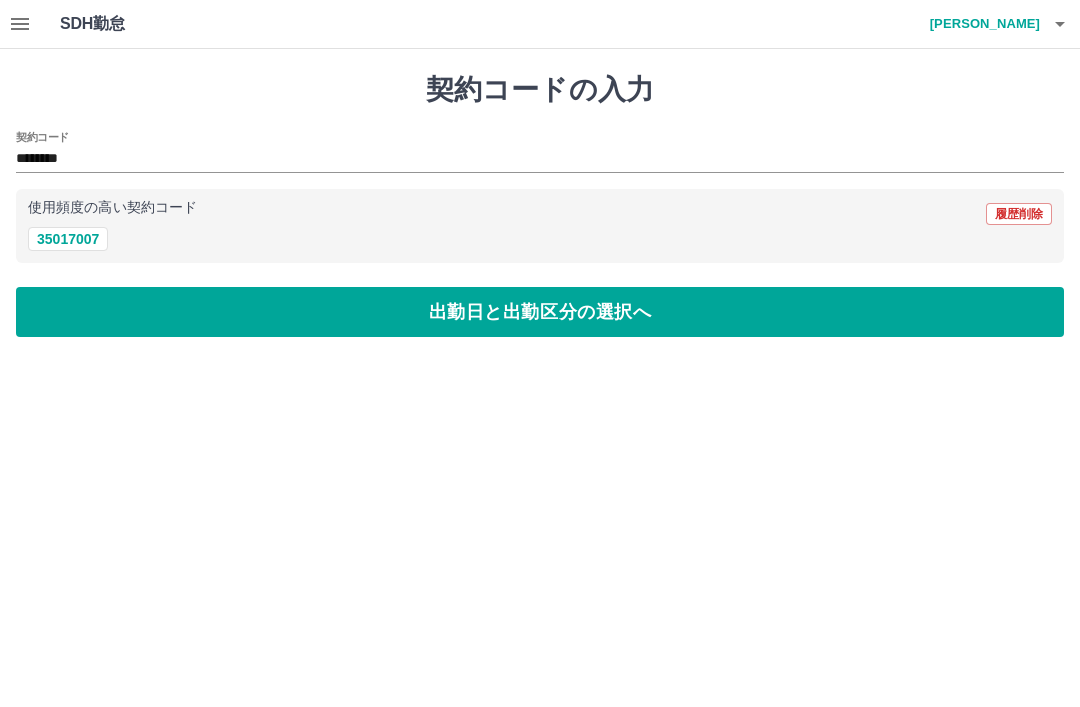 click on "出勤日と出勤区分の選択へ" at bounding box center (540, 312) 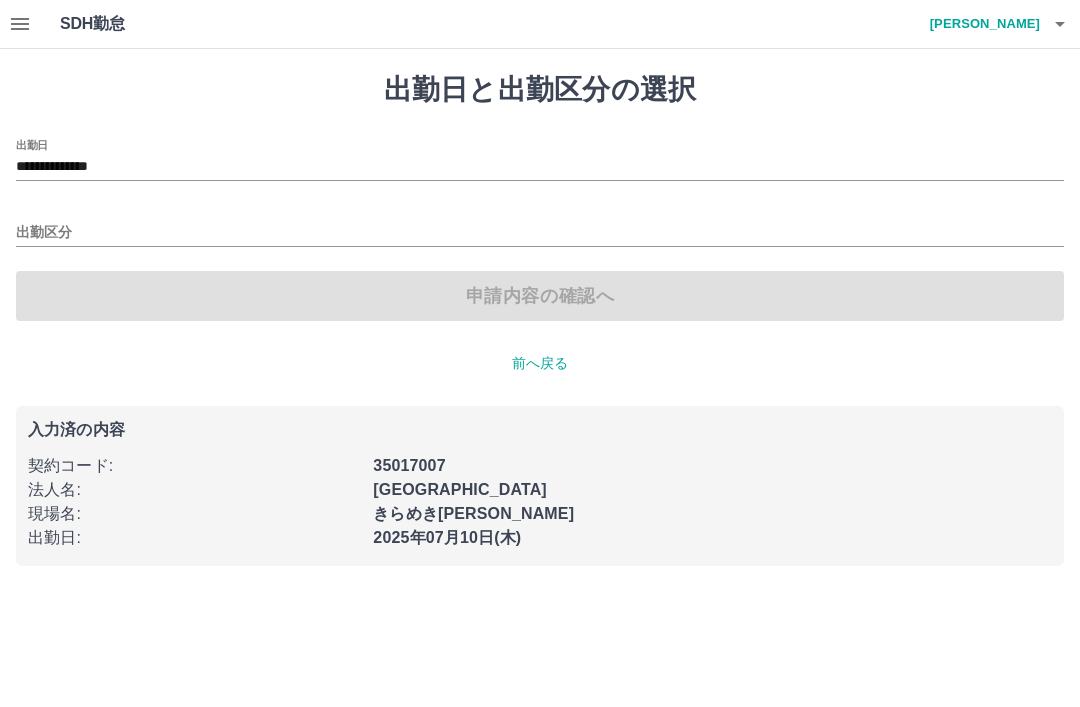 click on "出勤区分" at bounding box center (540, 233) 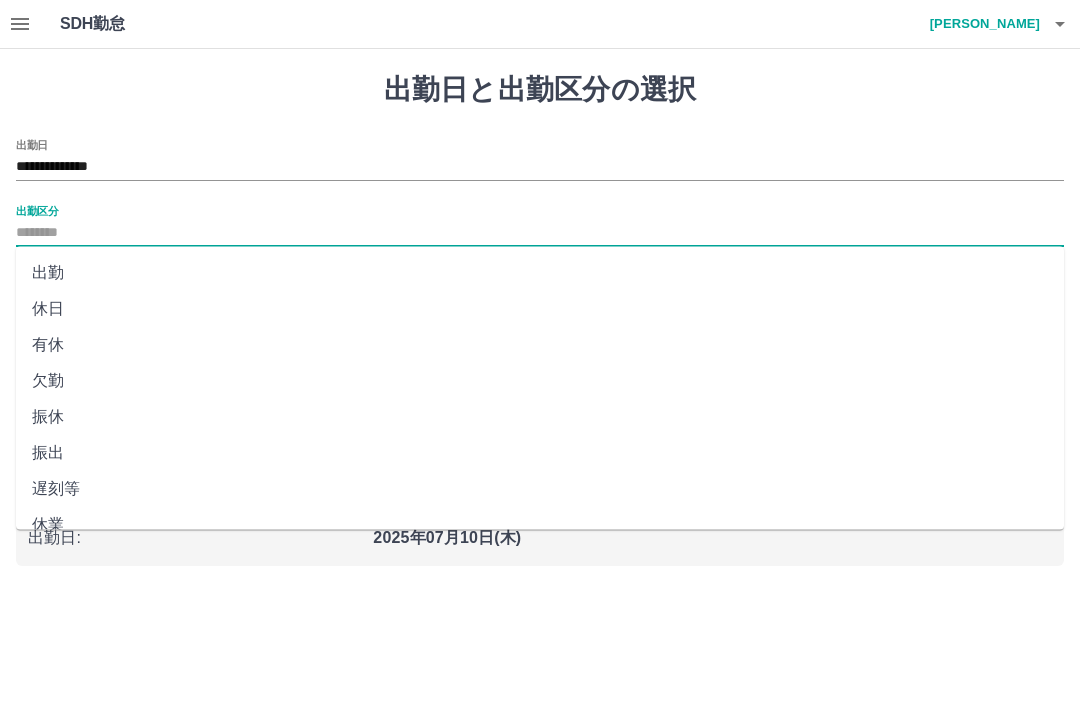 click on "出勤" at bounding box center (540, 273) 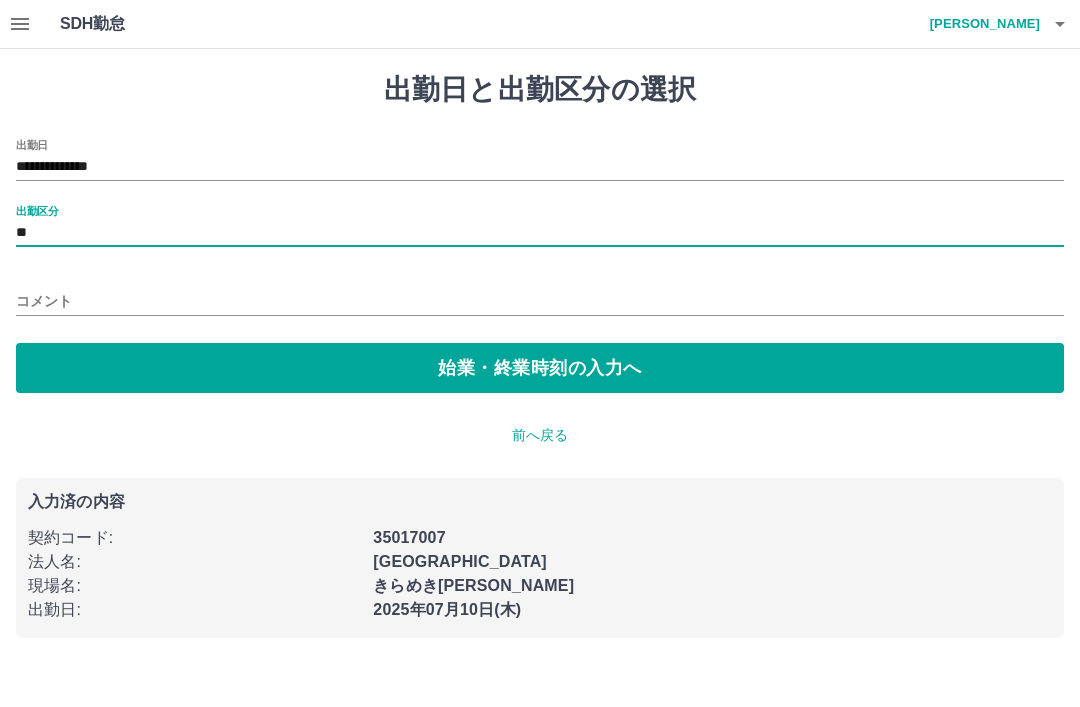 click on "始業・終業時刻の入力へ" at bounding box center (540, 368) 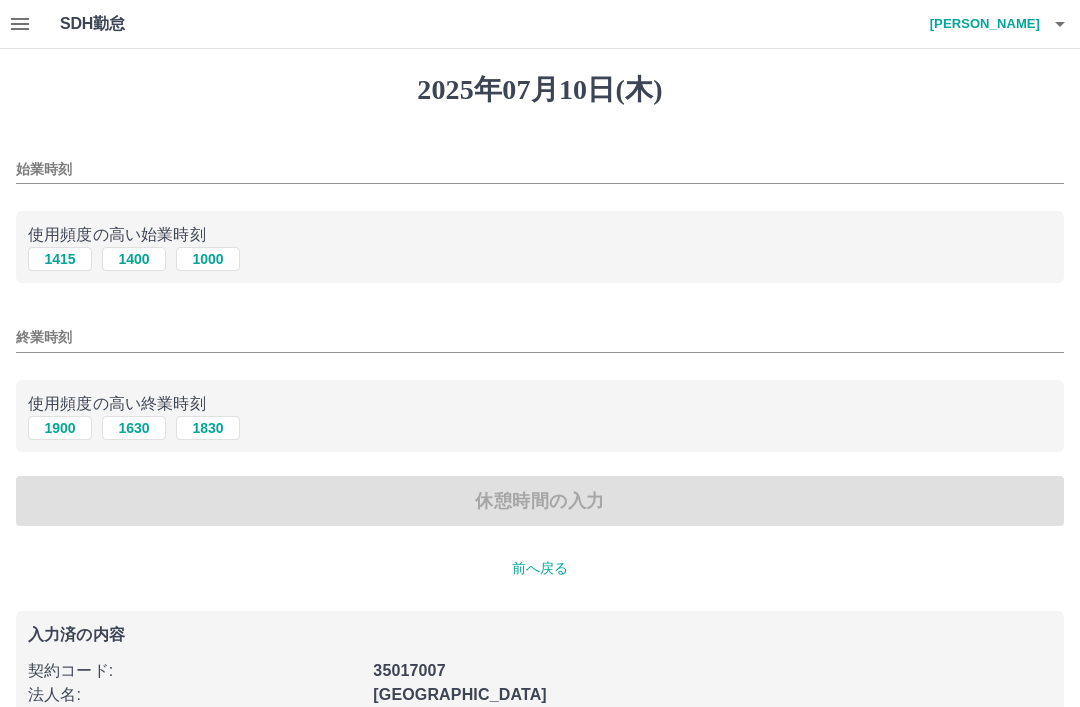 click on "1000" at bounding box center [208, 259] 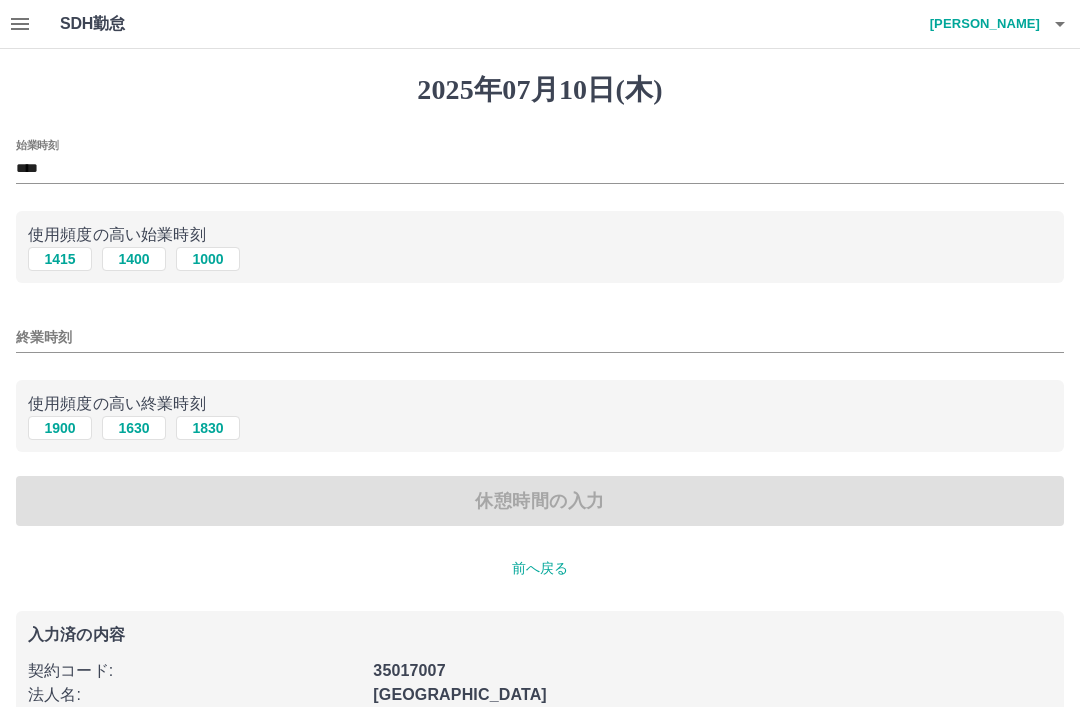 click on "1900" at bounding box center [60, 428] 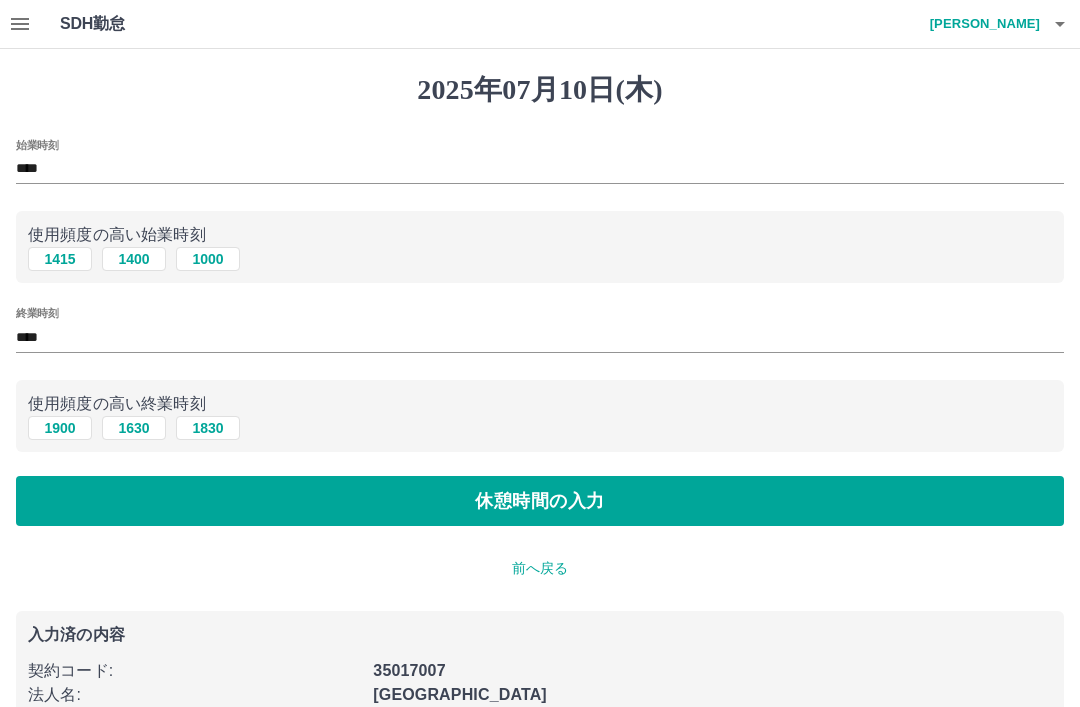 click on "休憩時間の入力" at bounding box center (540, 501) 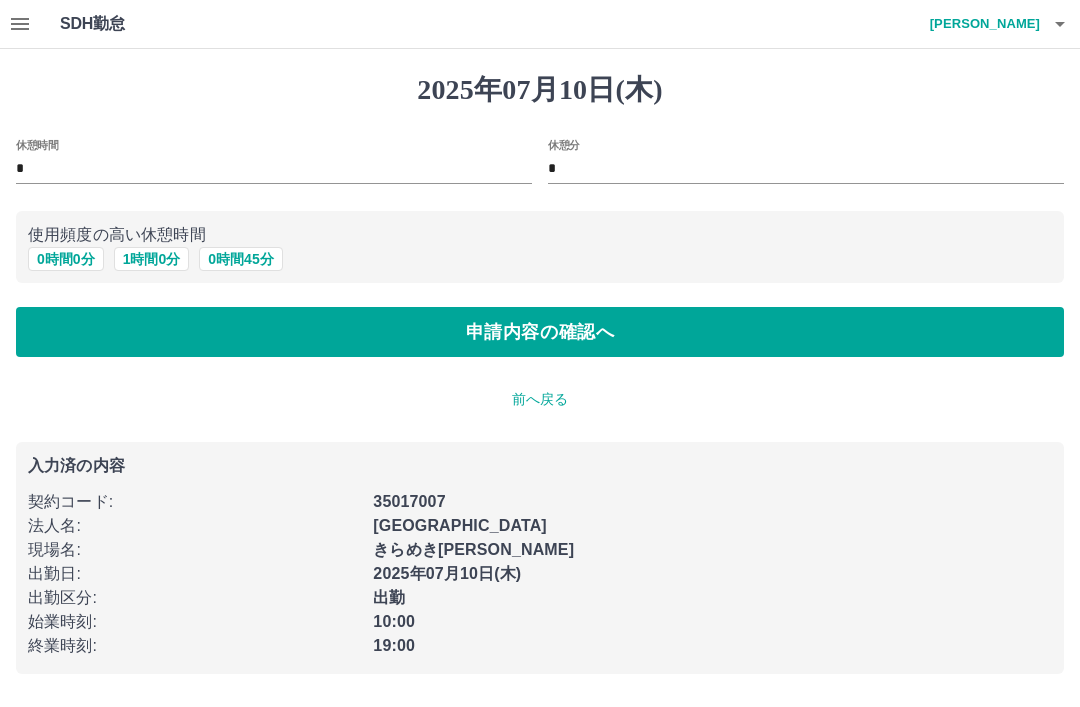 click on "1 時間 0 分" at bounding box center (152, 259) 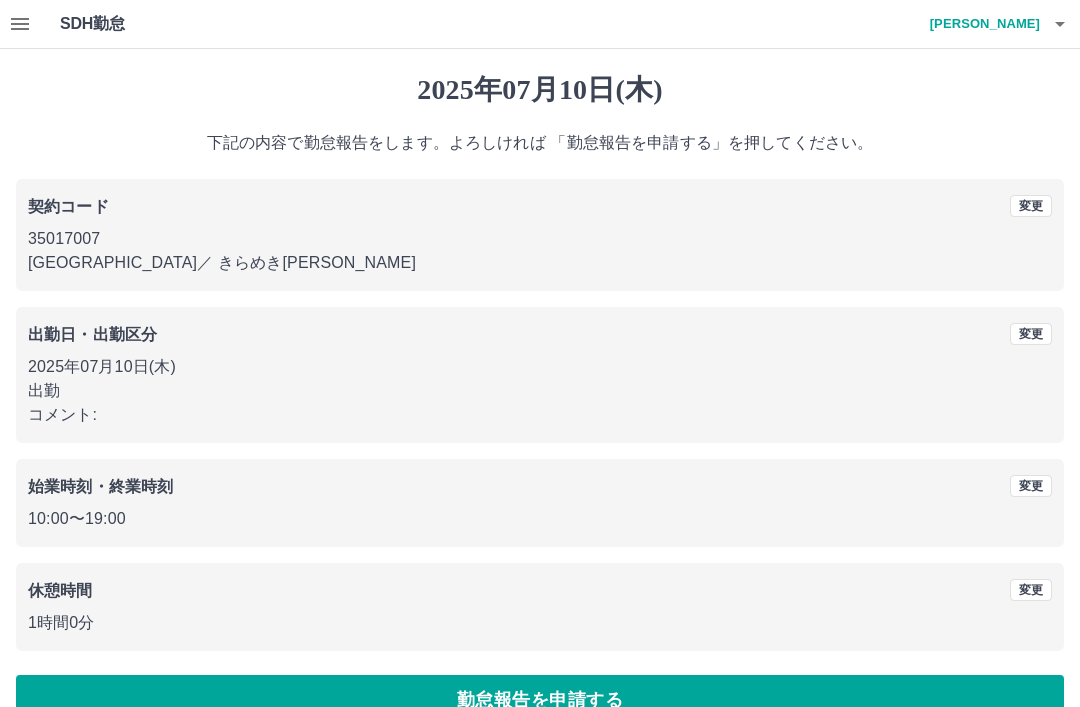 click on "2025年07月10日(木) 下記の内容で勤怠報告をします。よろしければ 「勤怠報告を申請する」を押してください。 契約コード 変更 35017007 東松山市  ／   きらめきくらぶ　さくらやま 出勤日・出勤区分 変更 2025年07月10日(木) 出勤 コメント:  始業時刻・終業時刻 変更 10:00 〜 19:00 休憩時間 変更 1時間0分 勤怠報告を申請する" at bounding box center (540, 399) 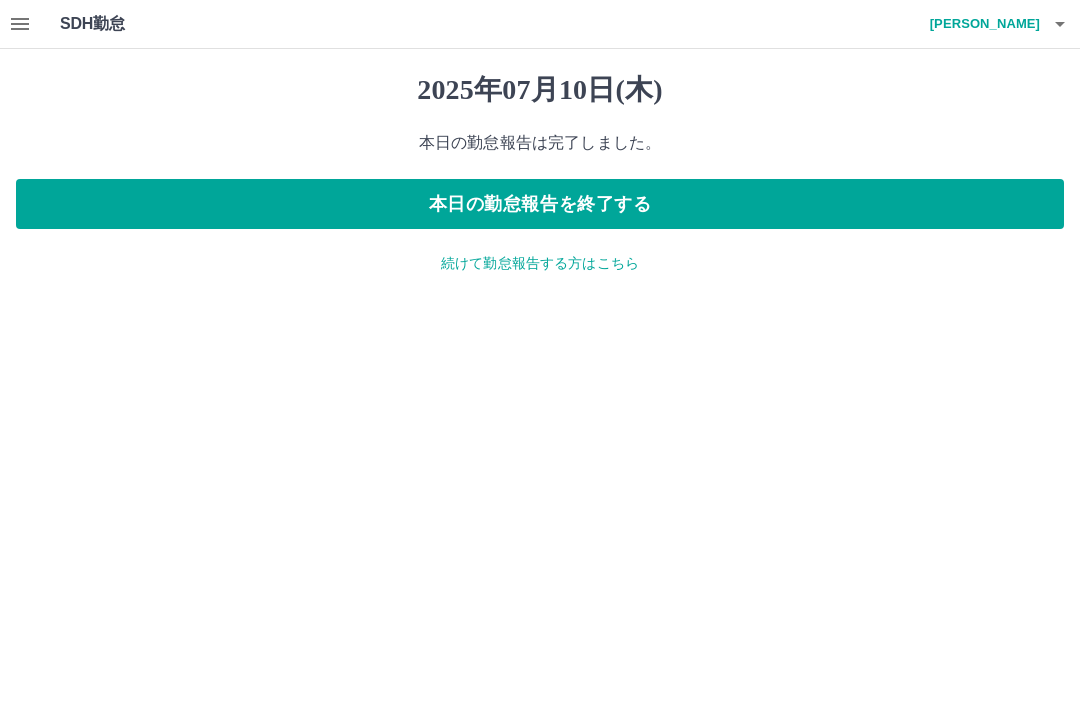 click on "続けて勤怠報告する方はこちら" at bounding box center (540, 263) 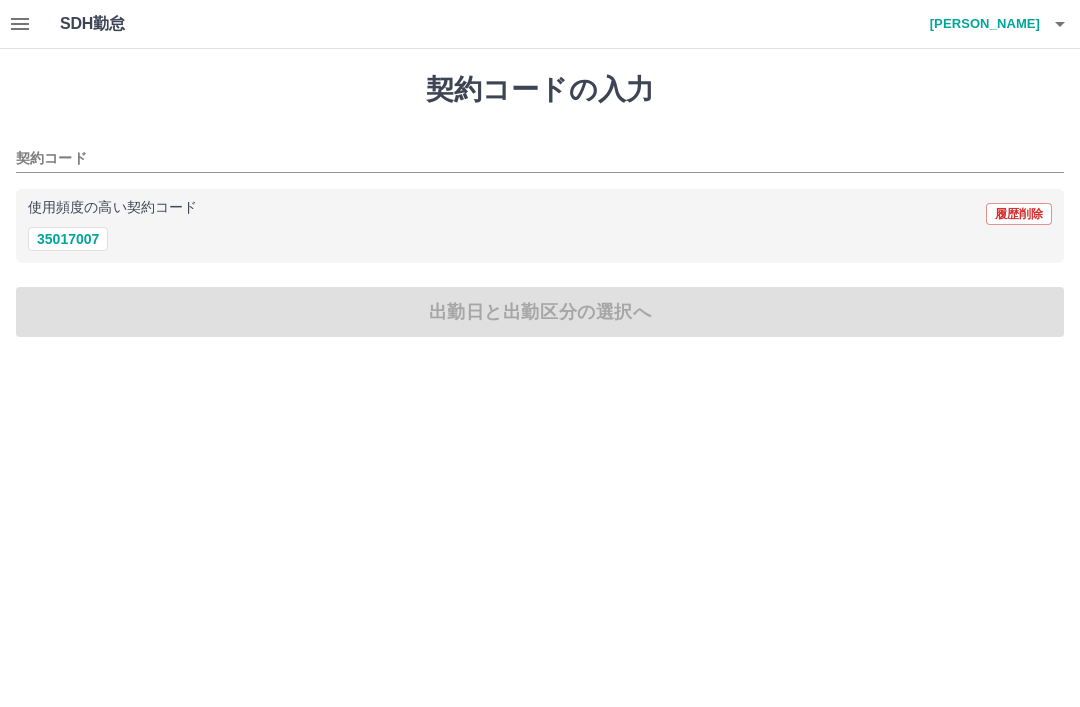 click on "35017007" at bounding box center [68, 239] 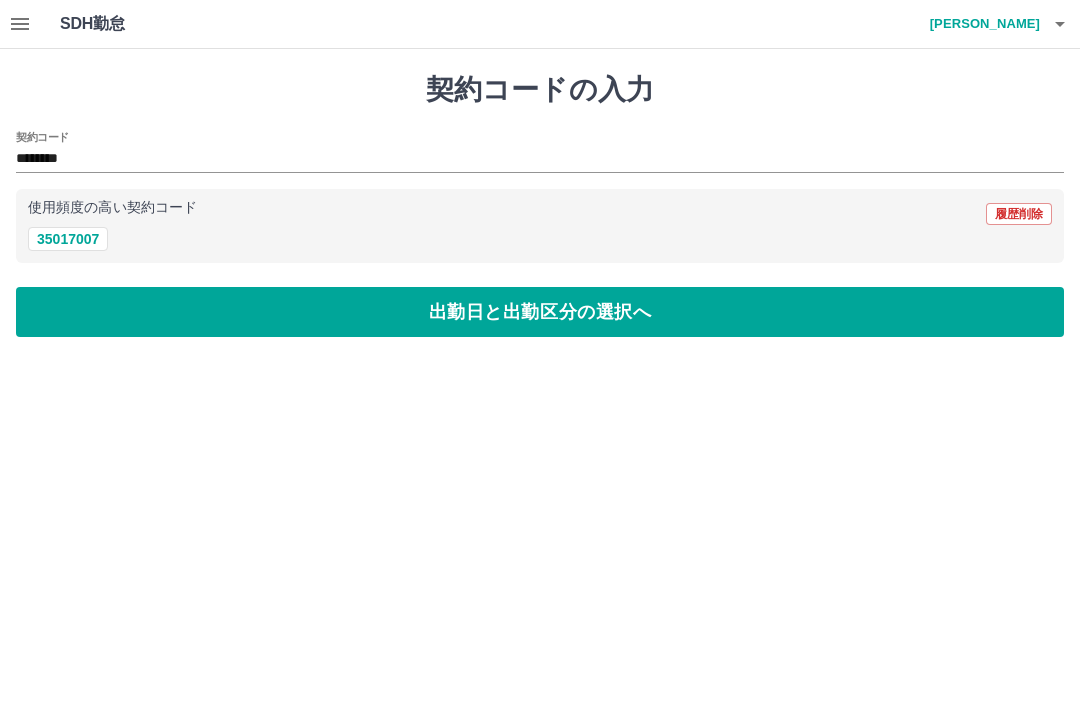 click on "出勤日と出勤区分の選択へ" at bounding box center (540, 312) 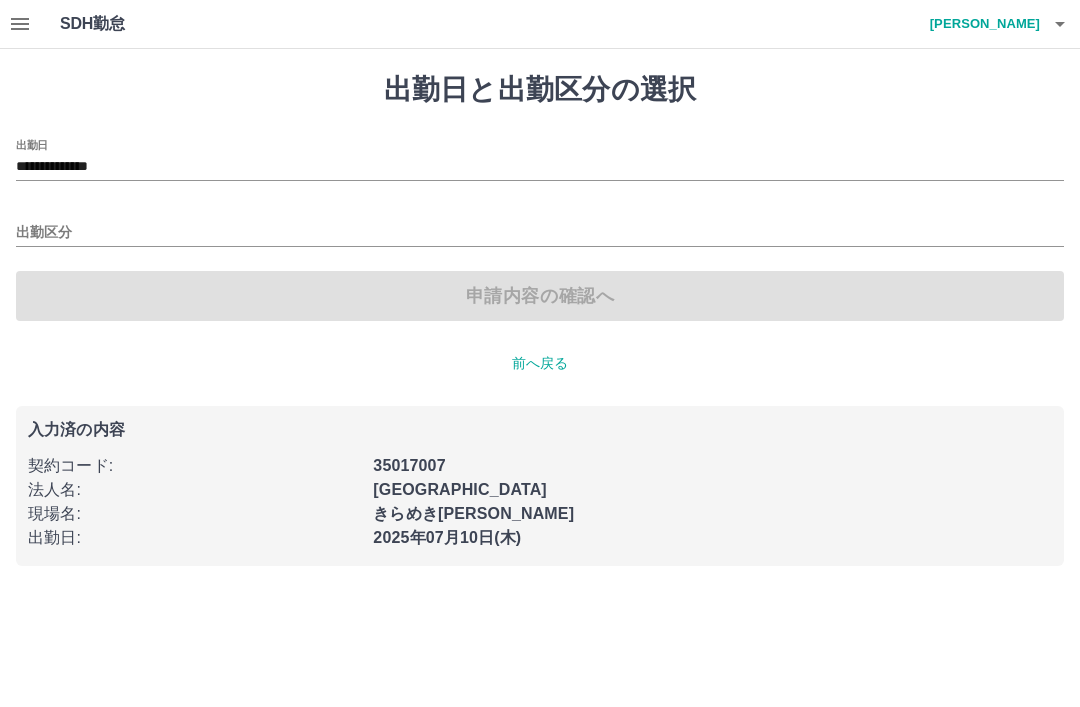 click on "**********" at bounding box center [540, 167] 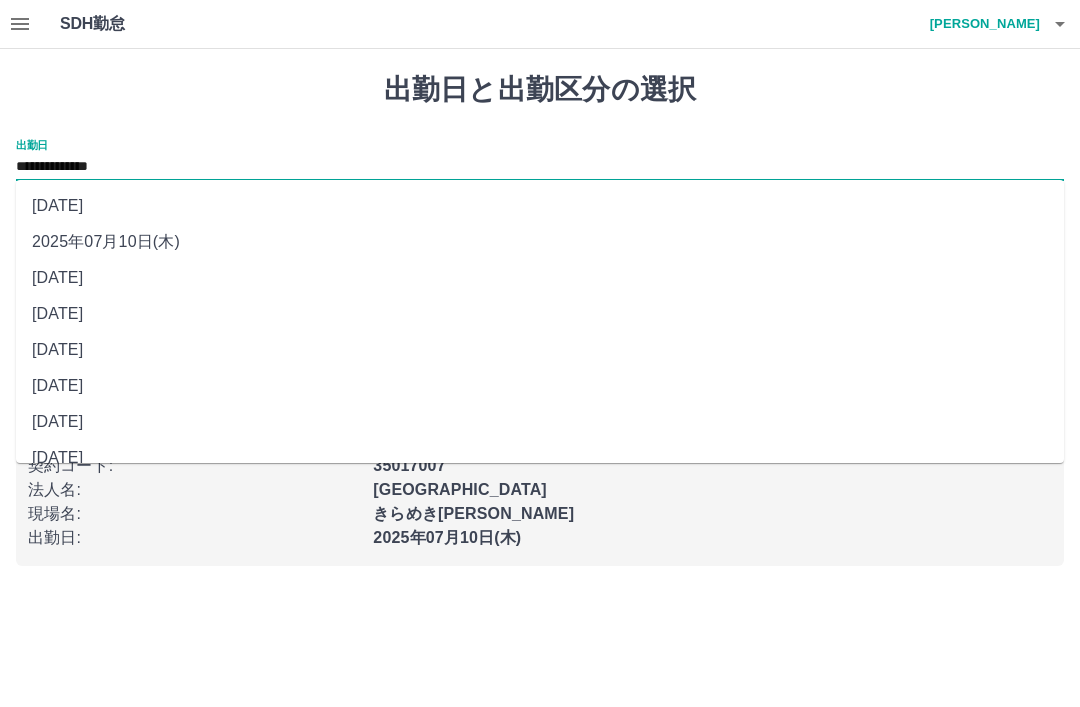 click on "**********" at bounding box center (540, 319) 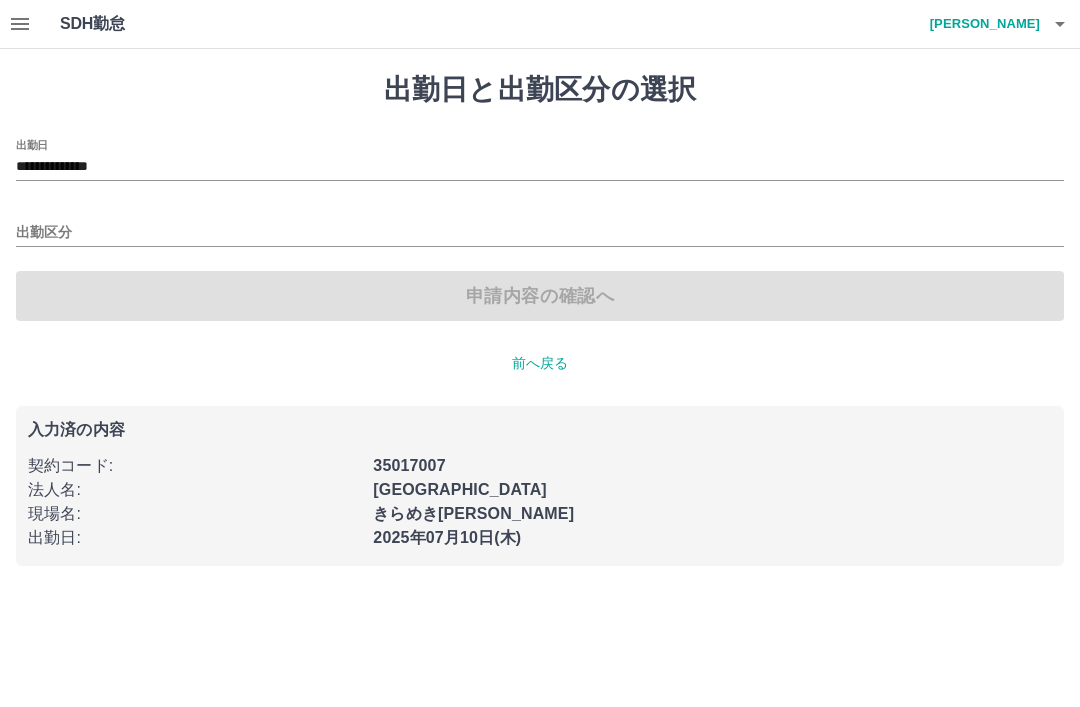 click on "**********" at bounding box center (540, 167) 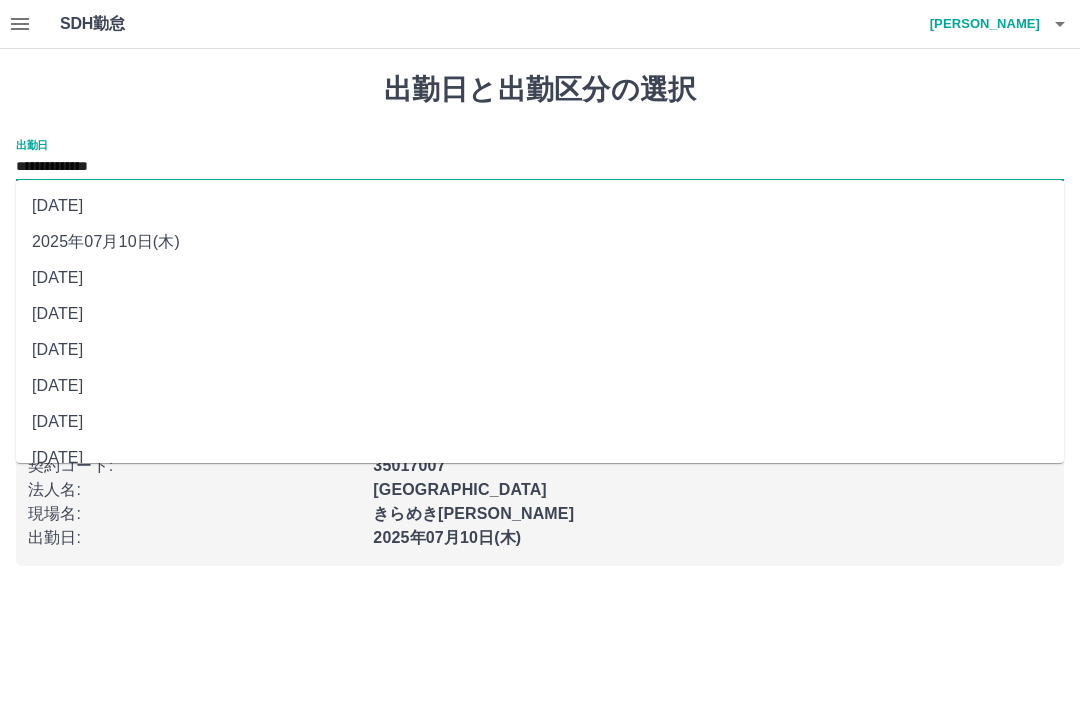 click on "2025年07月11日(金)" at bounding box center [540, 206] 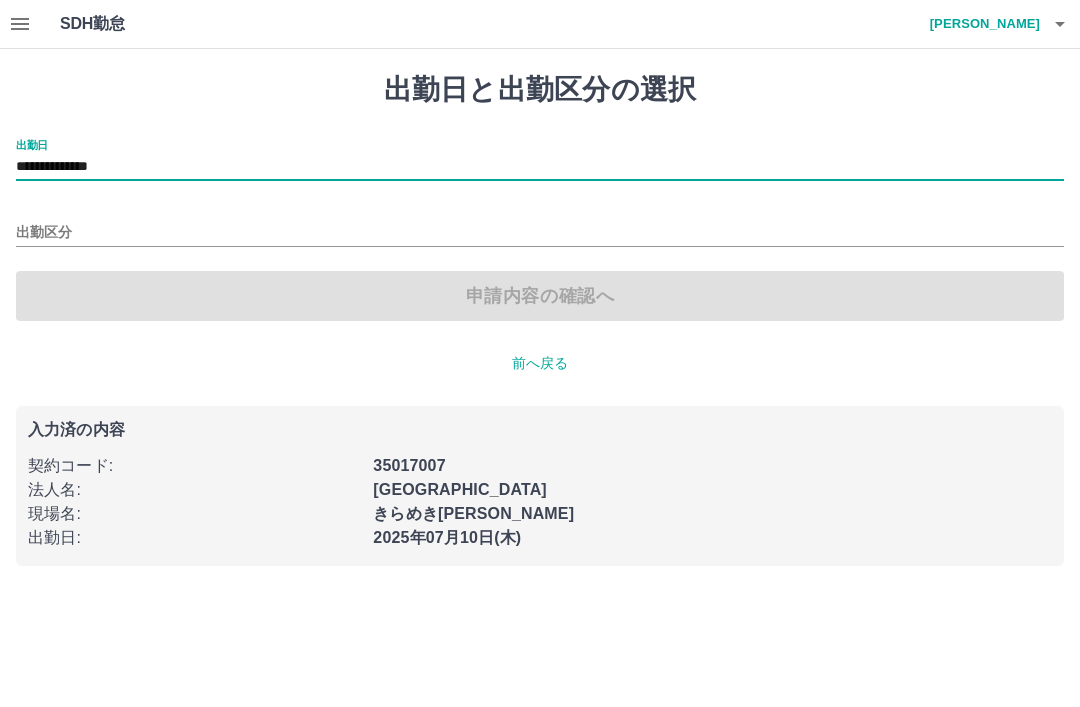 click on "出勤区分" at bounding box center (540, 233) 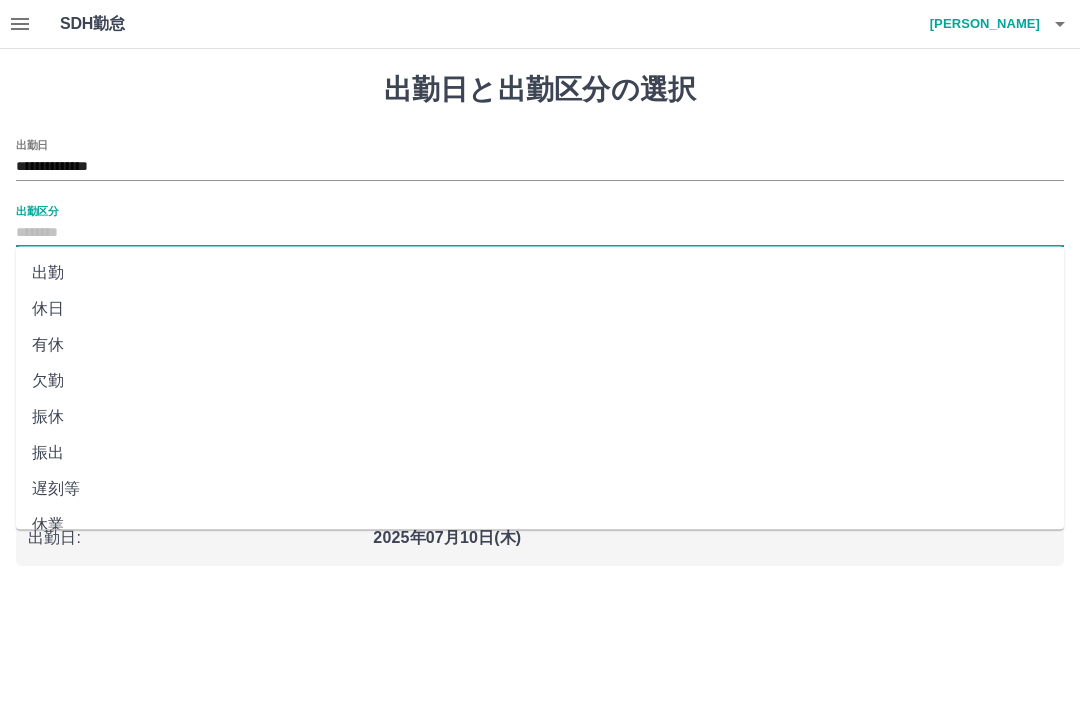 click on "出勤" at bounding box center [540, 273] 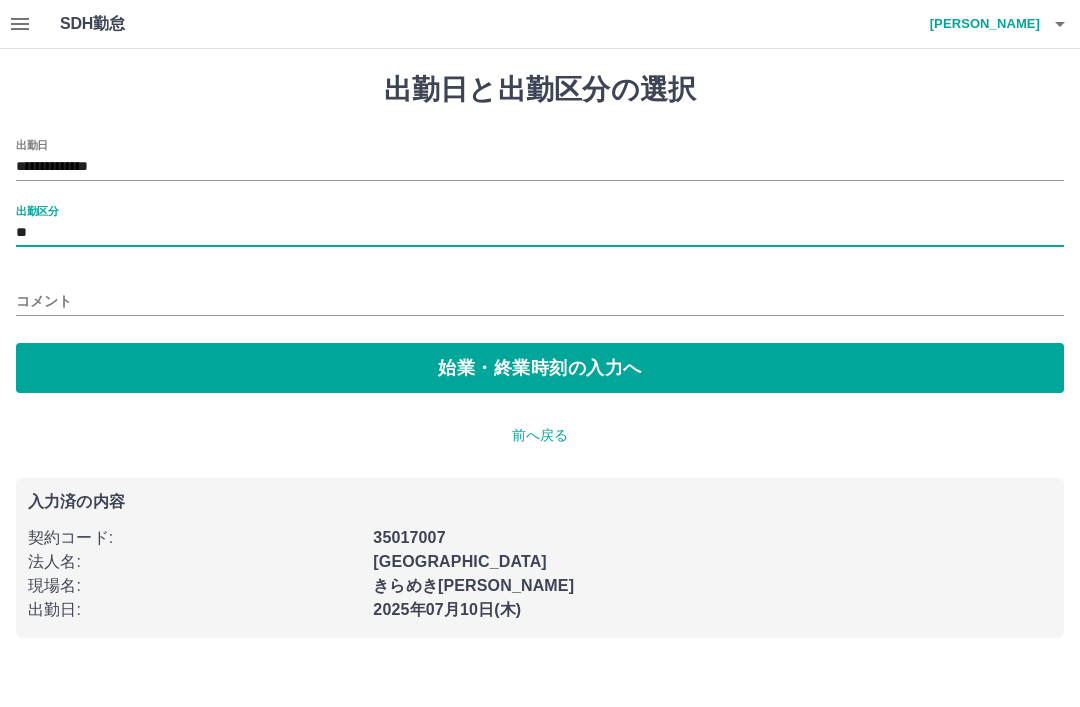type on "**" 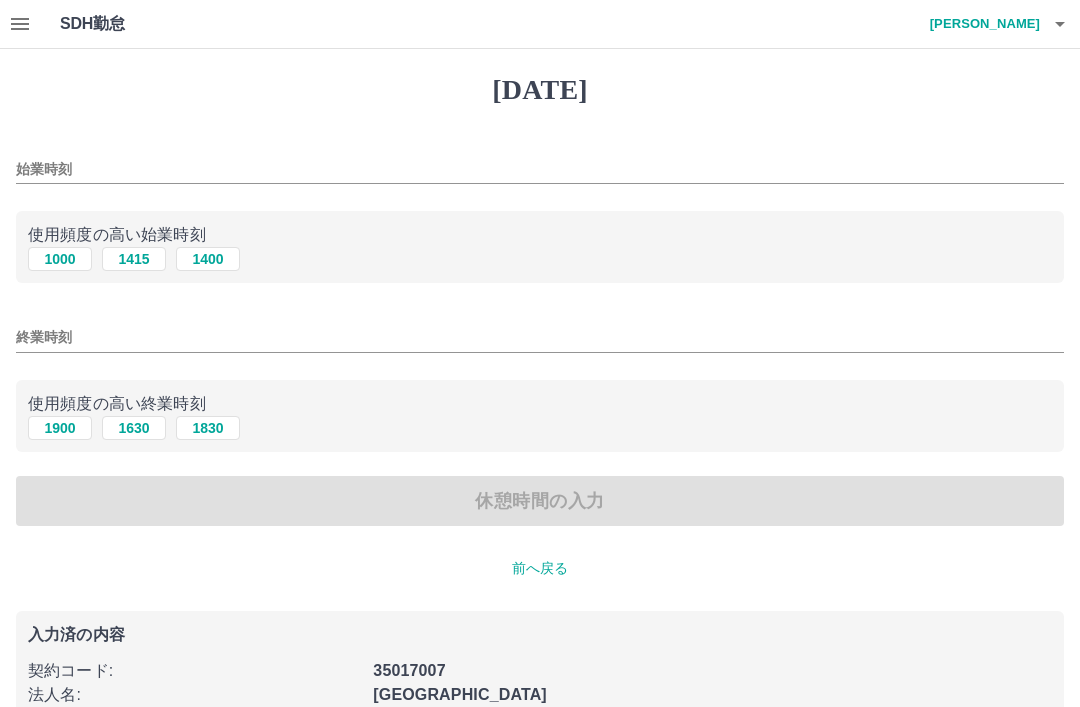 click on "1000" at bounding box center [60, 259] 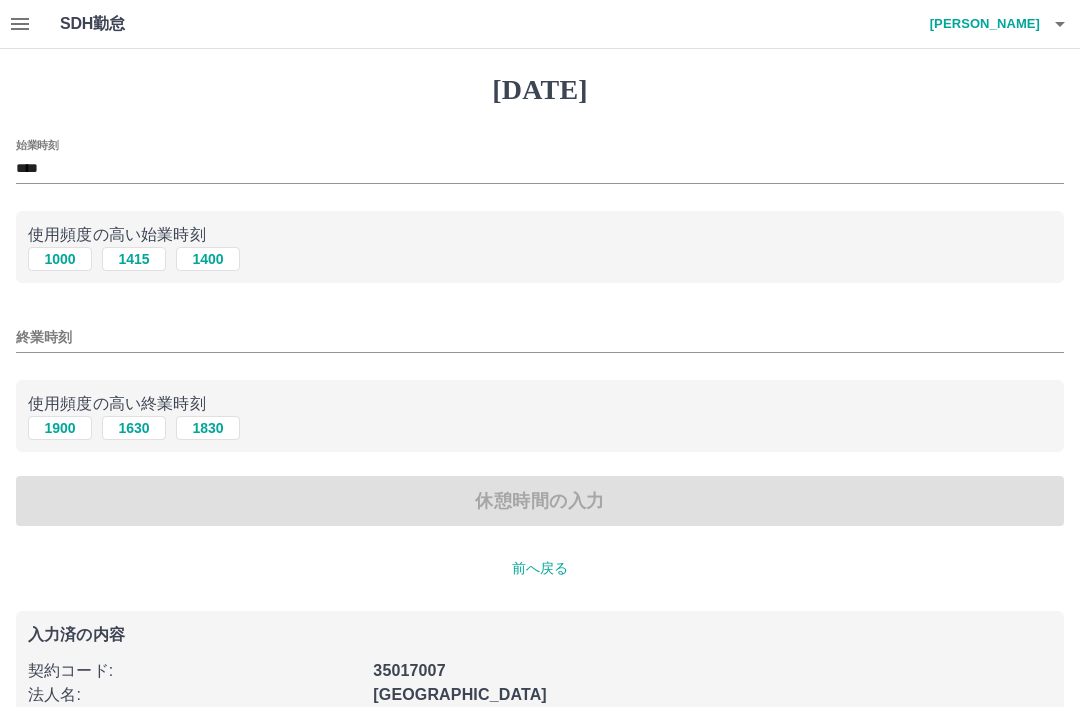 click on "1900" at bounding box center (60, 428) 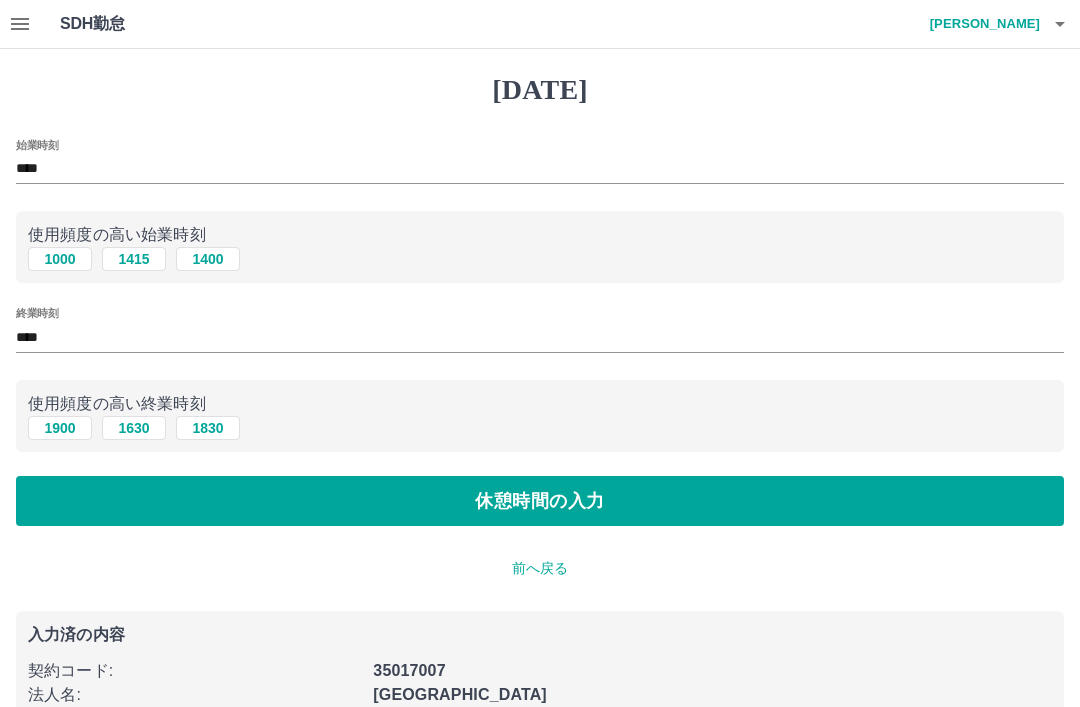 click on "休憩時間の入力" at bounding box center (540, 501) 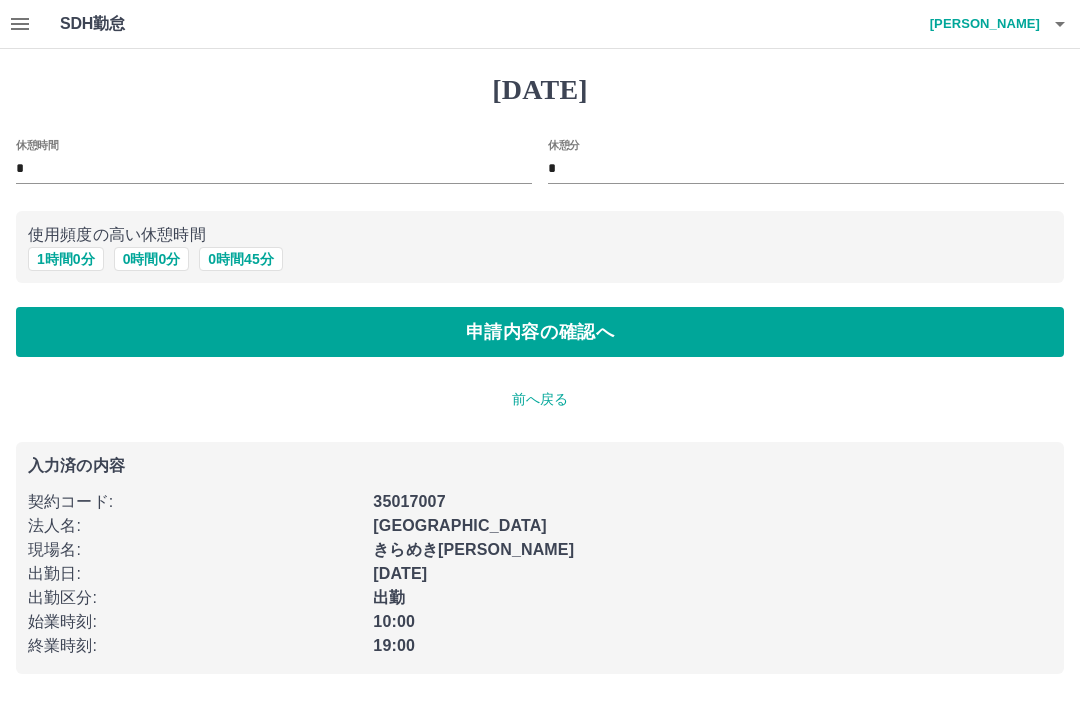 click on "1 時間 0 分" at bounding box center (66, 259) 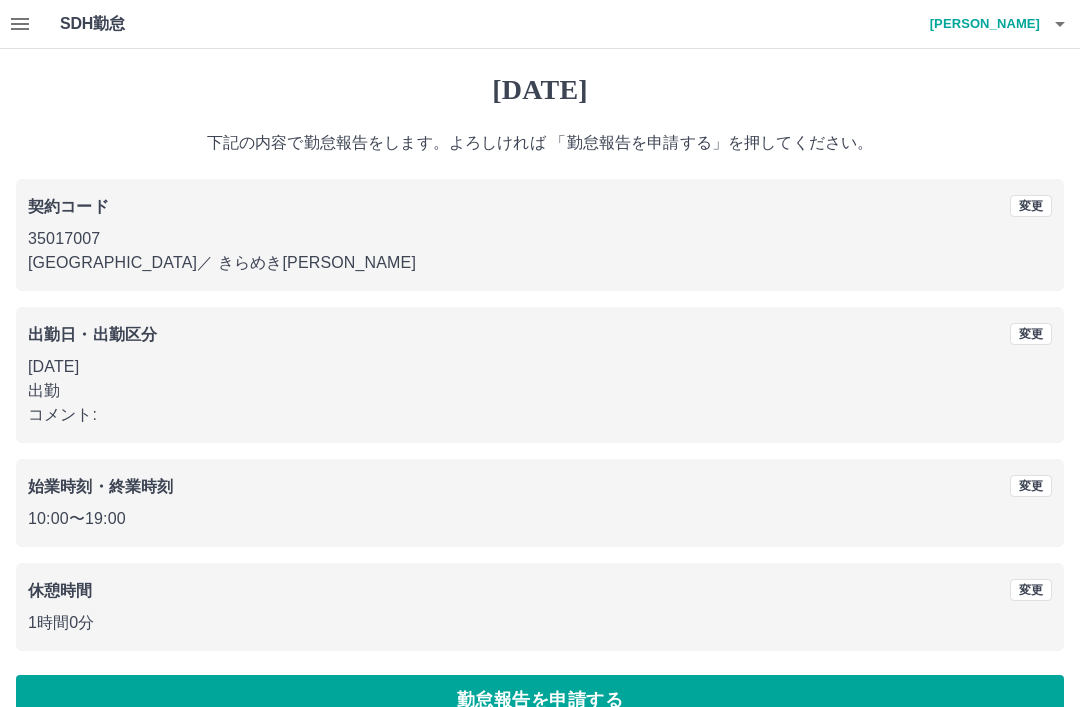 click on "勤怠報告を申請する" at bounding box center (540, 700) 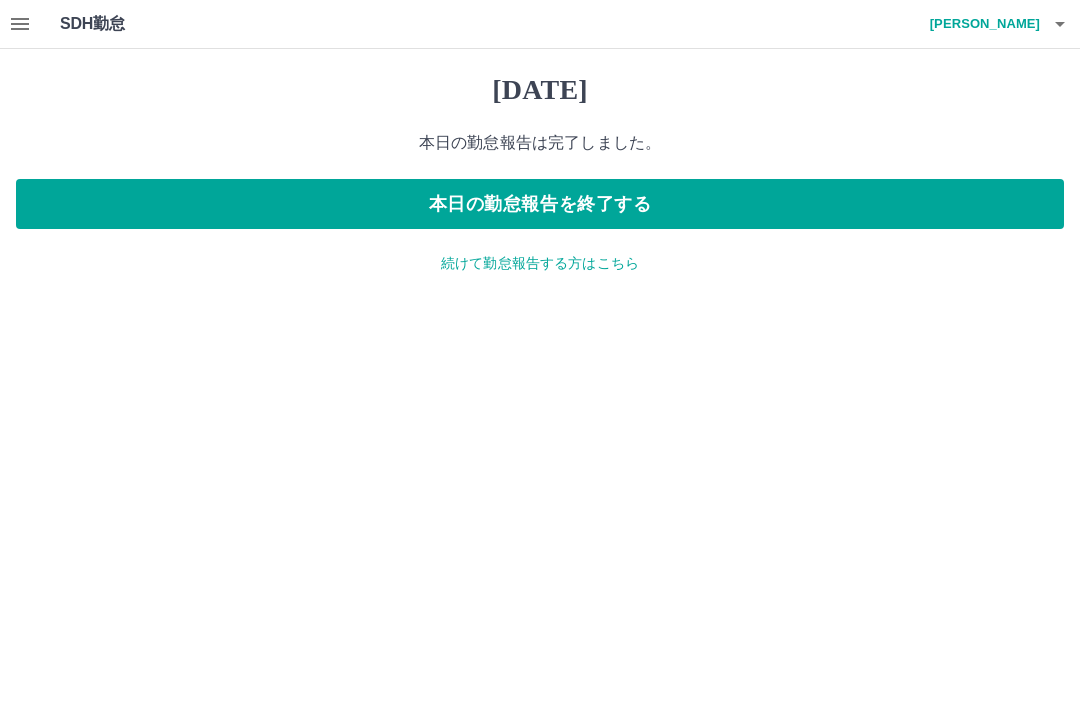 click on "続けて勤怠報告する方はこちら" at bounding box center [540, 263] 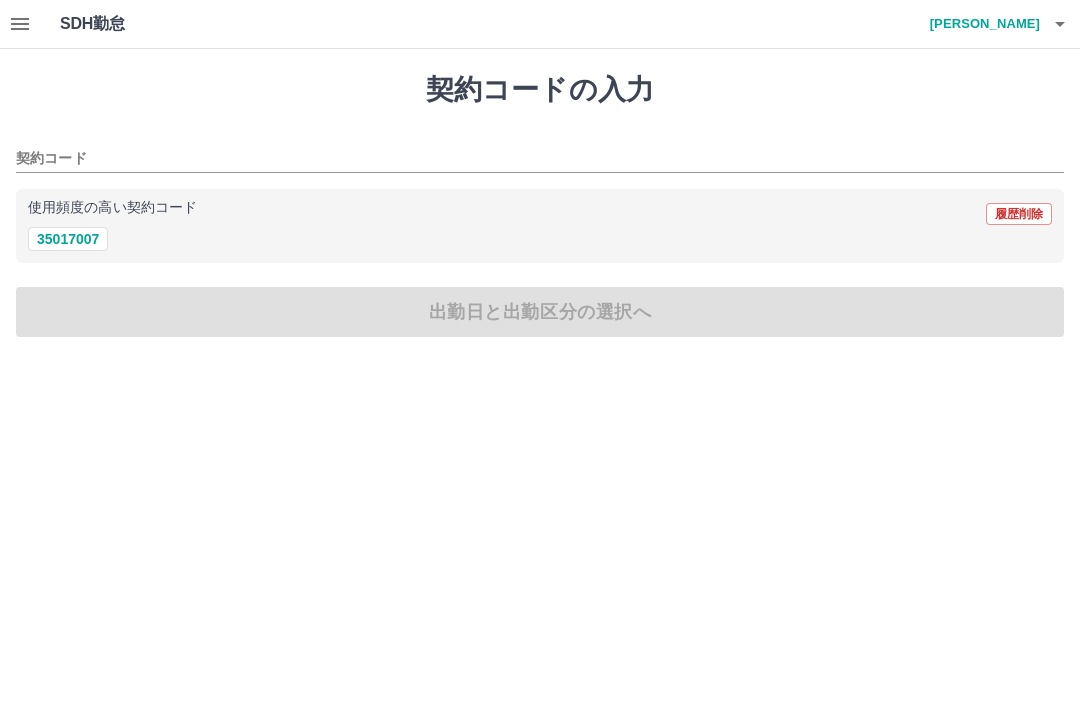 click on "35017007" at bounding box center (68, 239) 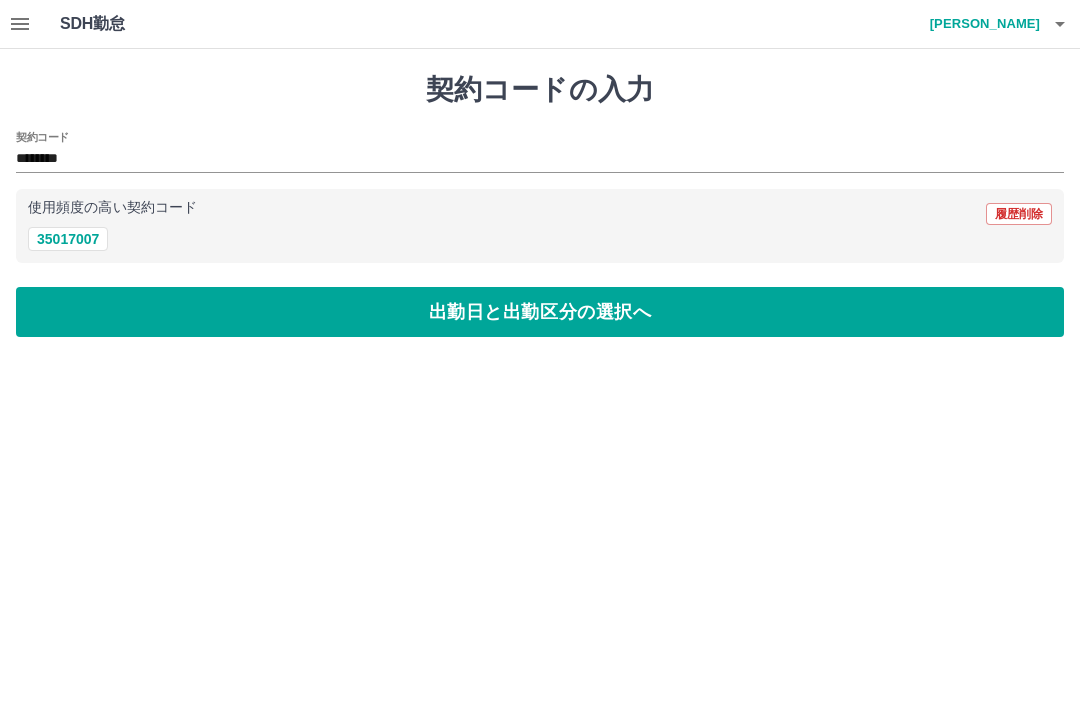 click on "出勤日と出勤区分の選択へ" at bounding box center [540, 312] 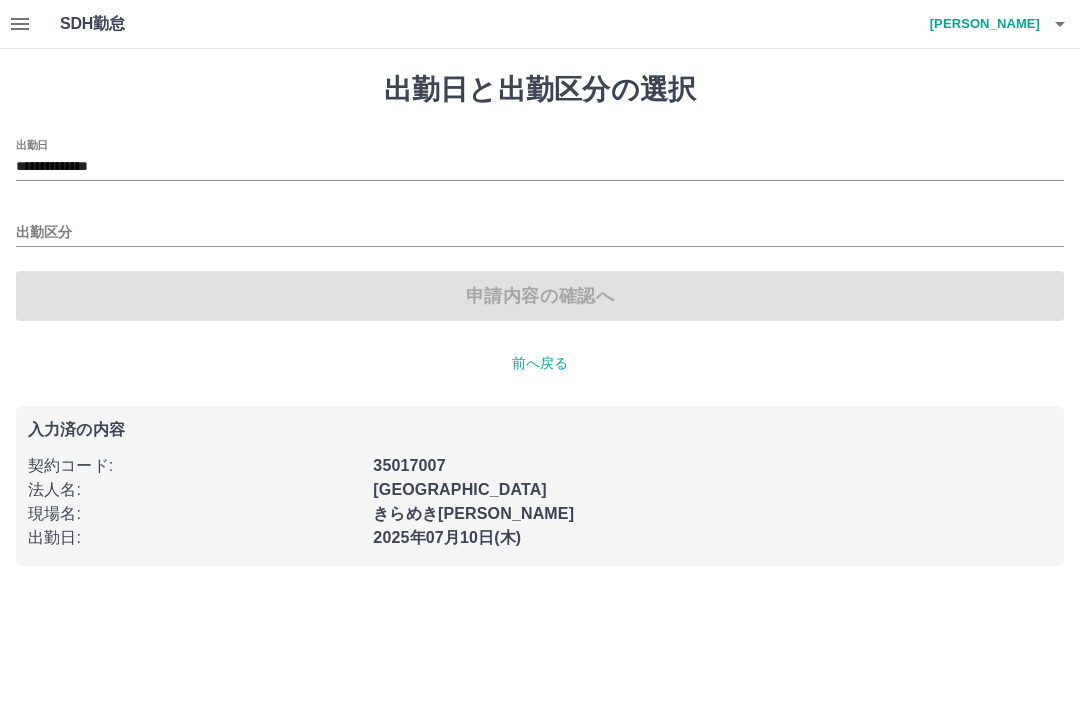 click on "**********" at bounding box center [540, 167] 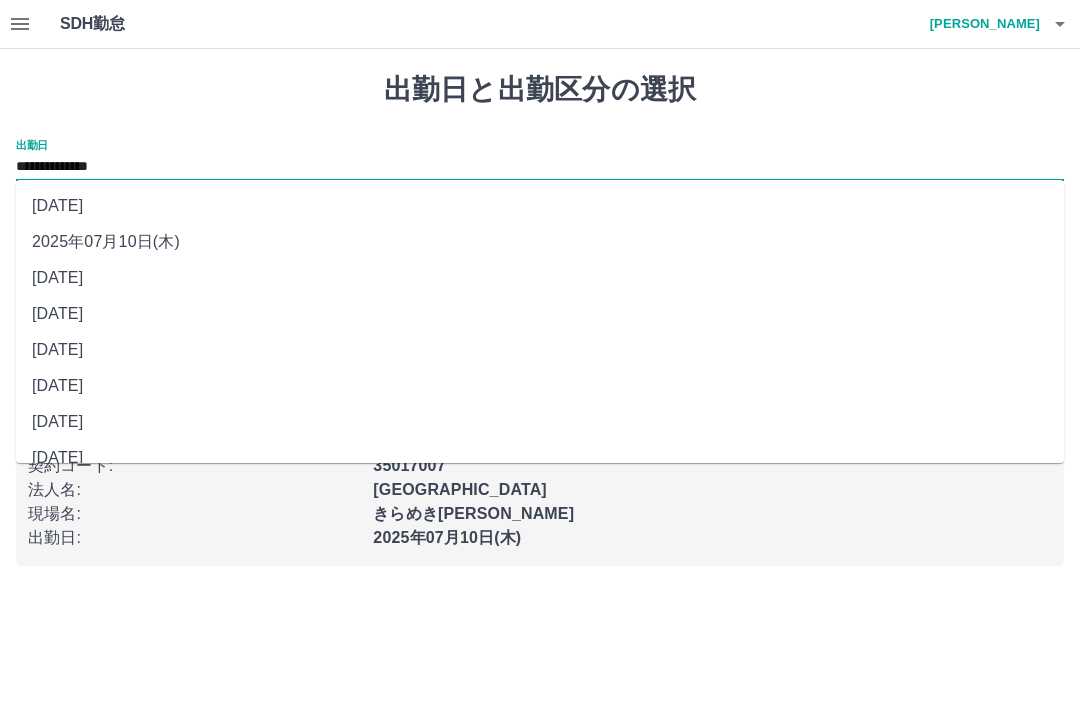 click on "2025年07月09日(水)" at bounding box center [540, 278] 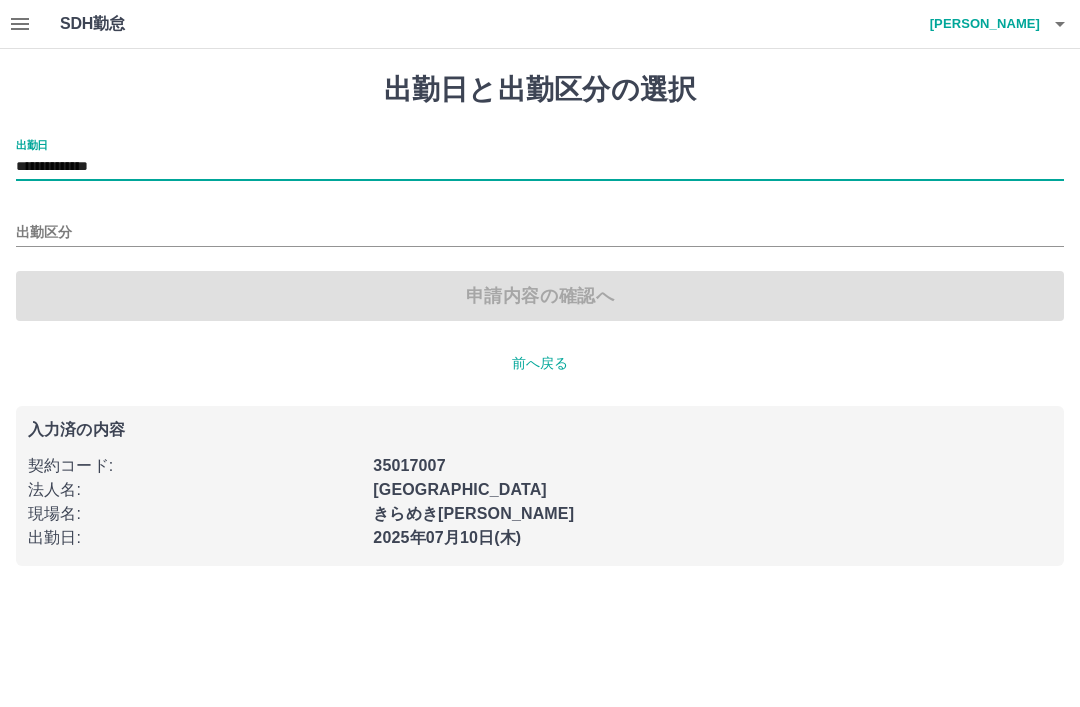 click on "出勤区分" at bounding box center [540, 233] 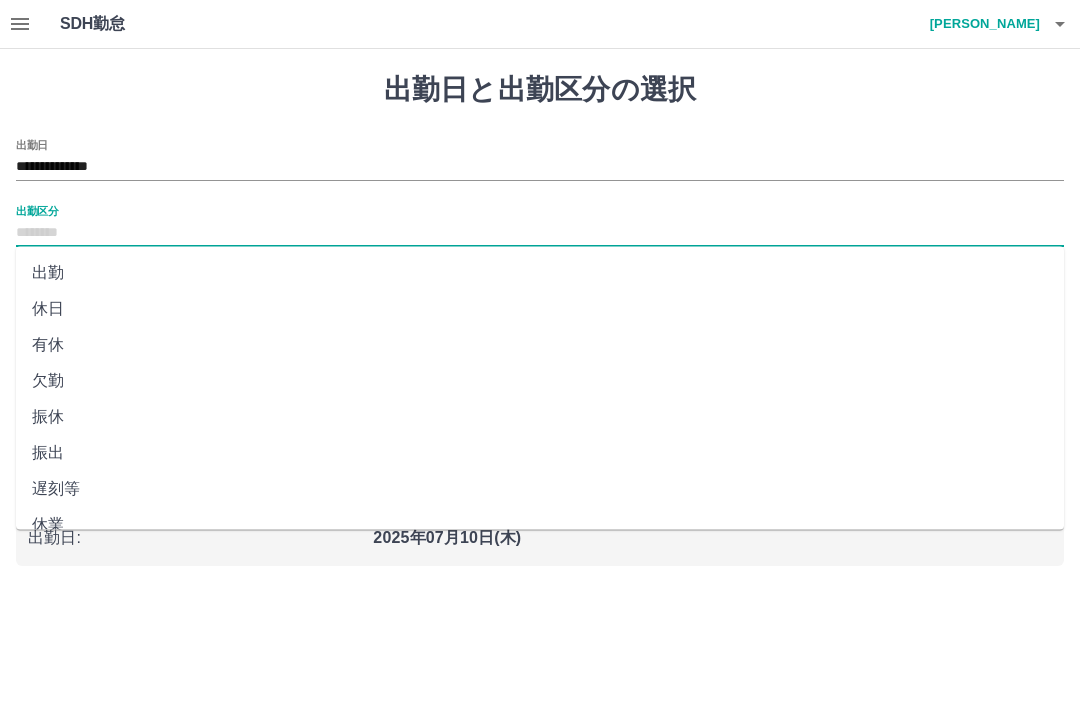 click on "出勤" at bounding box center [540, 273] 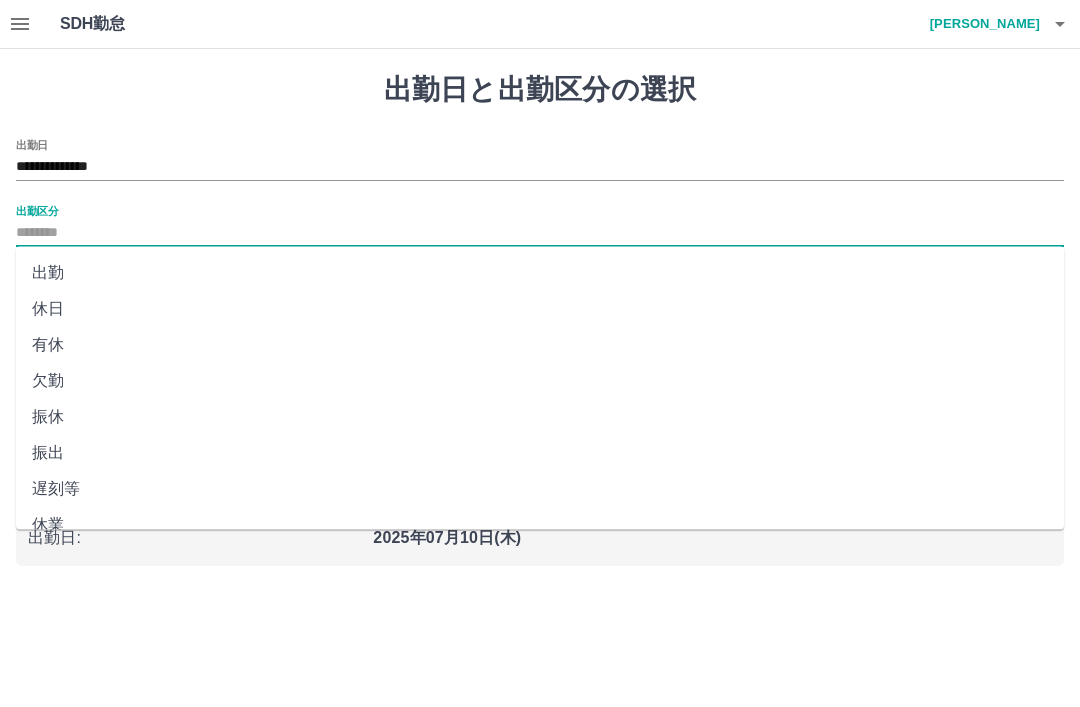 type on "**" 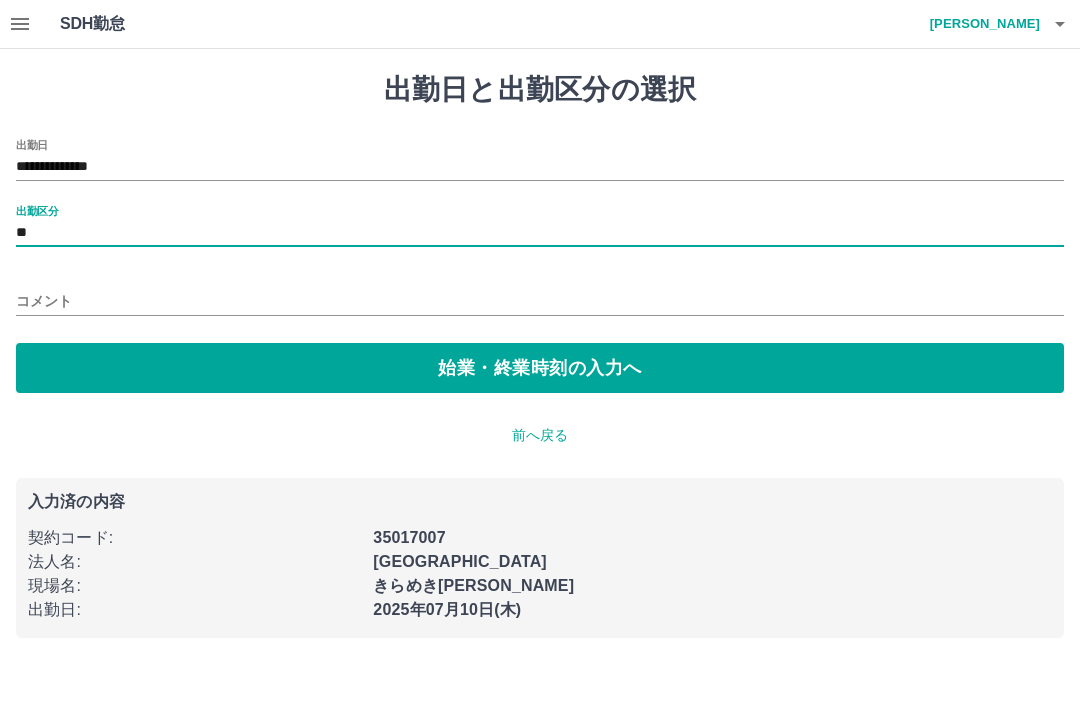 click on "始業・終業時刻の入力へ" at bounding box center [540, 368] 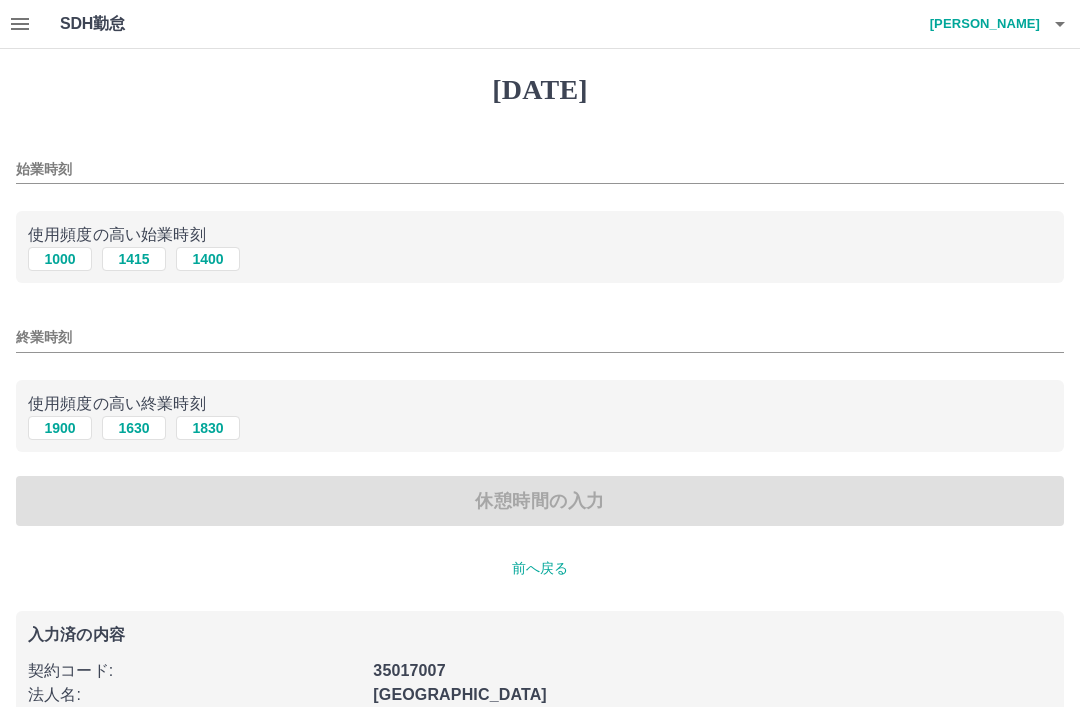 click on "1000" at bounding box center (60, 259) 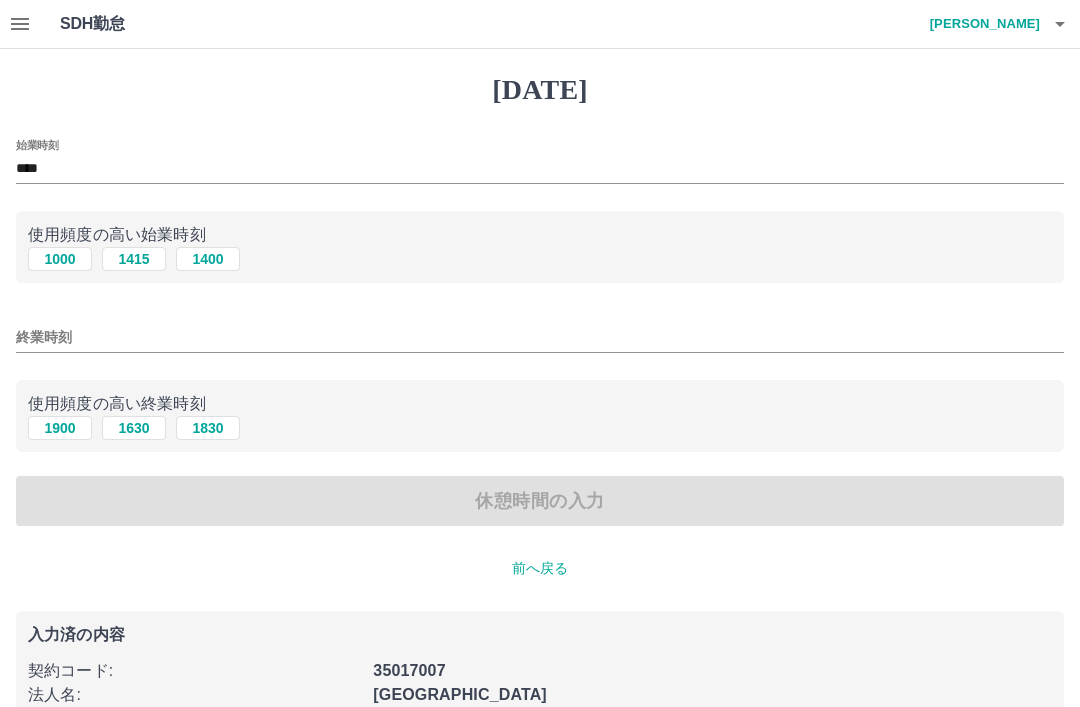 click on "1900" at bounding box center [60, 428] 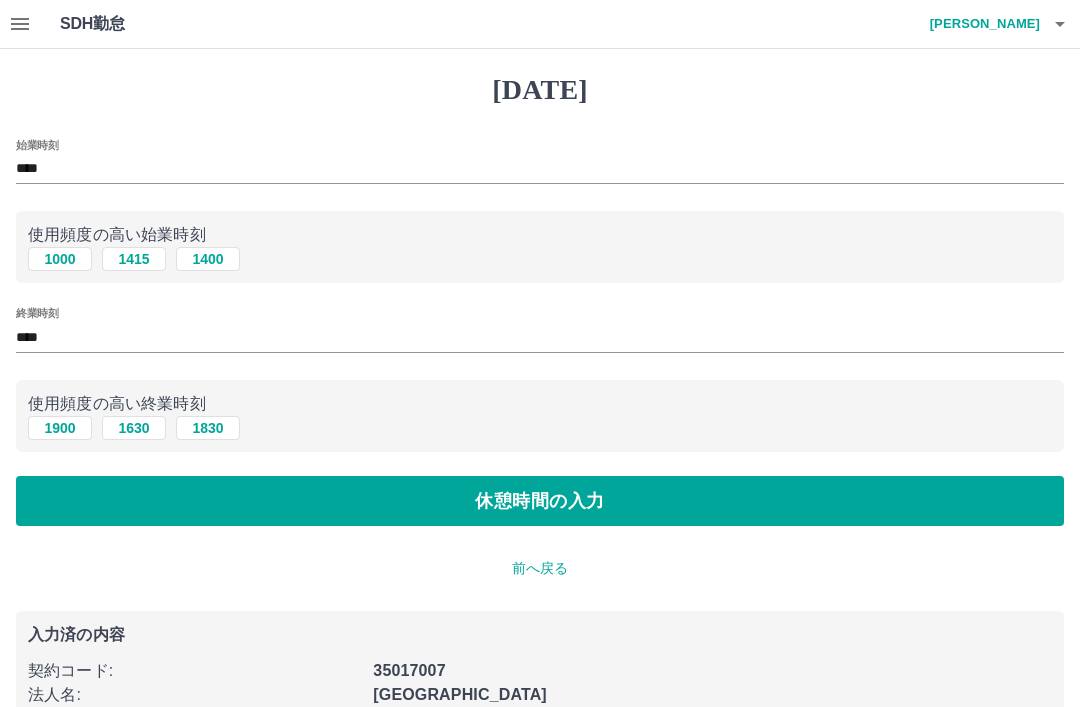 click on "休憩時間の入力" at bounding box center [540, 501] 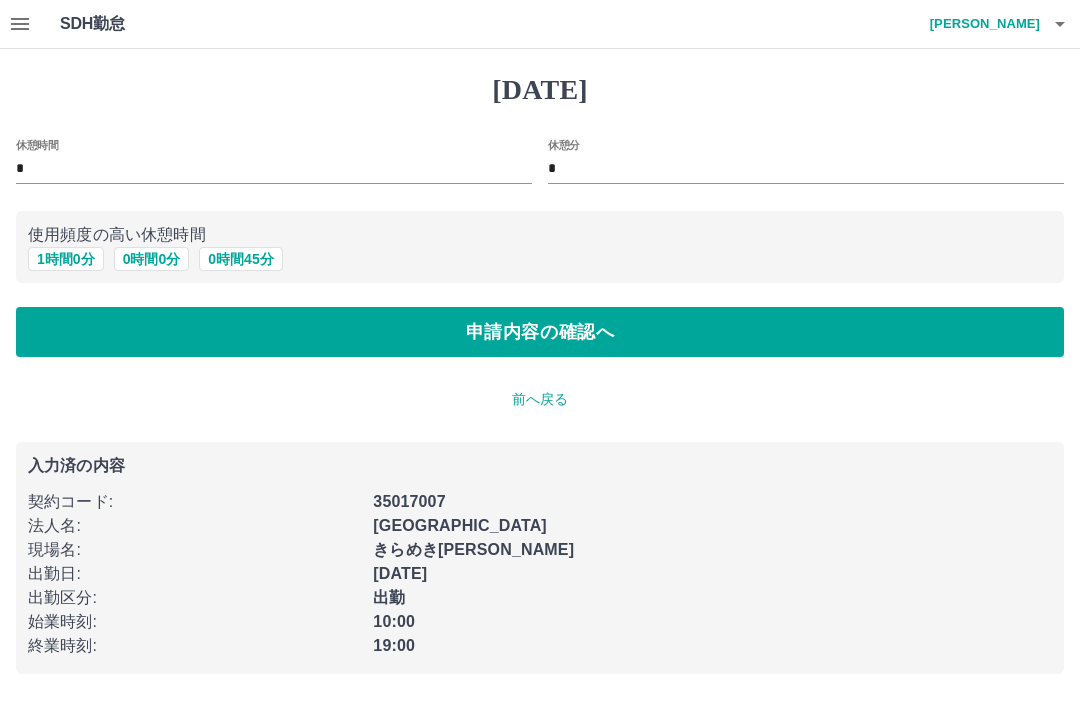 click on "1 時間 0 分" at bounding box center [66, 259] 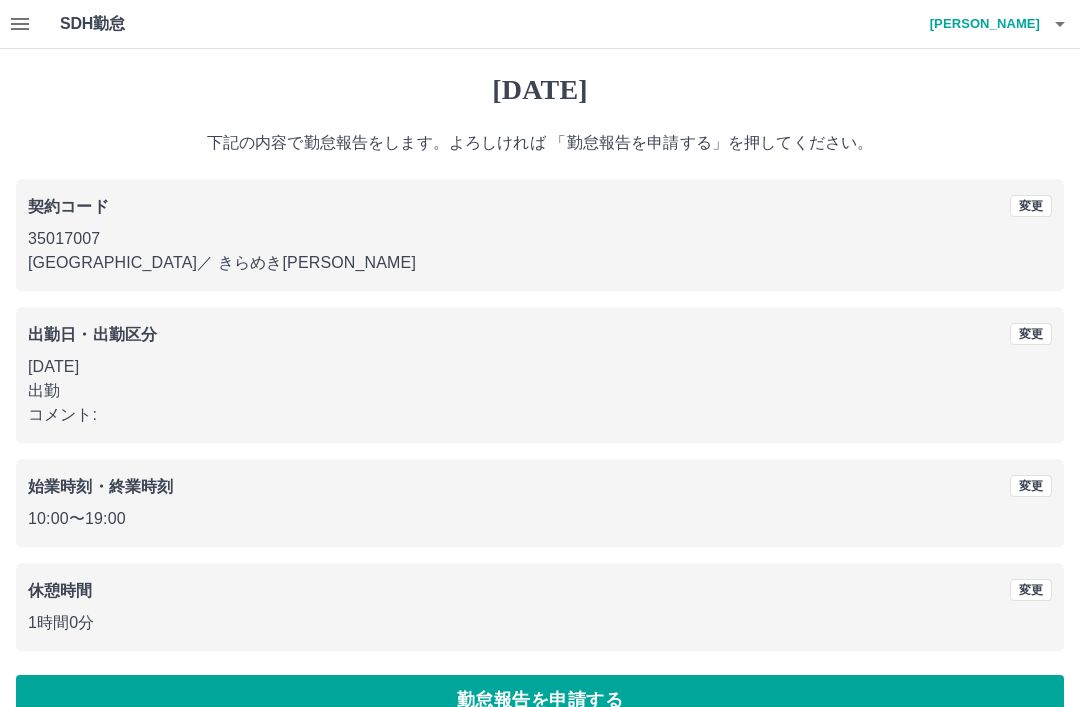 click on "勤怠報告を申請する" at bounding box center (540, 700) 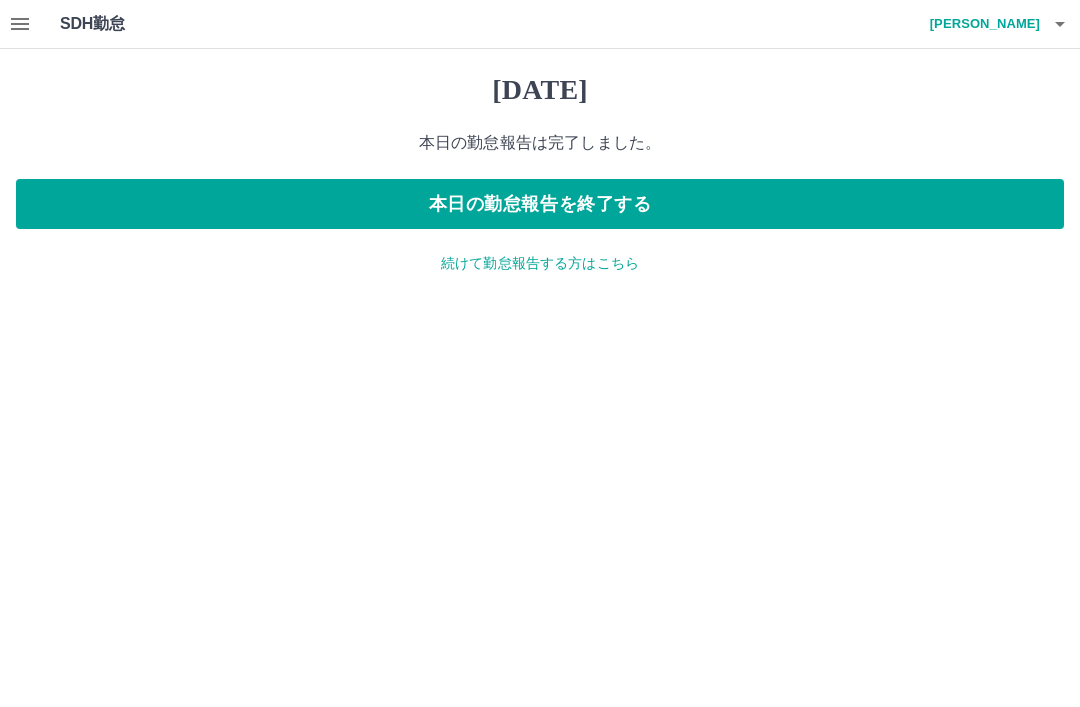 click on "続けて勤怠報告する方はこちら" at bounding box center (540, 263) 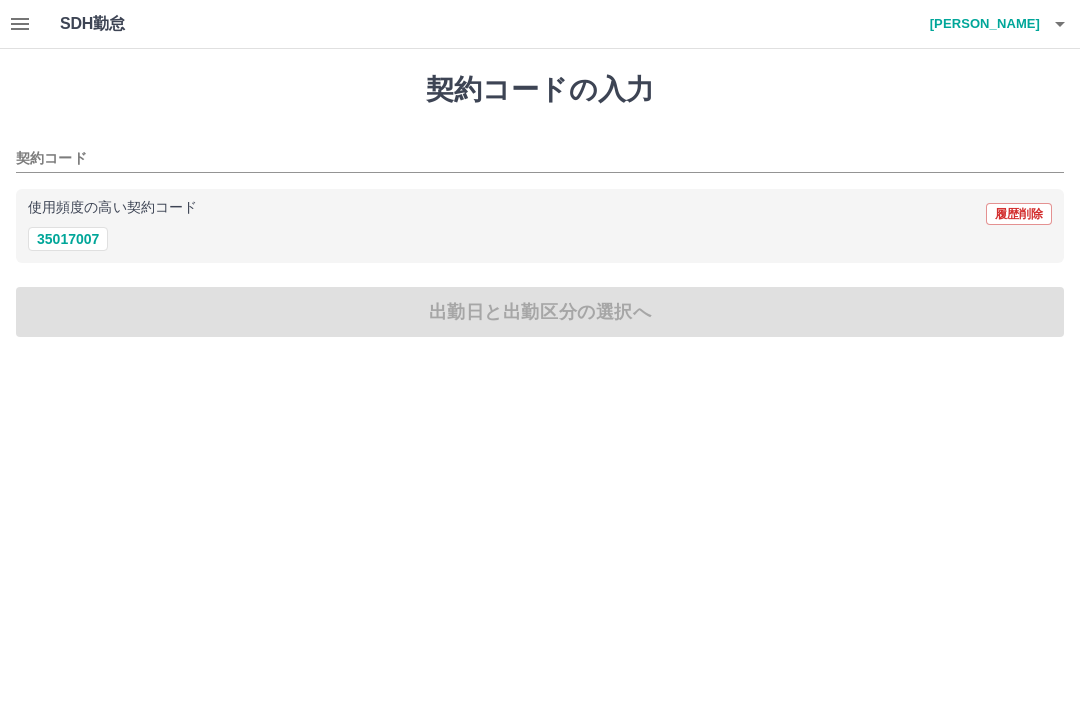 click on "35017007" at bounding box center (68, 239) 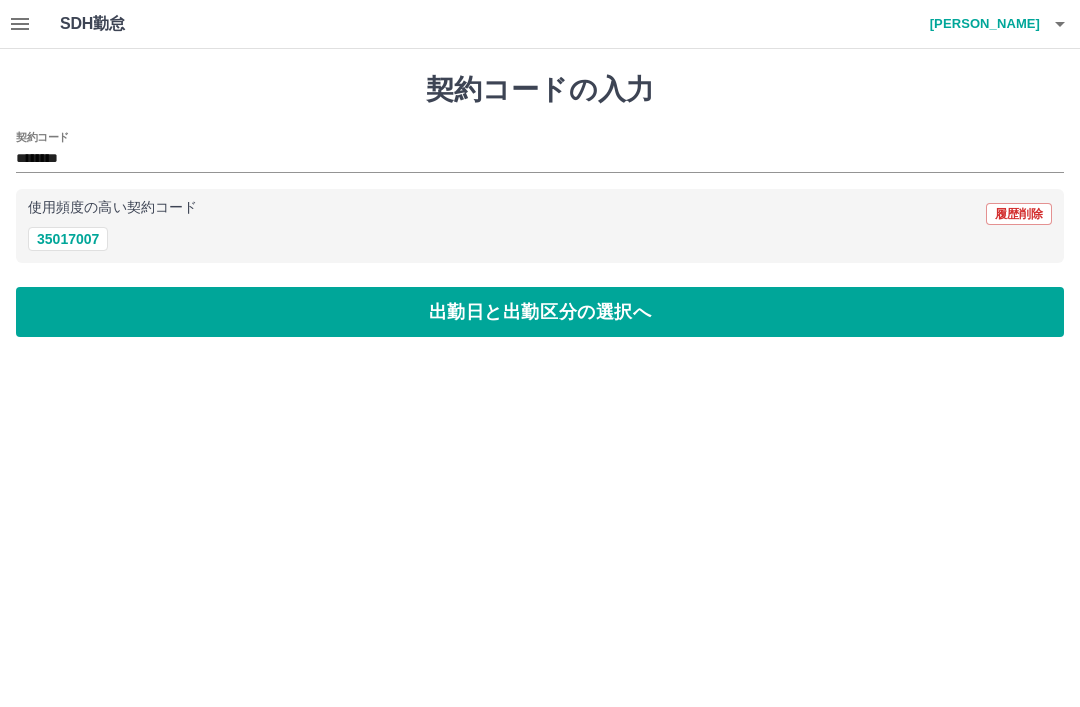 click on "出勤日と出勤区分の選択へ" at bounding box center (540, 312) 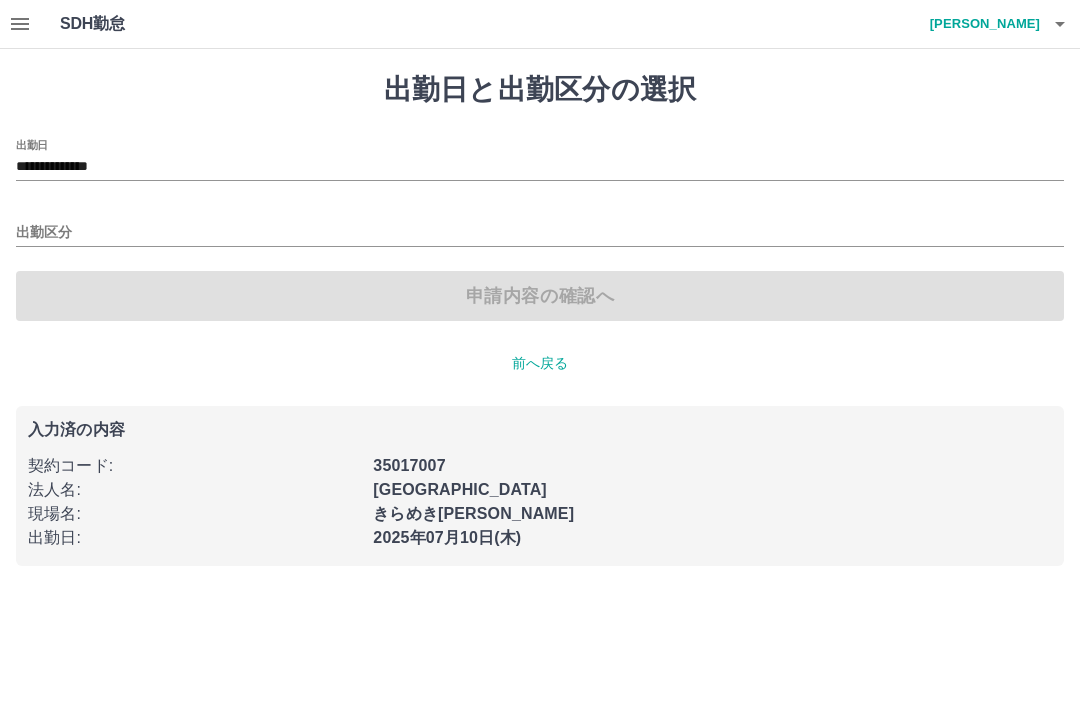 click on "**********" at bounding box center [540, 167] 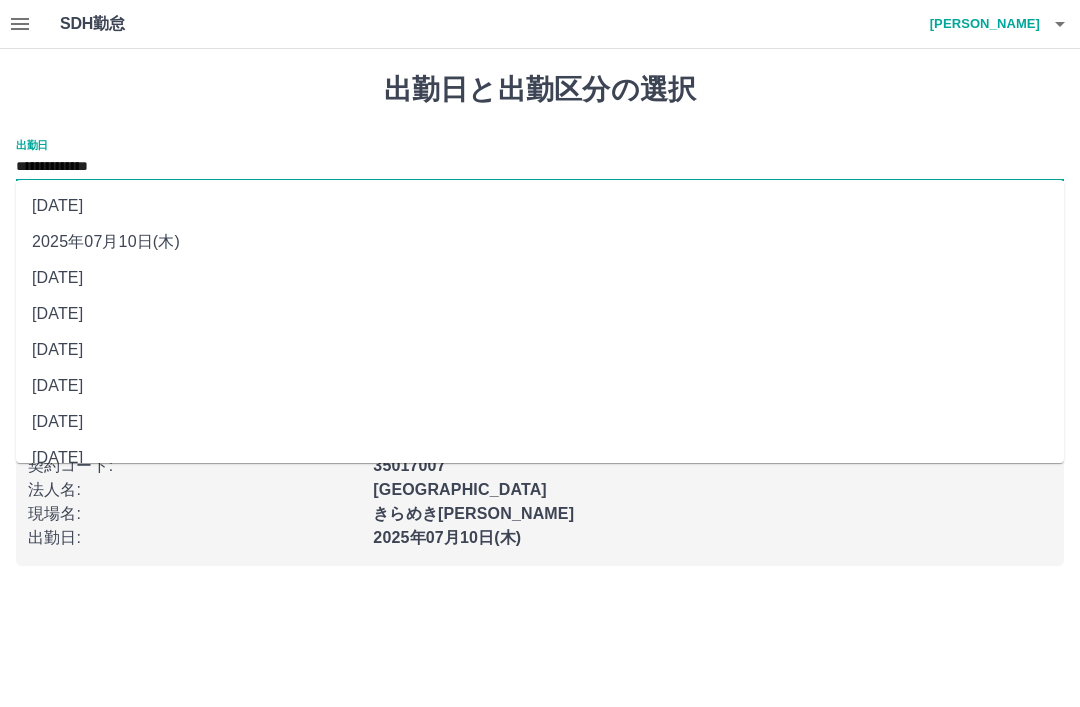 click on "2025年07月09日(水)" at bounding box center [540, 278] 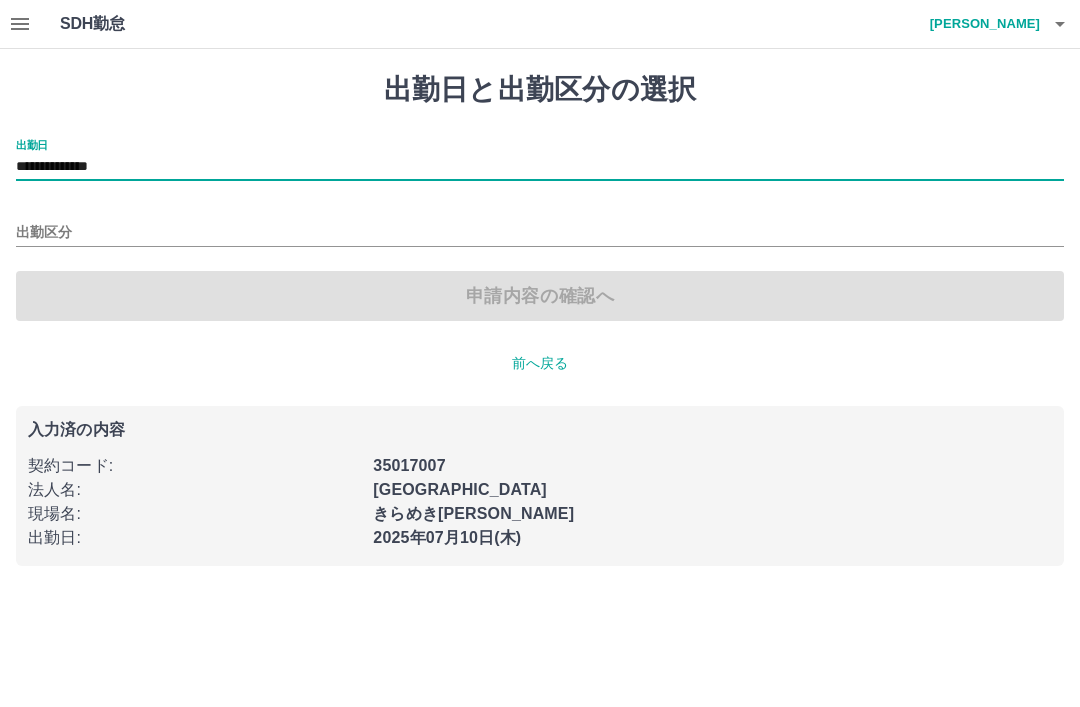 click on "出勤区分" at bounding box center (540, 226) 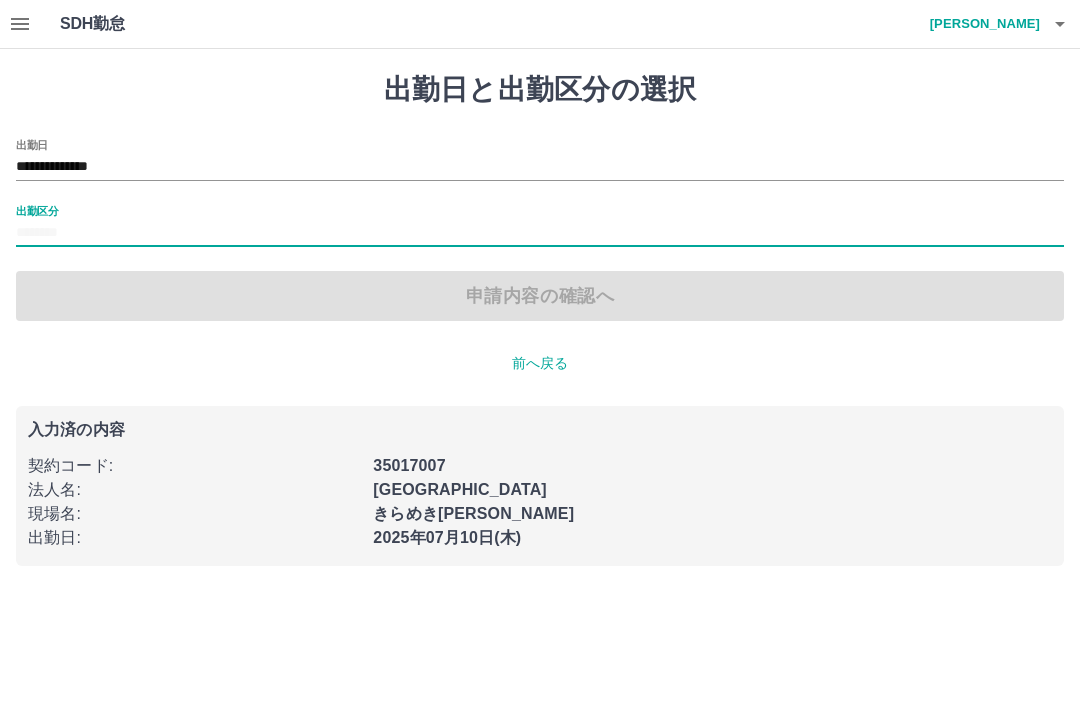 click on "出勤区分" at bounding box center [540, 233] 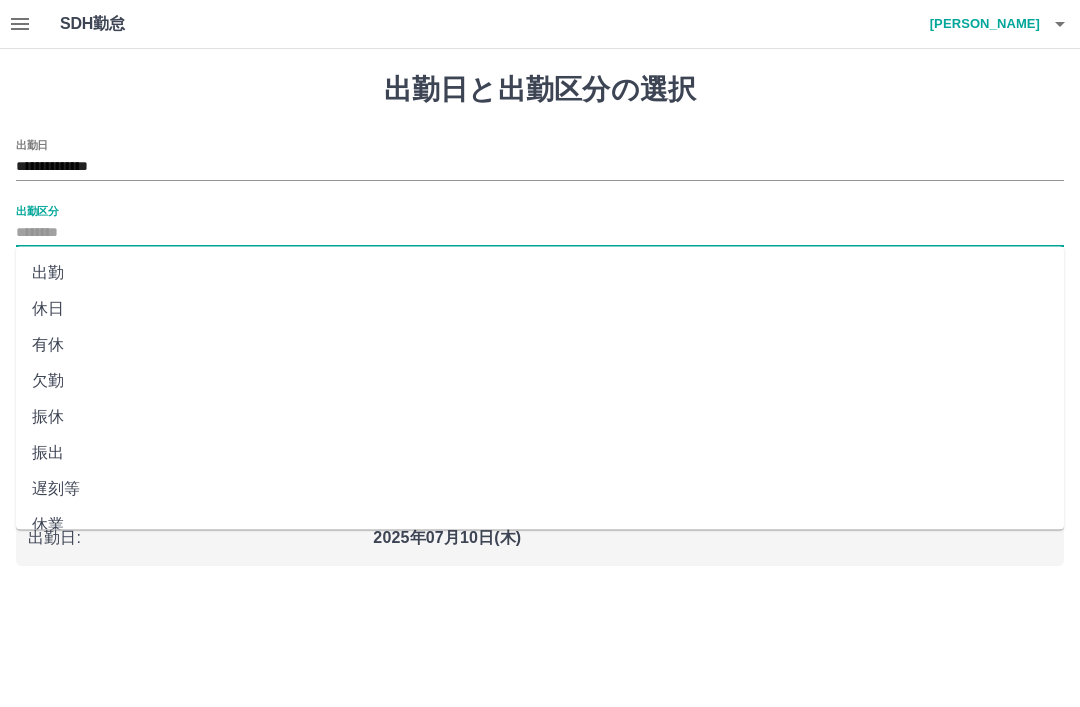 click on "出勤" at bounding box center [540, 273] 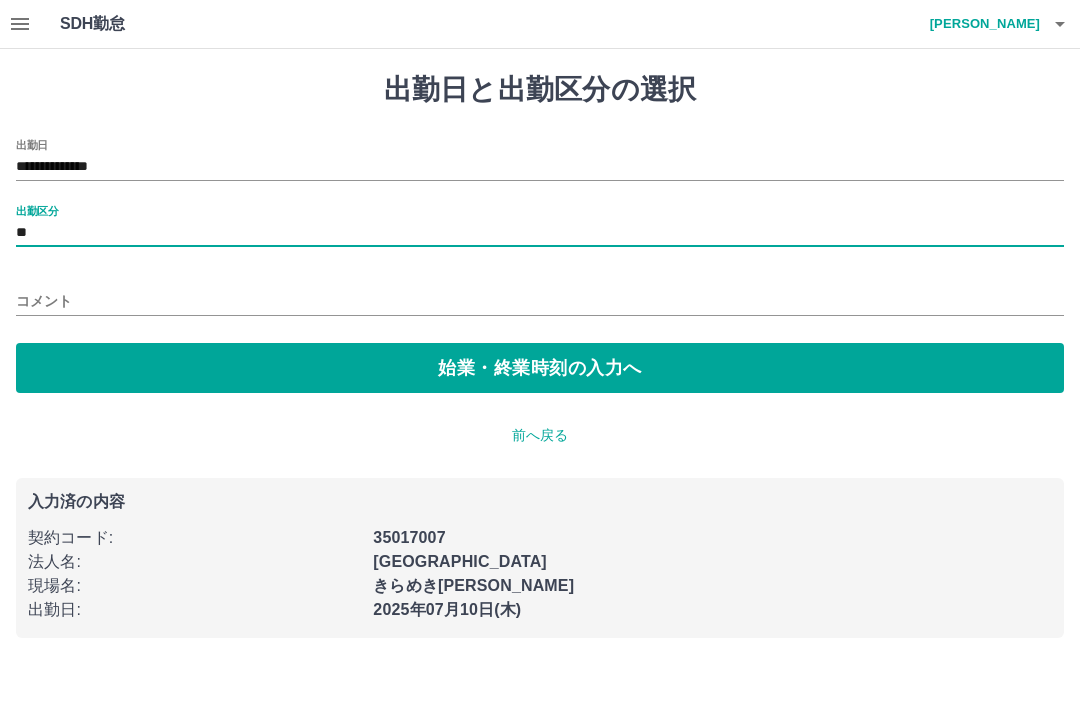 click on "始業・終業時刻の入力へ" at bounding box center (540, 368) 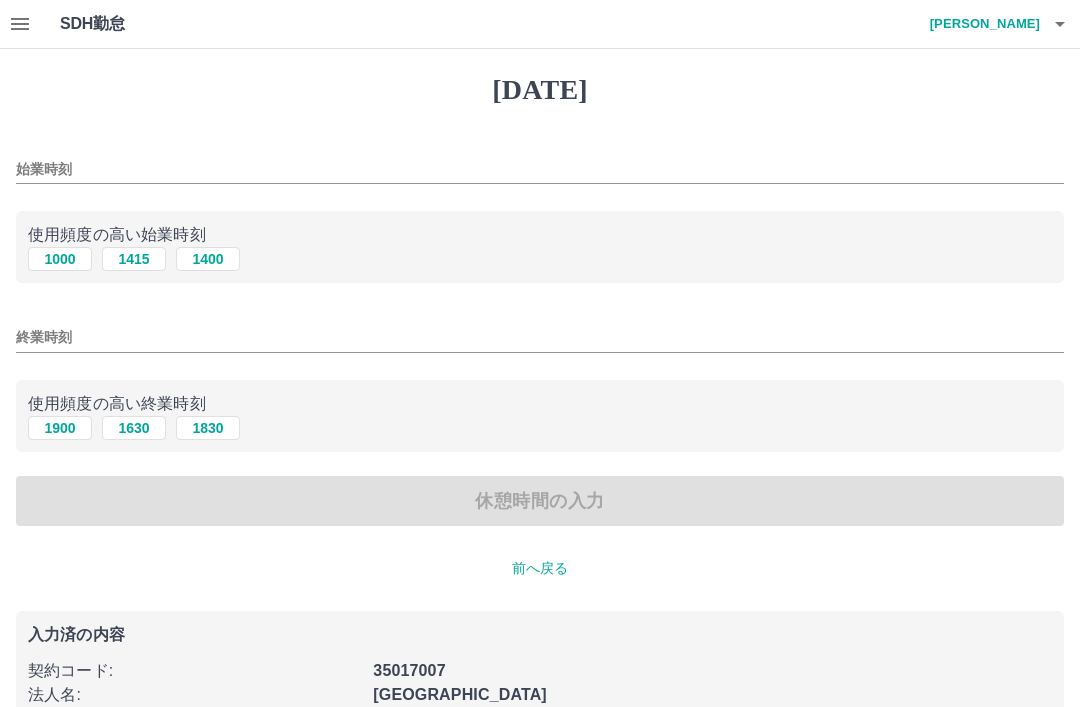 click on "1000" at bounding box center [60, 259] 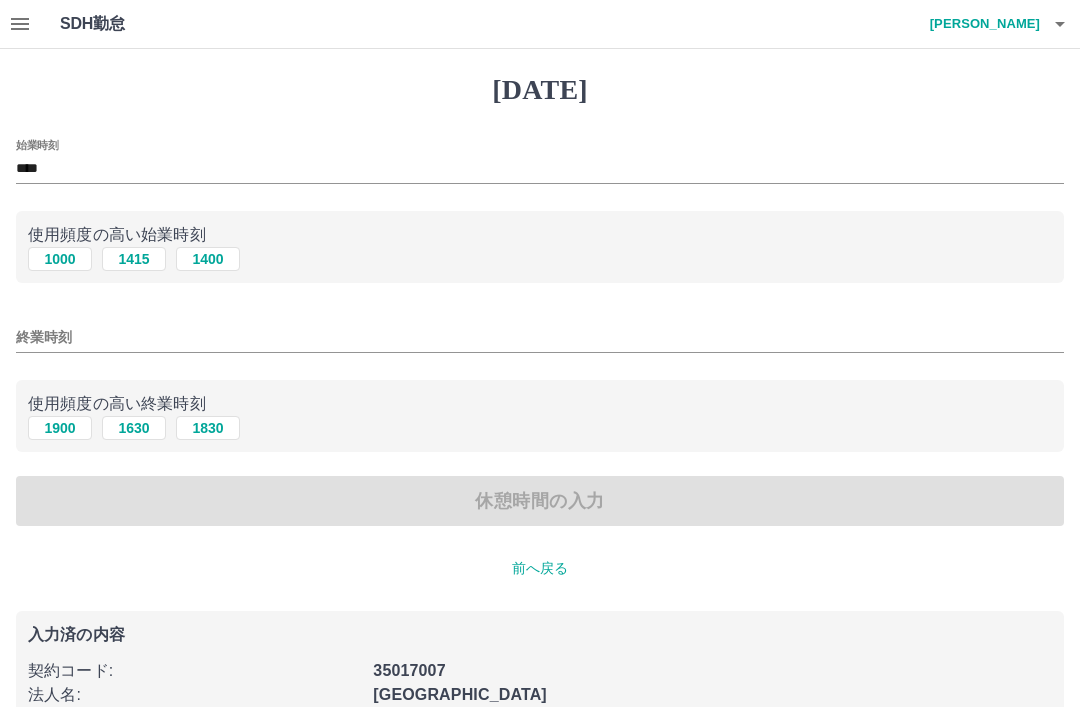 click on "1900" at bounding box center [60, 428] 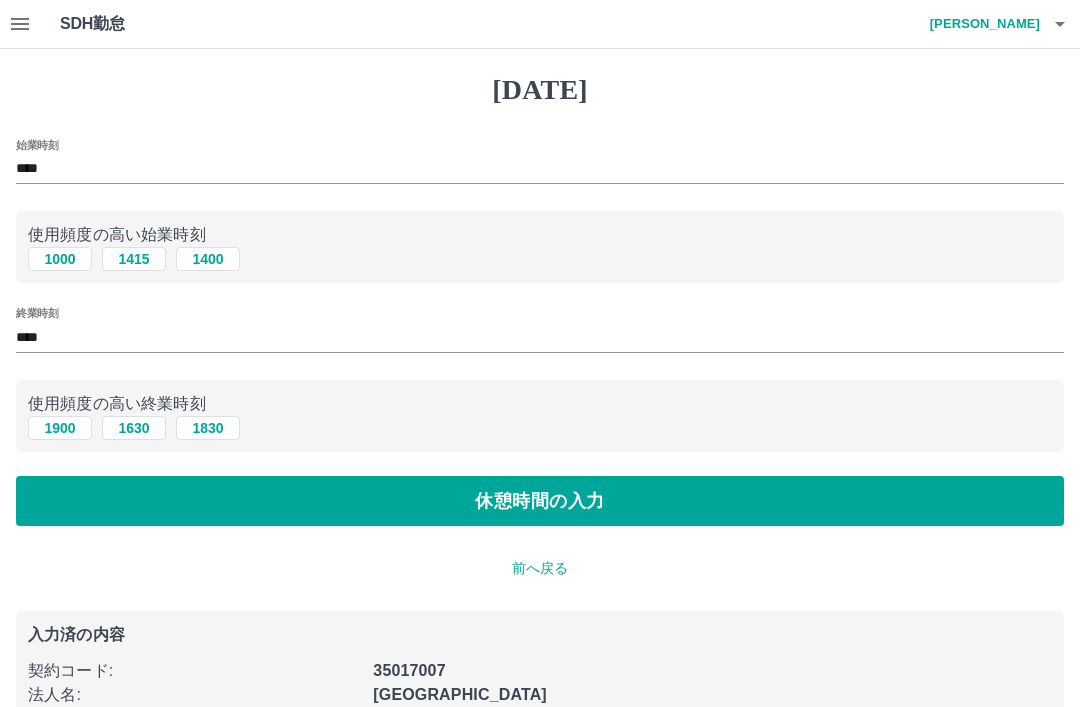 click on "休憩時間の入力" at bounding box center [540, 501] 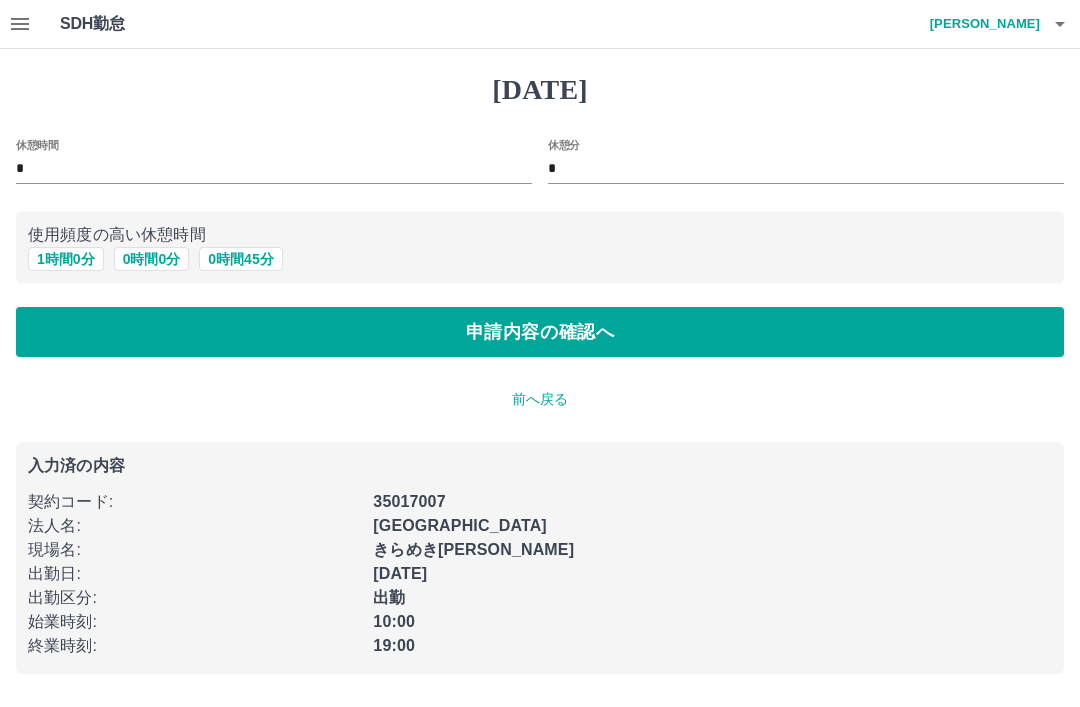 click on "1 時間 0 分" at bounding box center (66, 259) 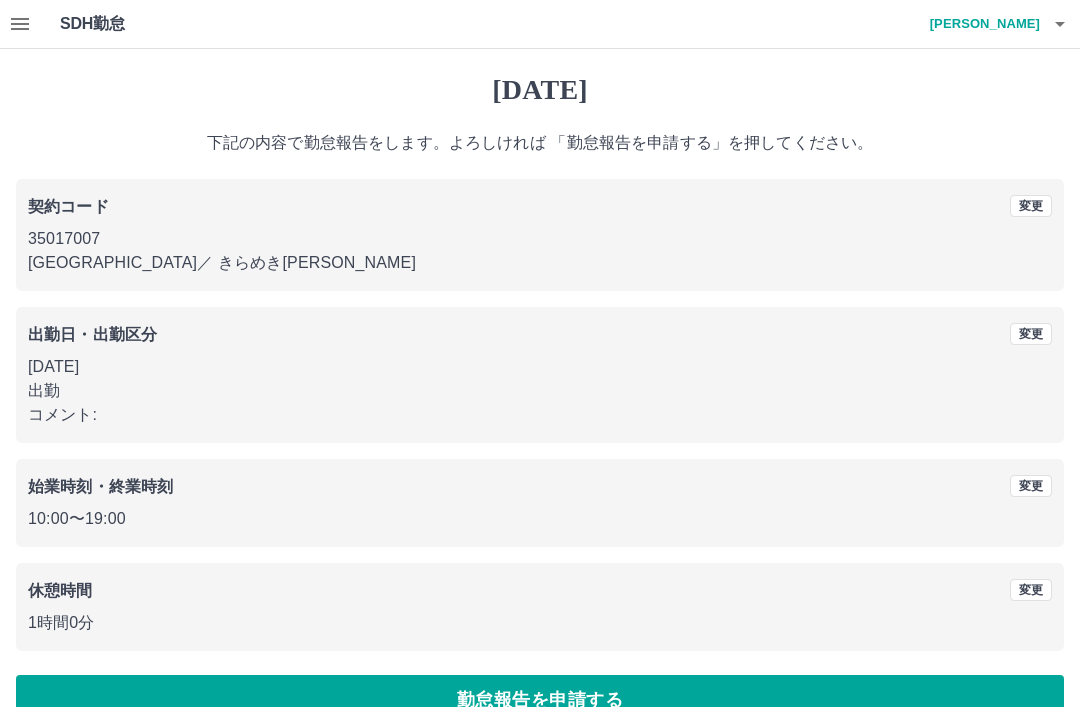 click on "勤怠報告を申請する" at bounding box center [540, 700] 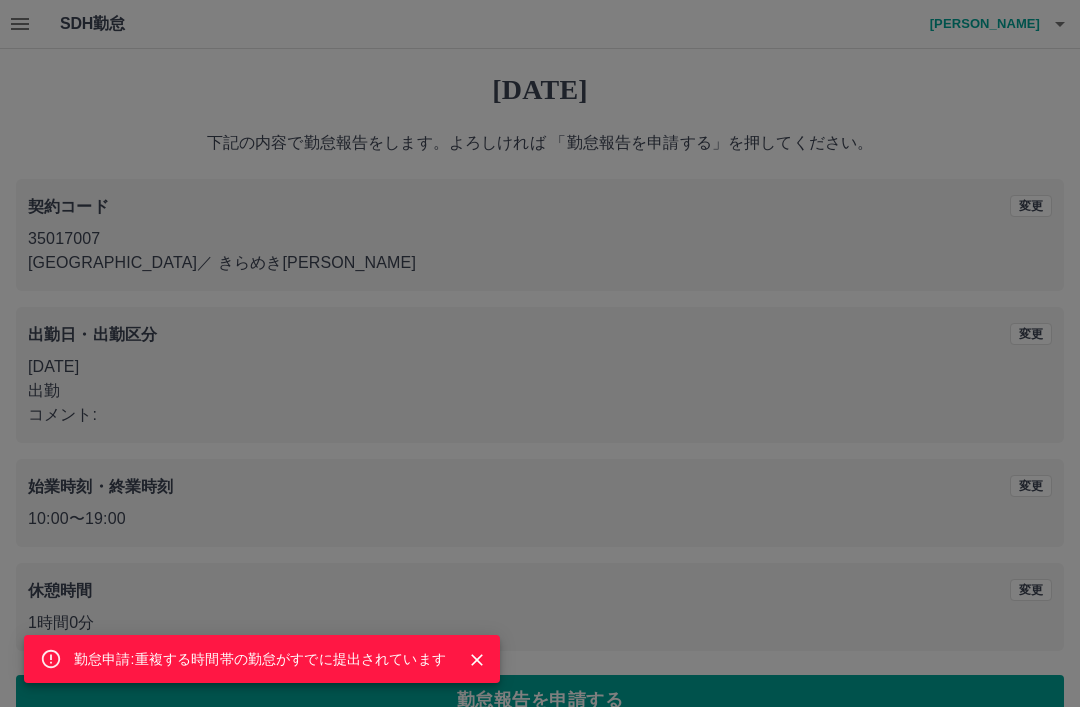 click on "勤怠申請:重複する時間帯の勤怠がすでに提出されています" at bounding box center [540, 353] 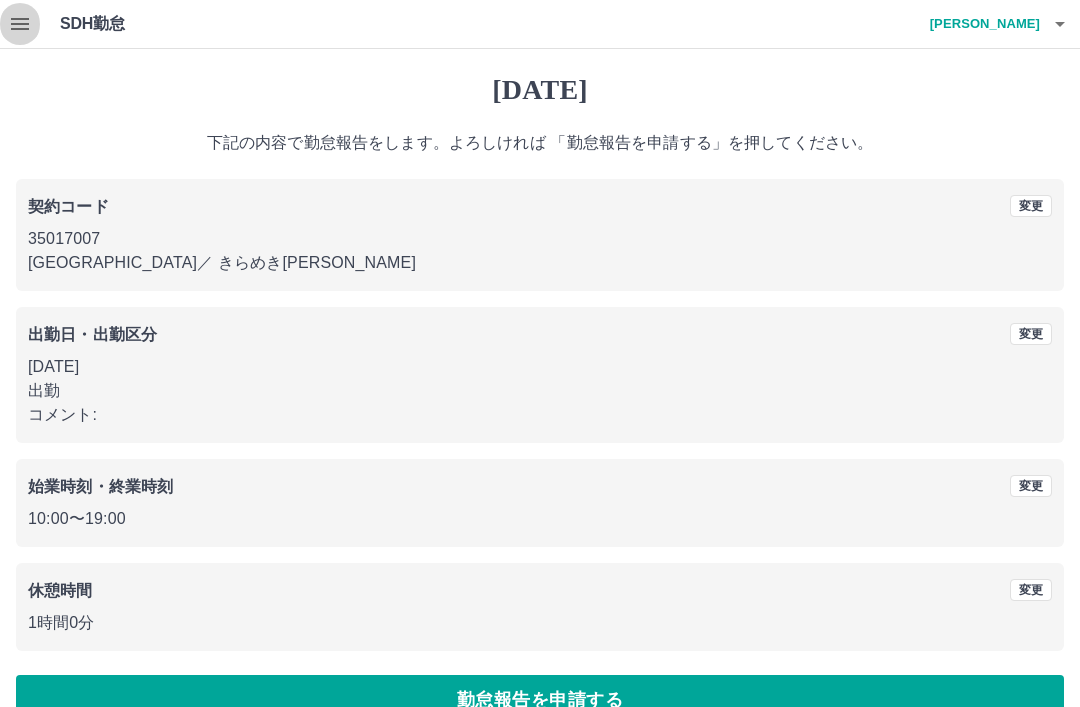 click 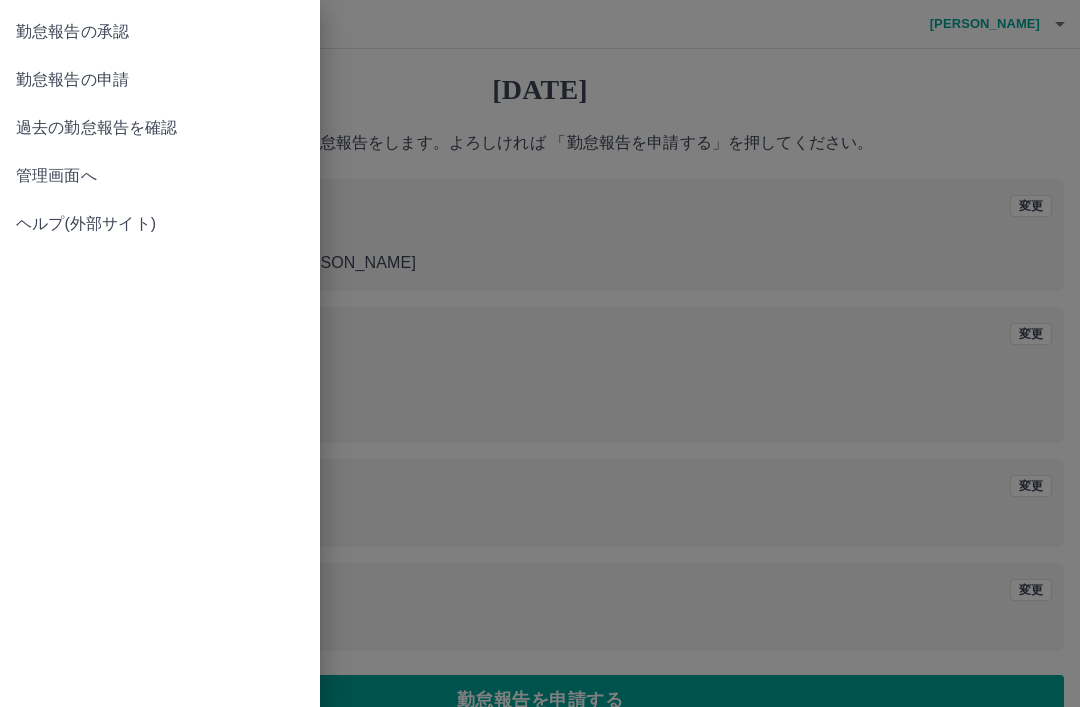 click on "勤怠報告の申請" at bounding box center (160, 80) 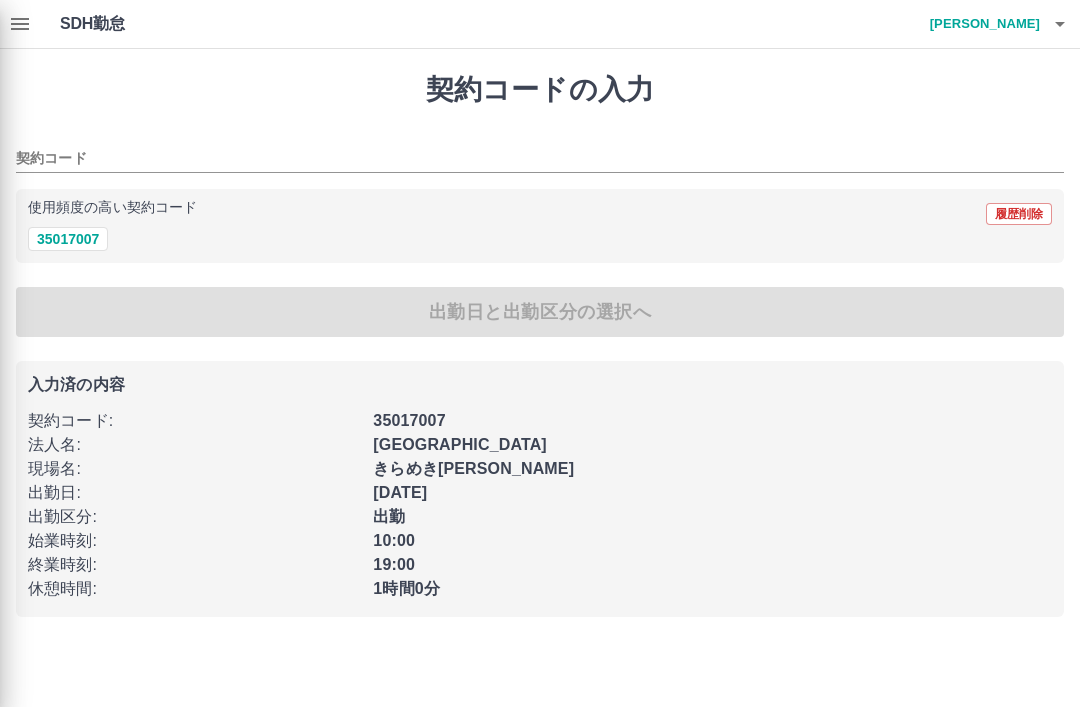 type on "********" 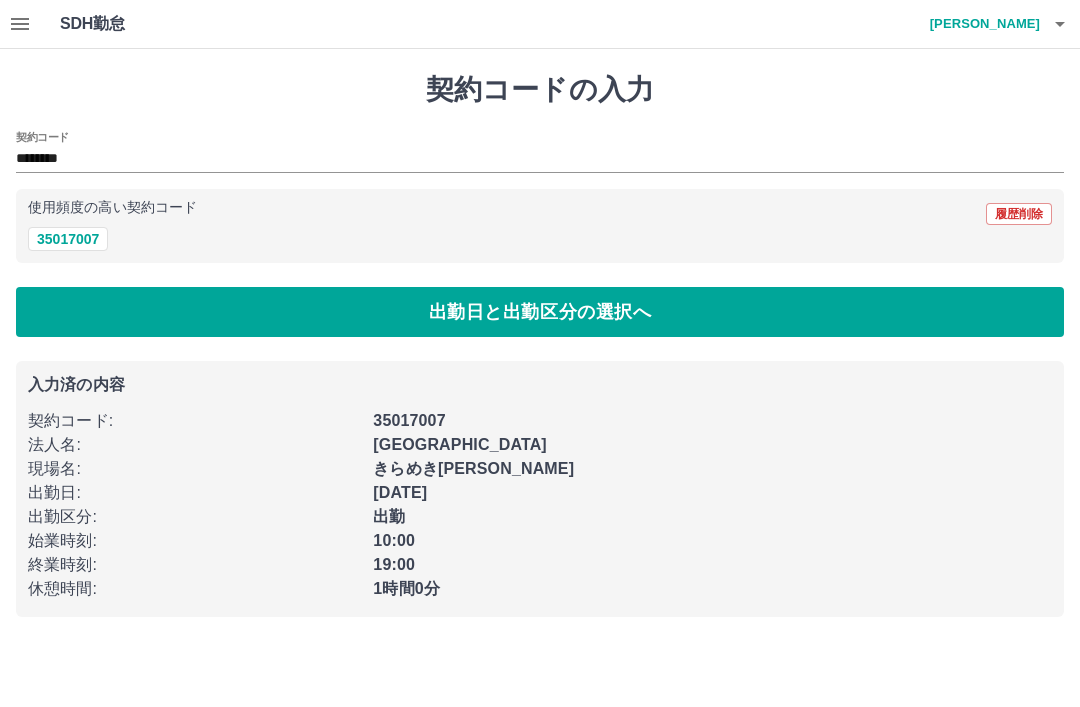 click on "35017007" at bounding box center [68, 239] 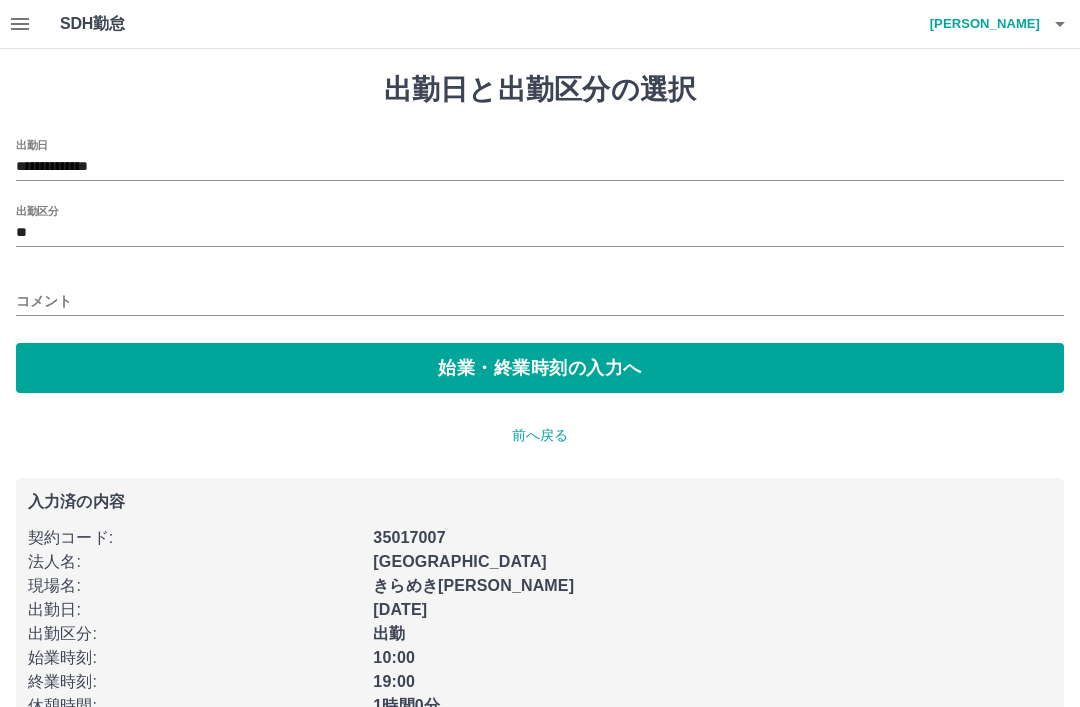 click on "**********" at bounding box center (540, 167) 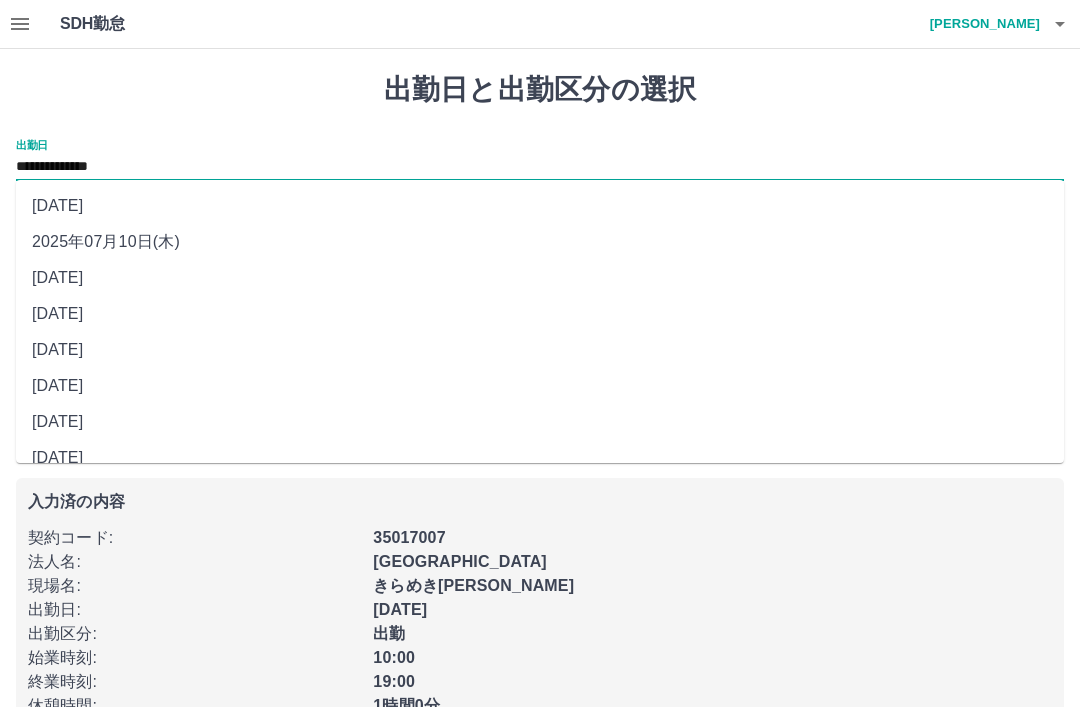 click on "2025年07月09日(水)" at bounding box center [540, 278] 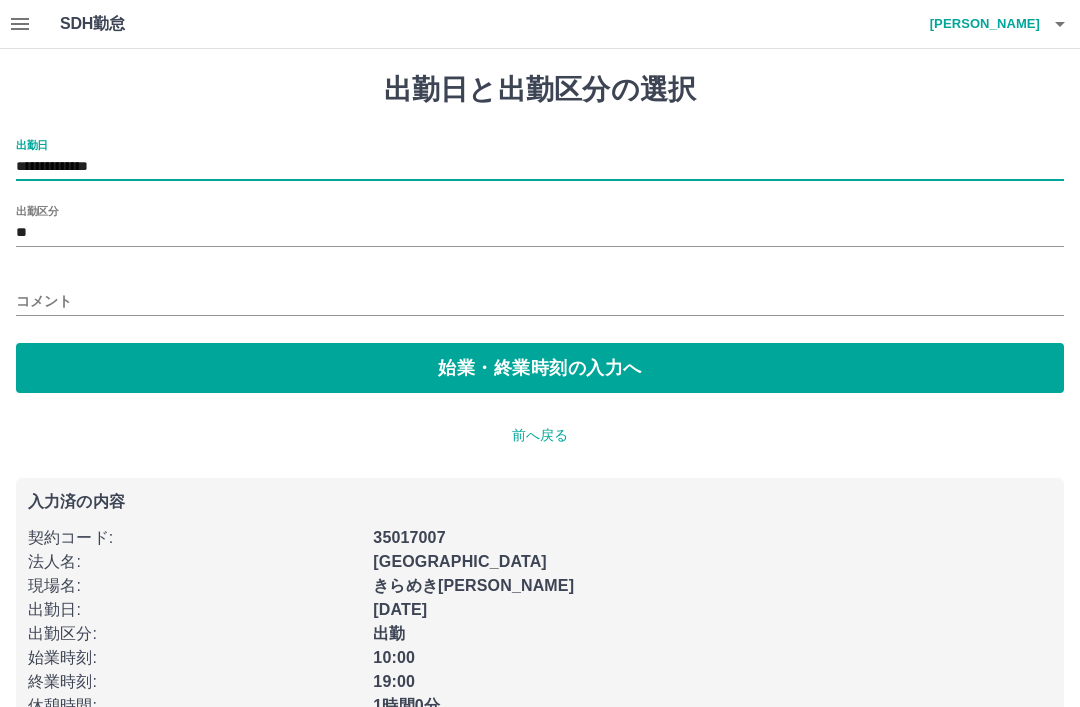 click on "**********" at bounding box center [540, 167] 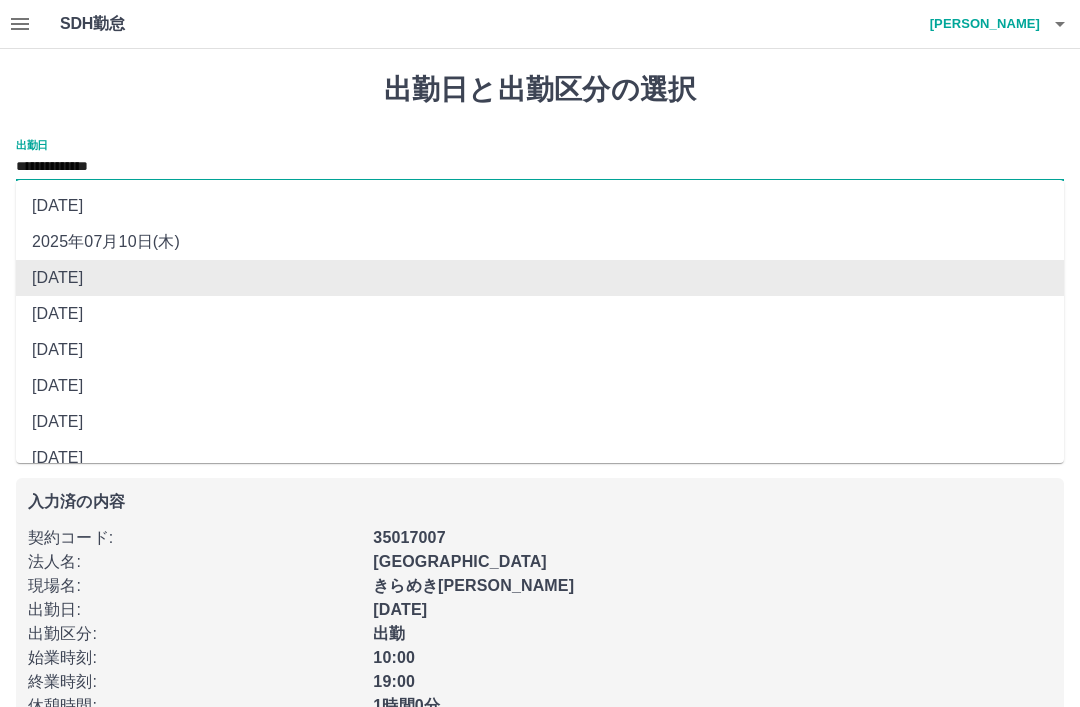 click on "2025年07月08日(火)" at bounding box center [540, 314] 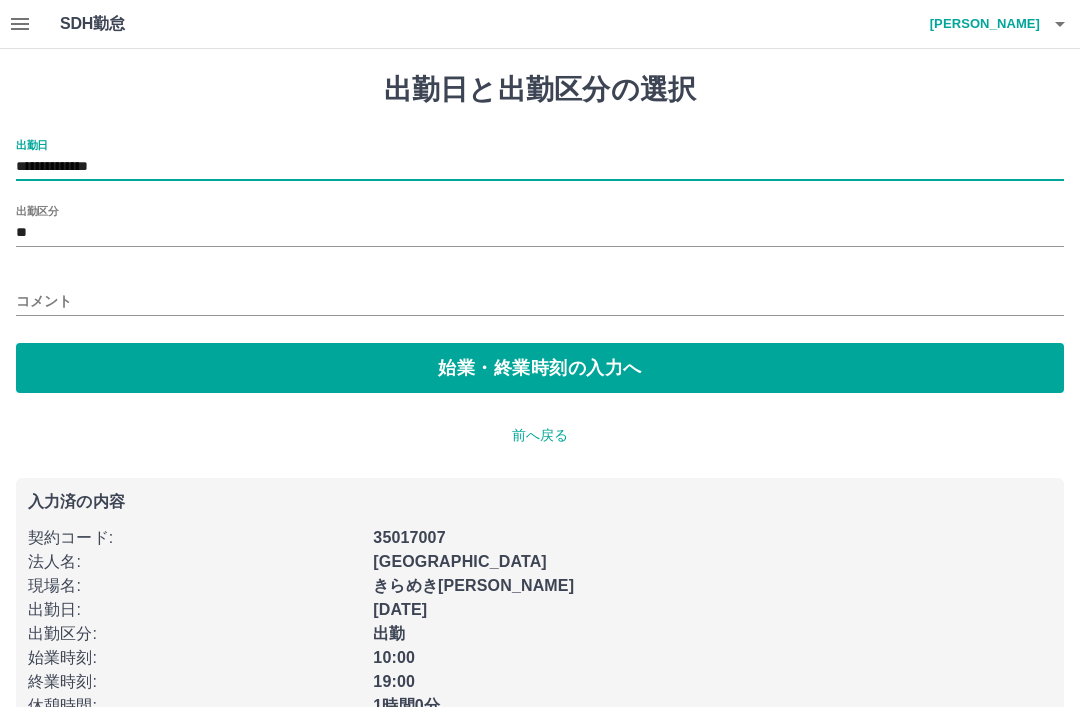 type on "**********" 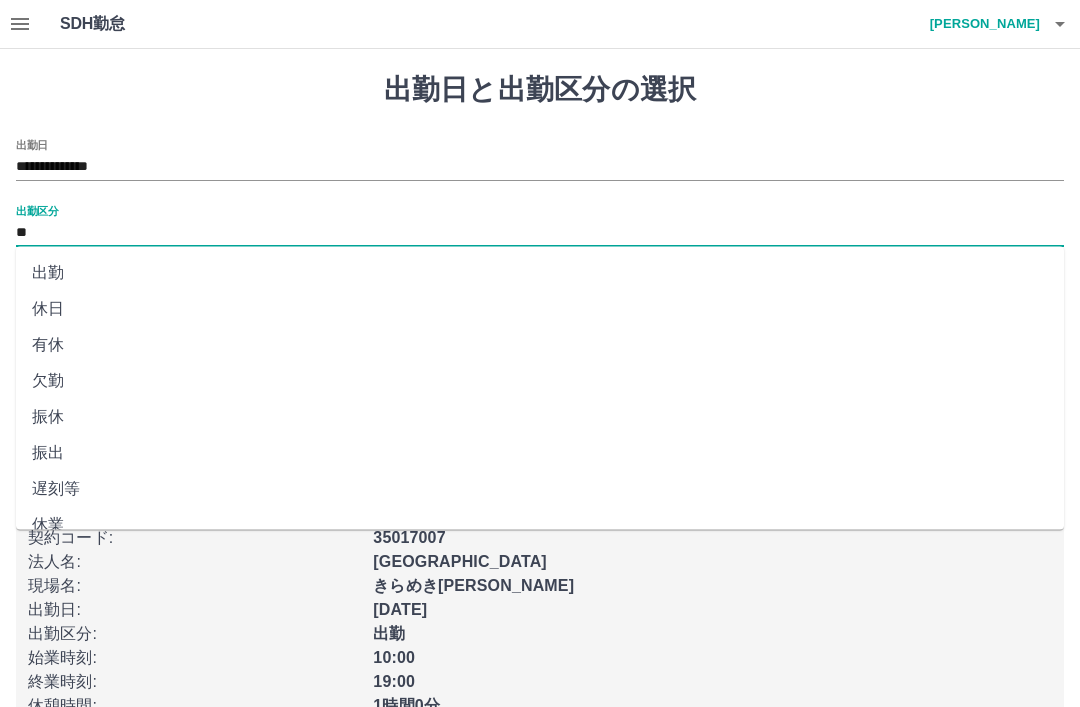 click on "**********" at bounding box center [540, 160] 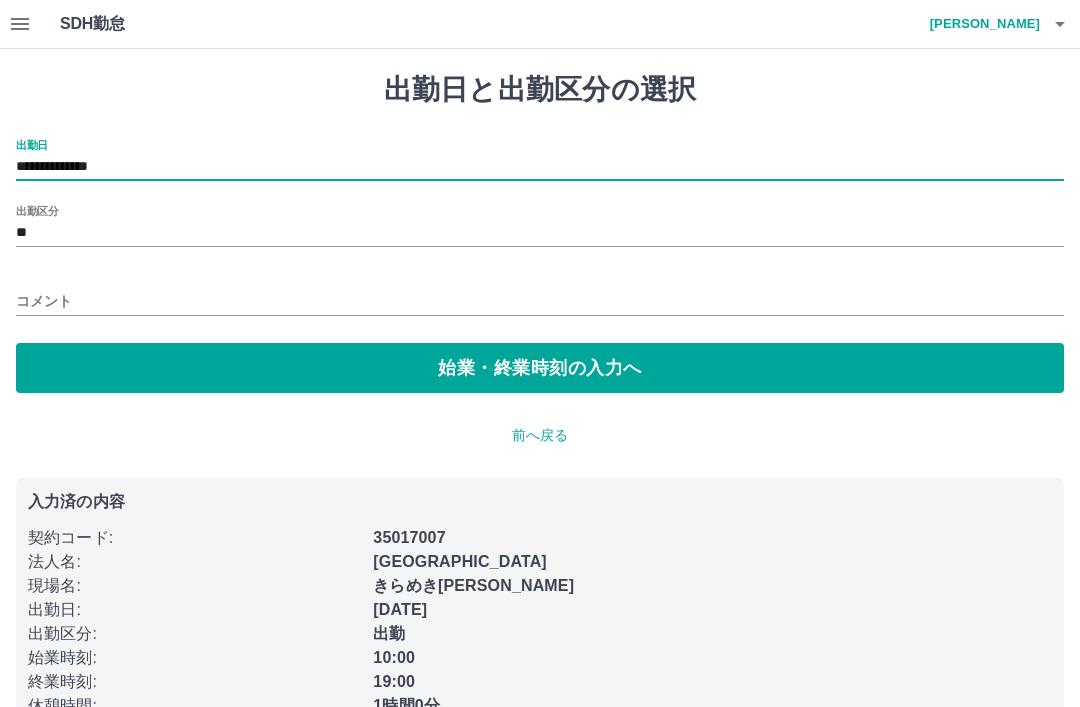 click on "コメント" at bounding box center [540, 301] 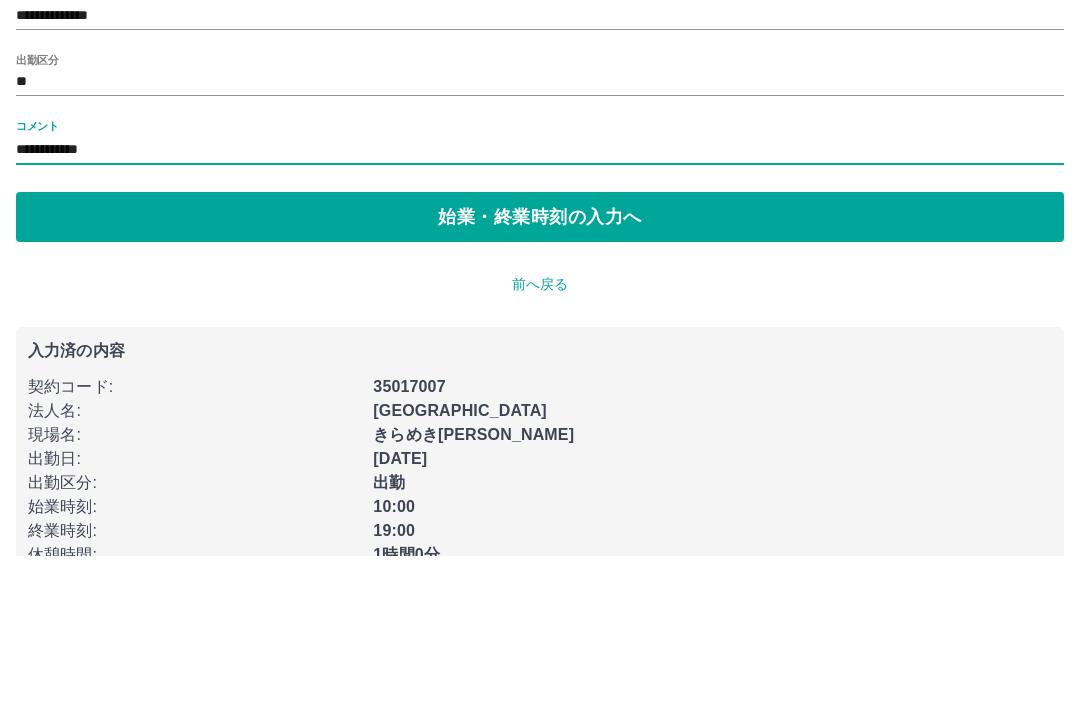 click on "**********" at bounding box center (540, 301) 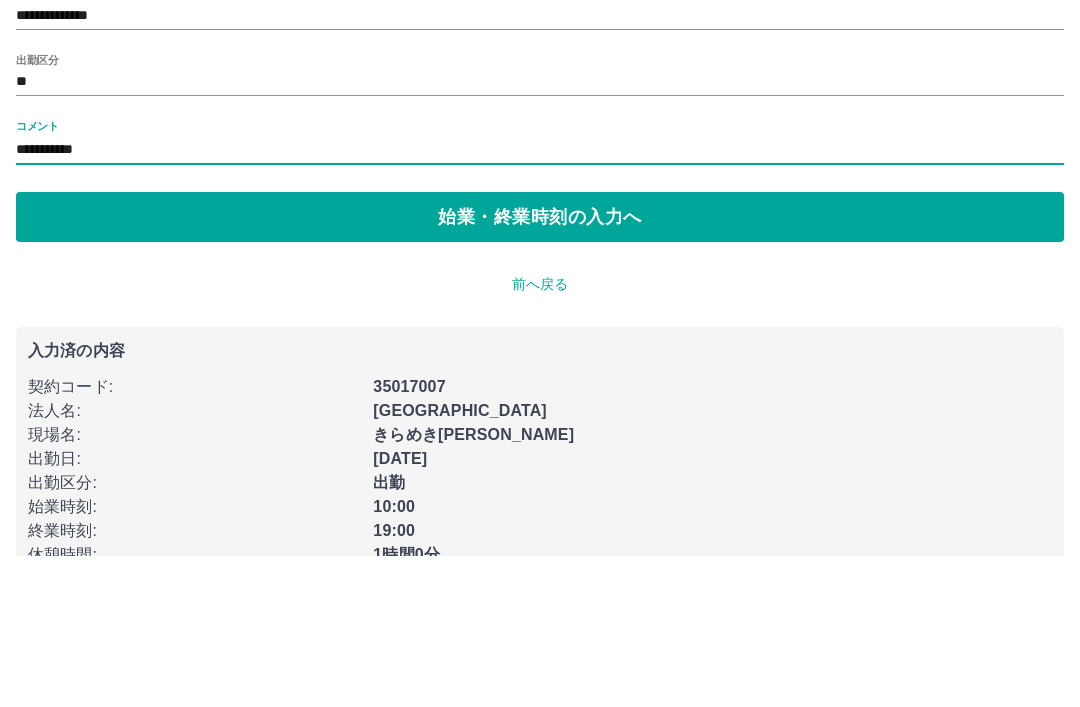 type on "**********" 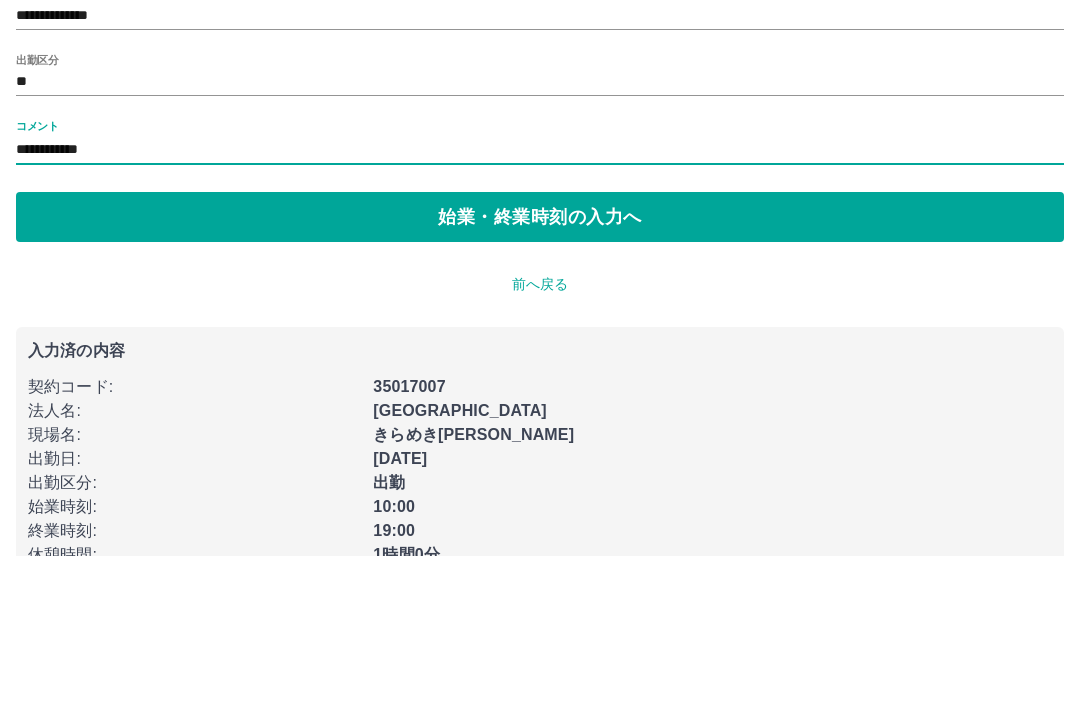 scroll, scrollTop: 50, scrollLeft: 0, axis: vertical 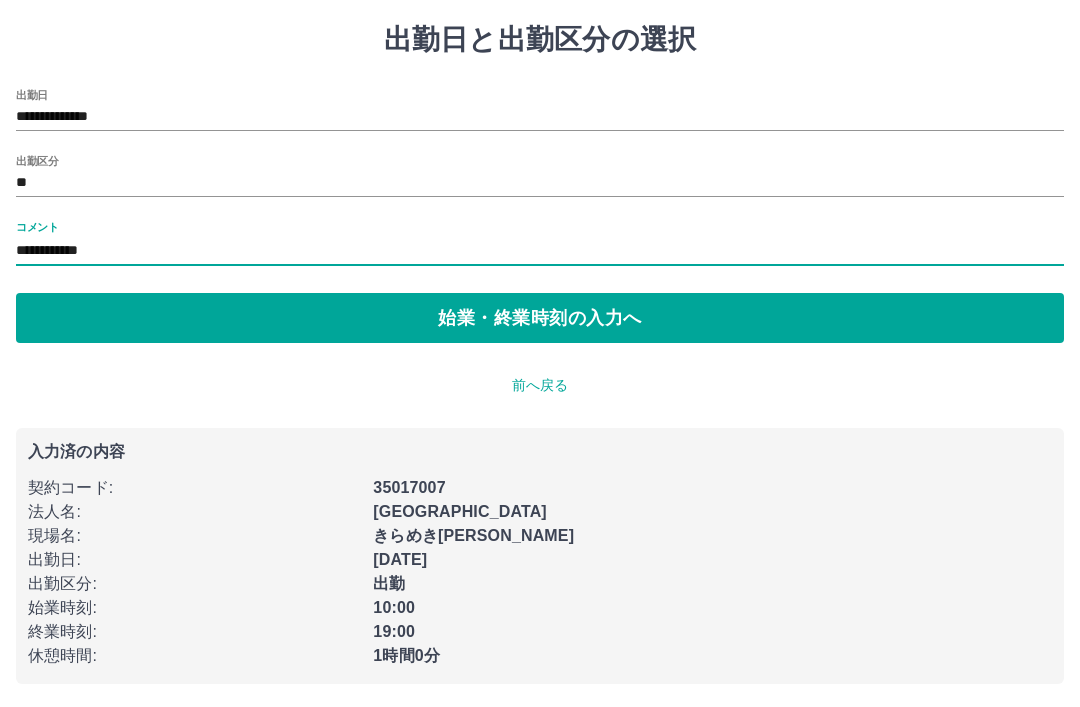 click on "**********" at bounding box center [540, 251] 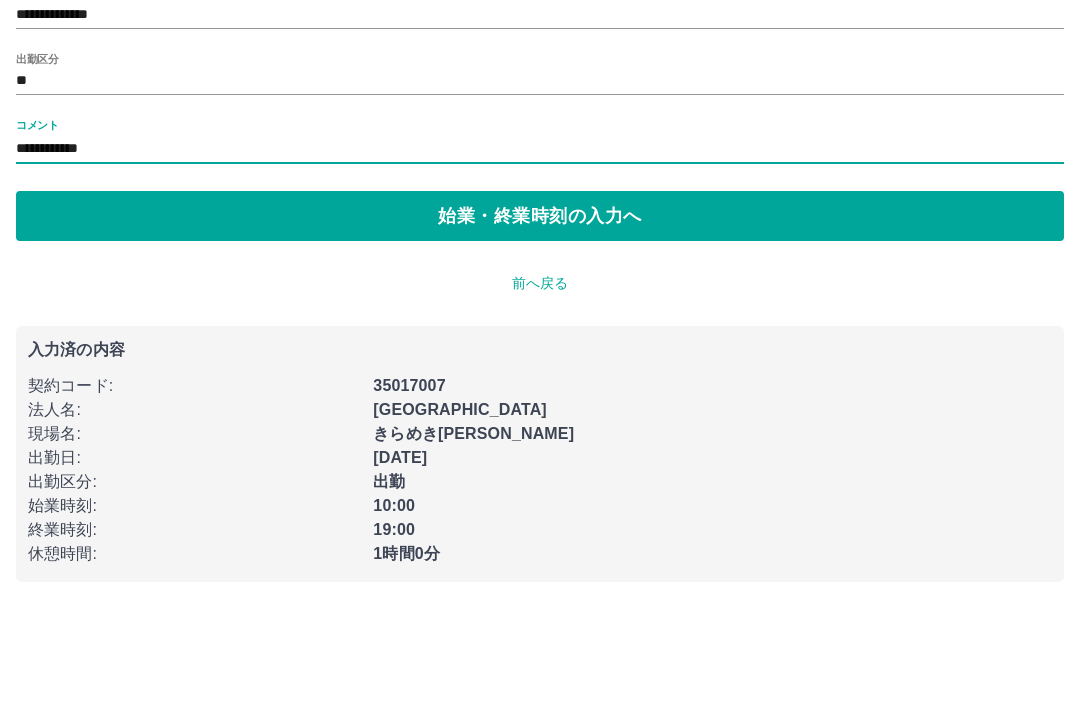 click on "始業・終業時刻の入力へ" at bounding box center [540, 318] 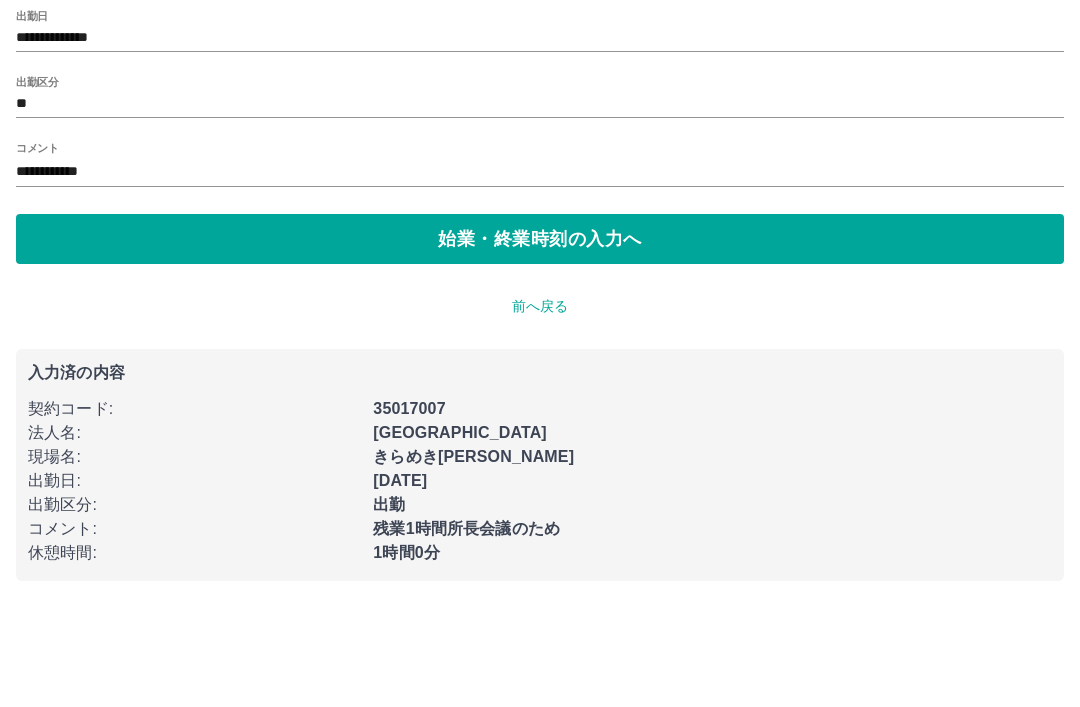 scroll, scrollTop: 0, scrollLeft: 0, axis: both 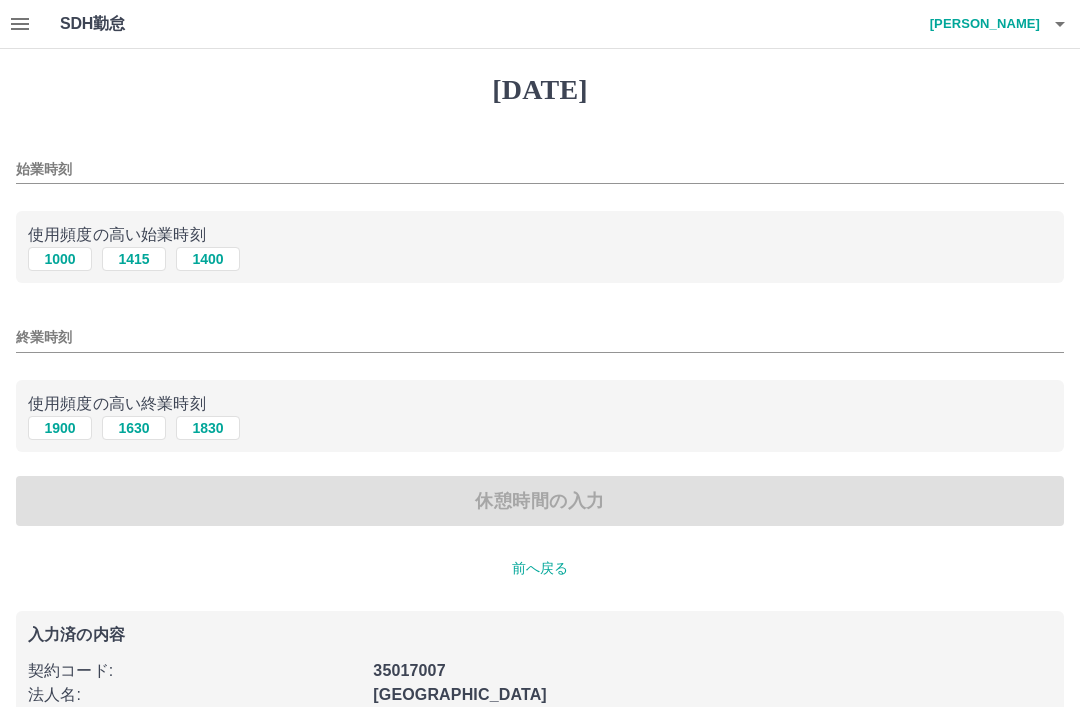 click on "始業時刻" at bounding box center [540, 163] 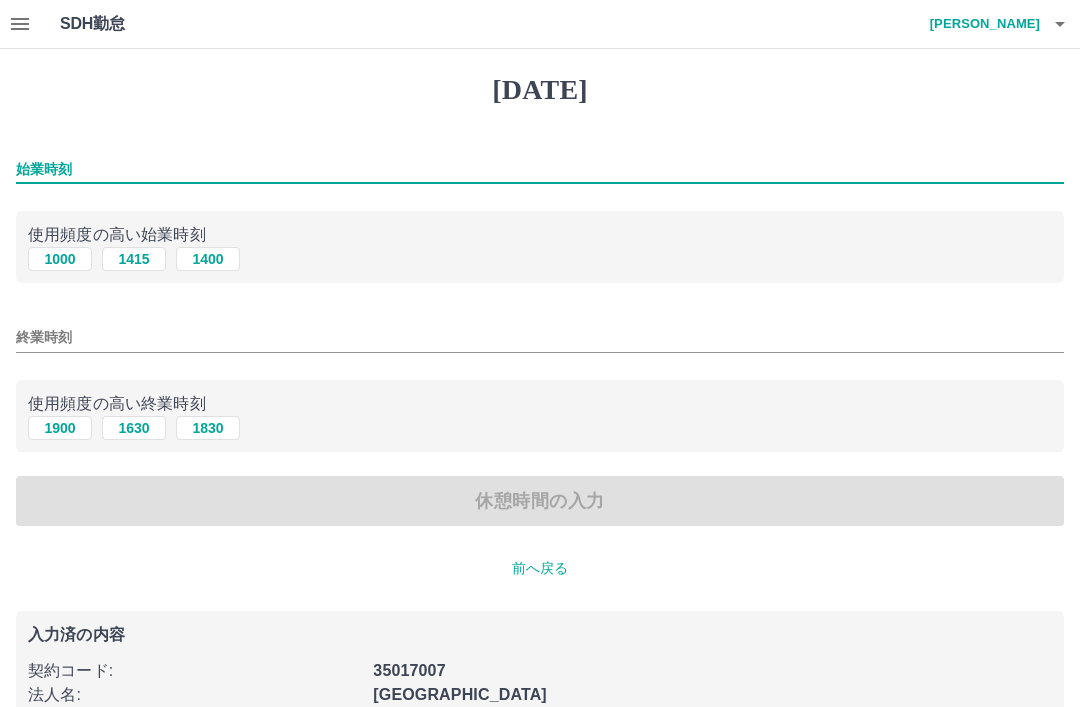 type on "*" 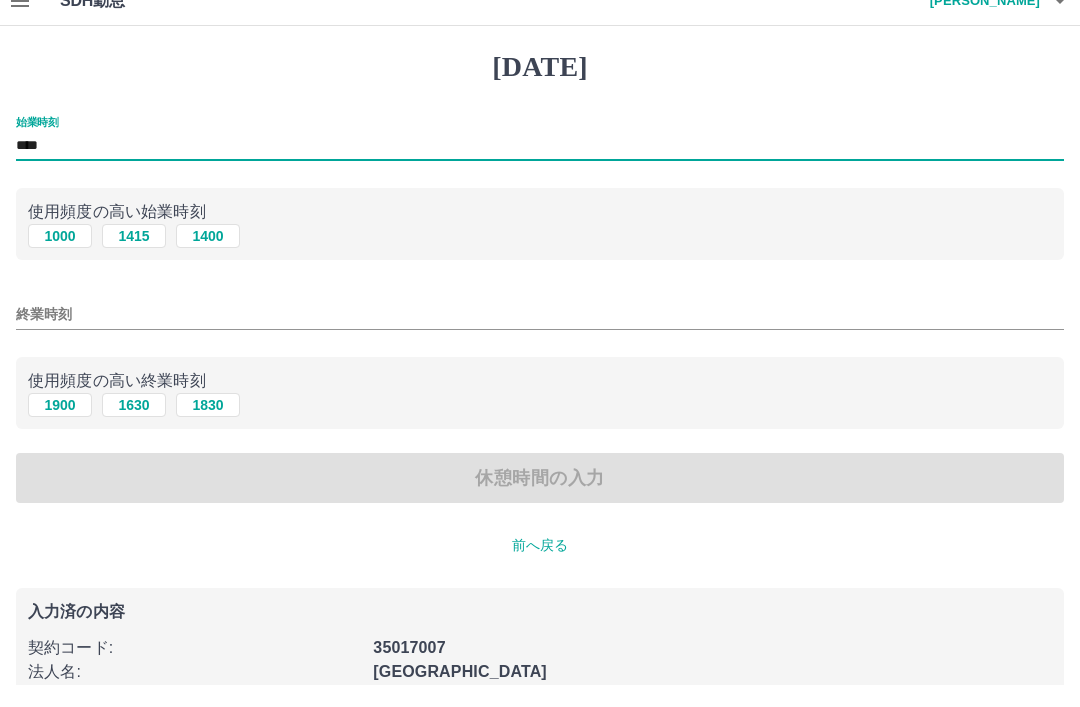 type on "****" 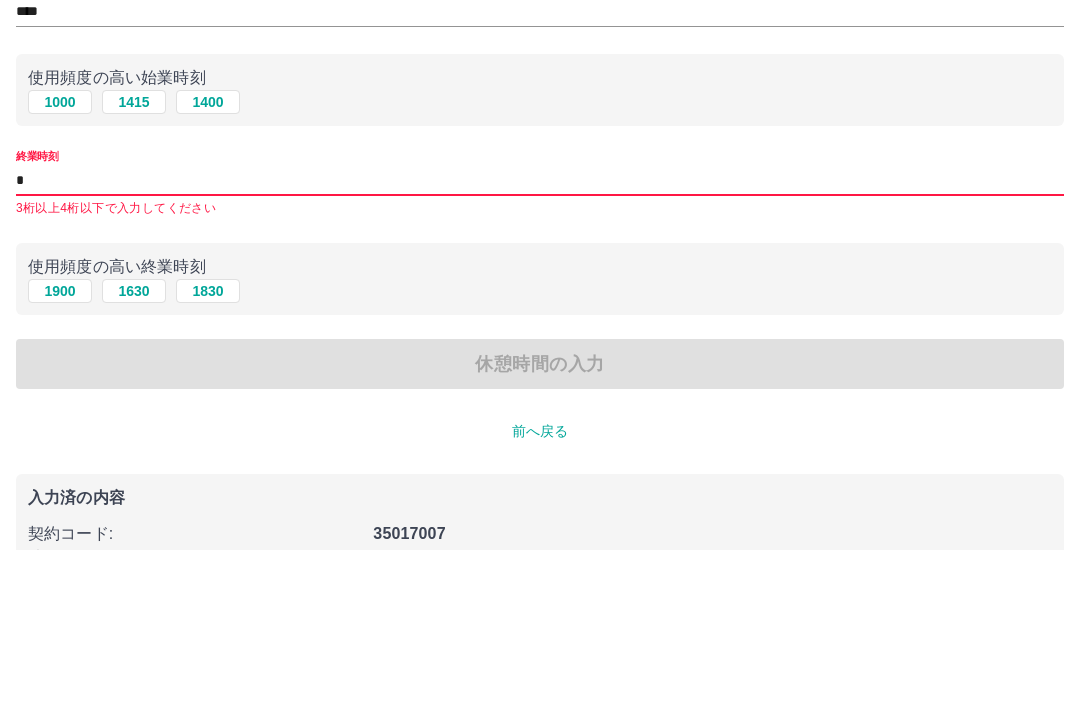click on "1900" at bounding box center [60, 448] 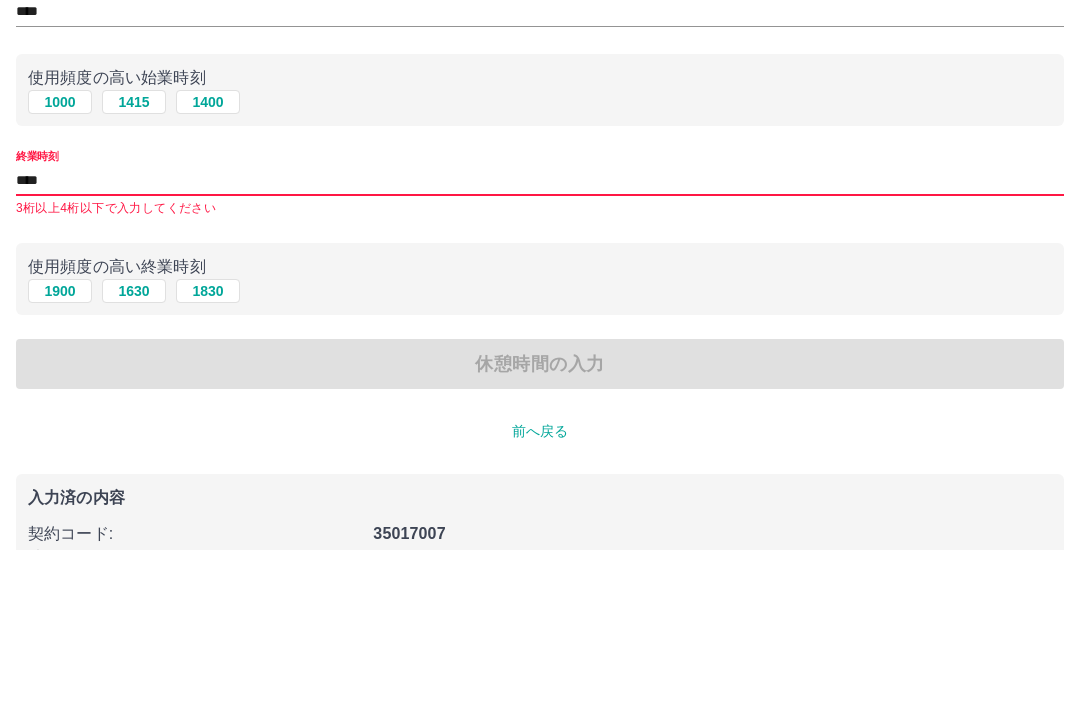 scroll, scrollTop: 98, scrollLeft: 0, axis: vertical 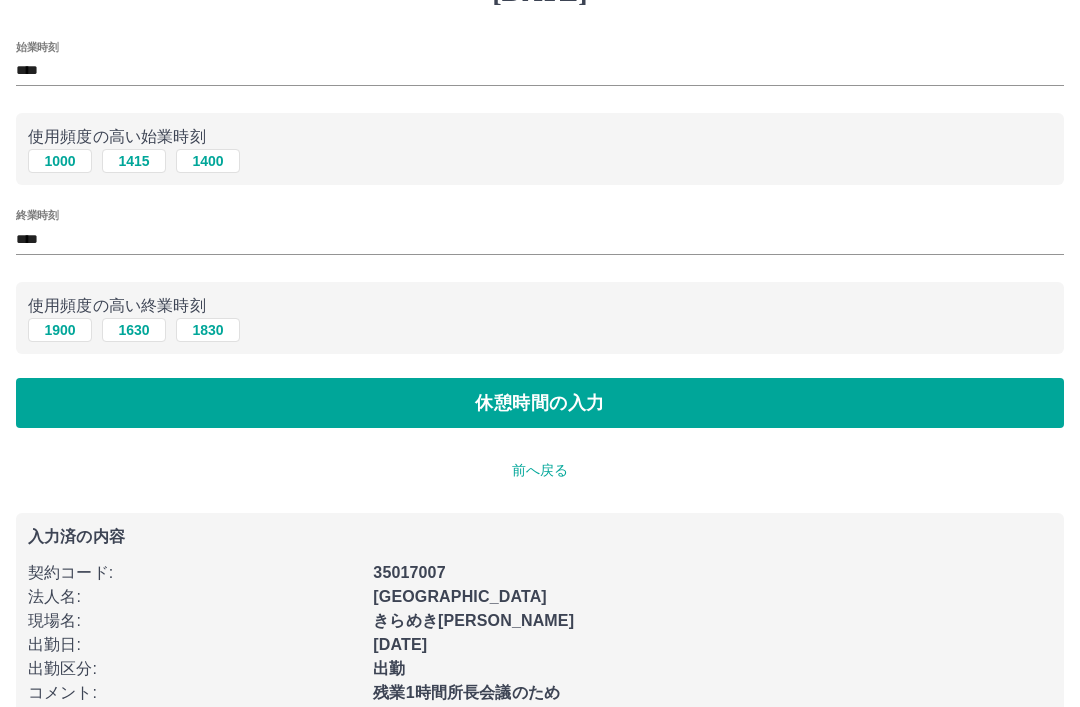 click on "休憩時間の入力" at bounding box center (540, 403) 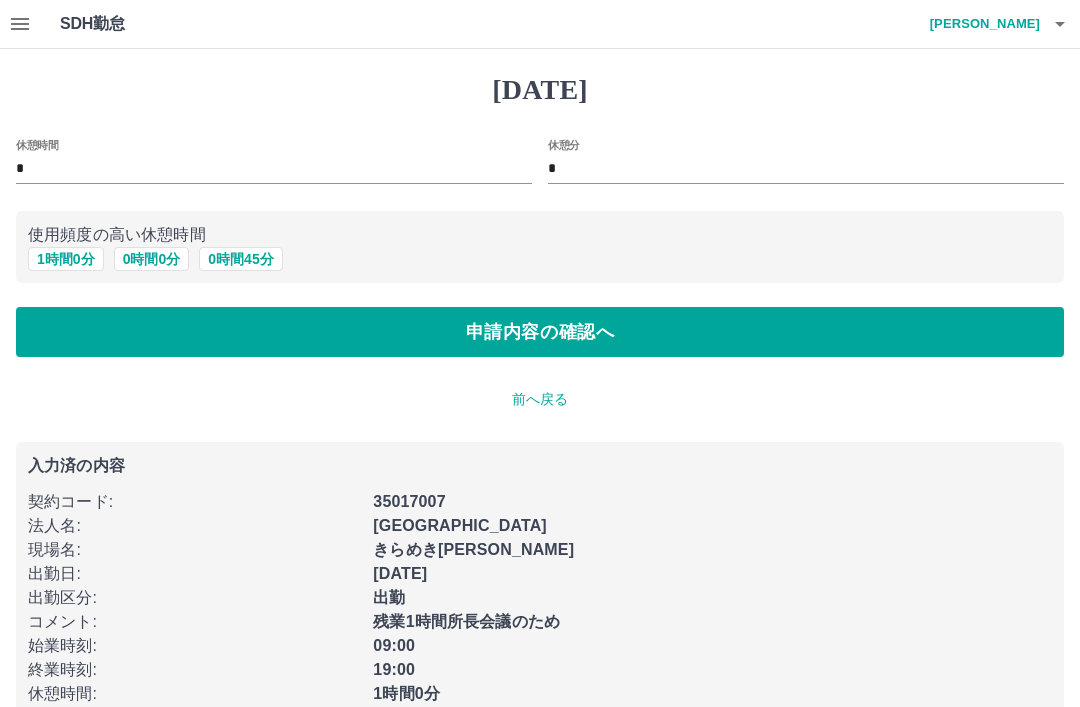 click on "1 時間 0 分" at bounding box center [66, 259] 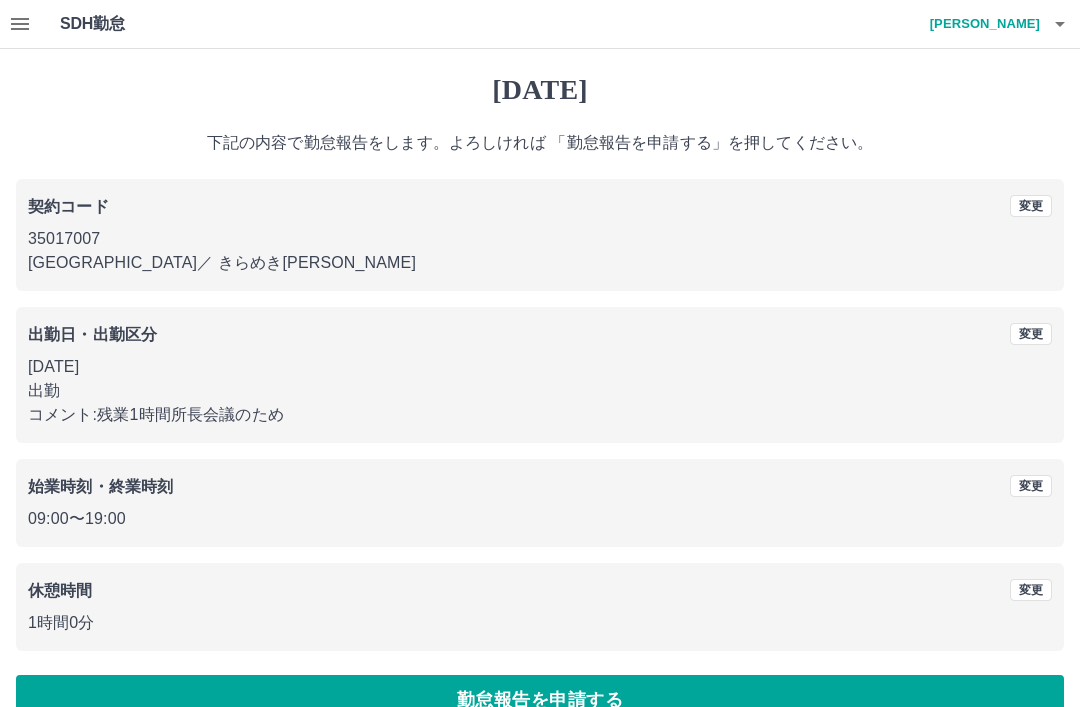 click on "勤怠報告を申請する" at bounding box center [540, 700] 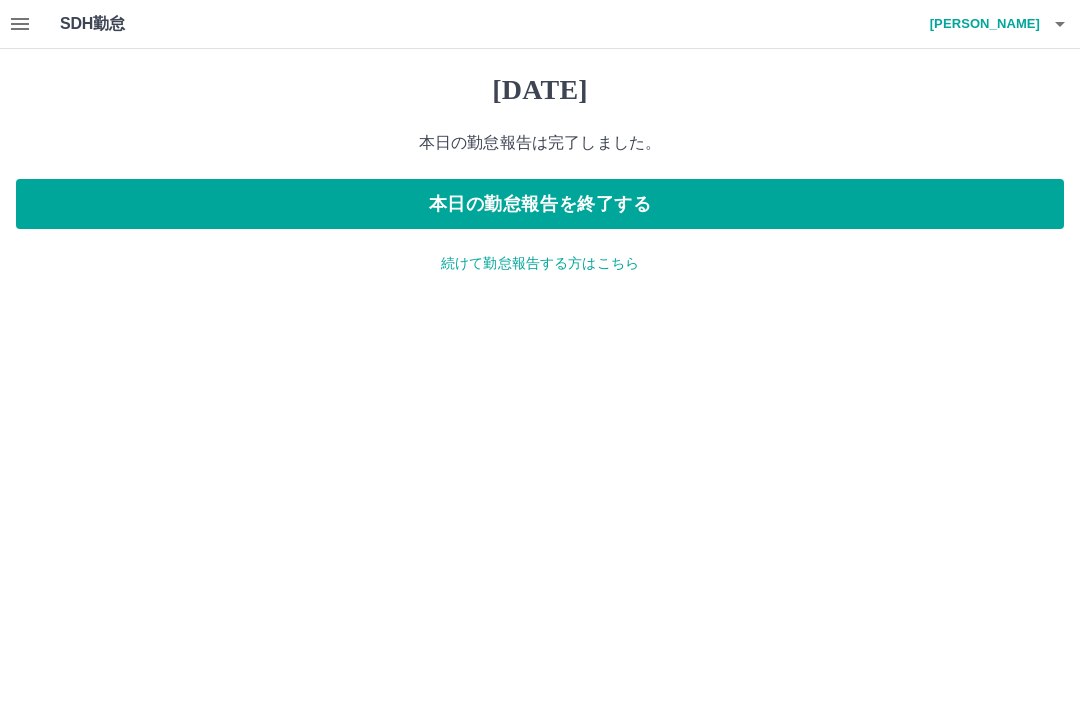 click on "続けて勤怠報告する方はこちら" at bounding box center [540, 263] 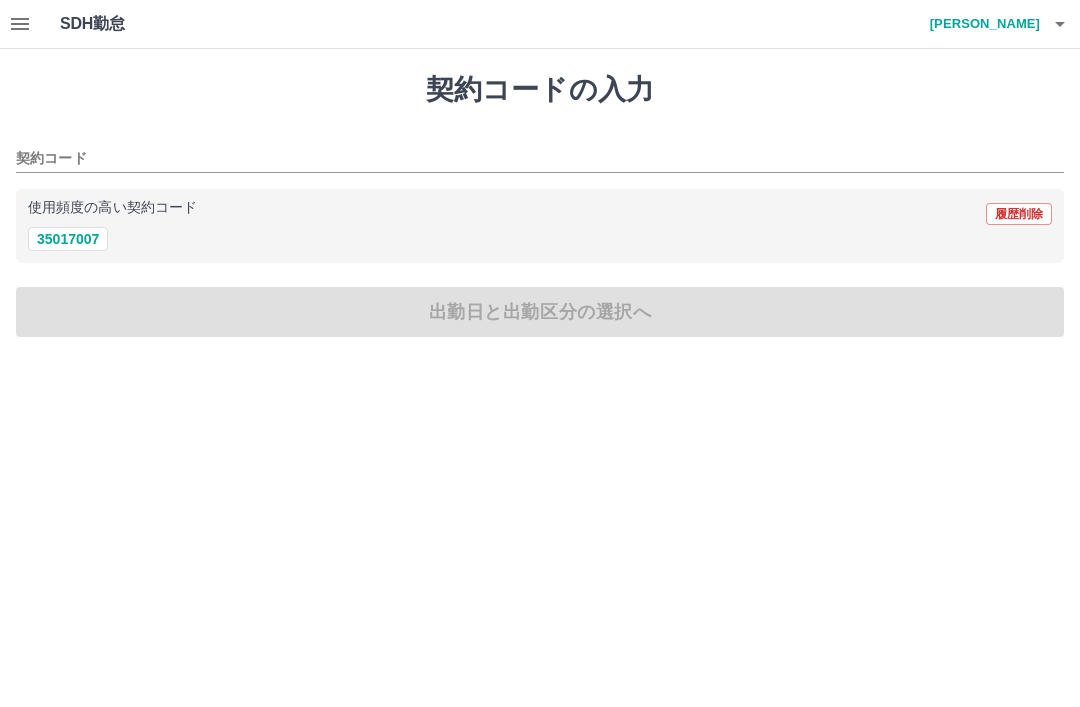 click on "35017007" at bounding box center (68, 239) 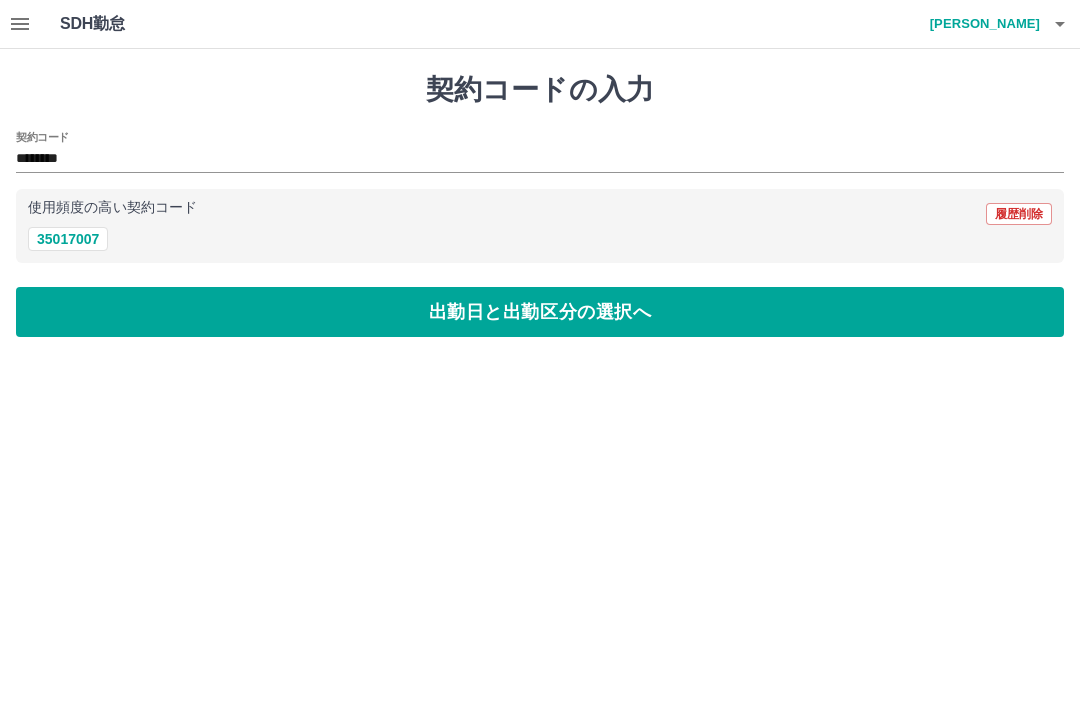 click on "出勤日と出勤区分の選択へ" at bounding box center [540, 312] 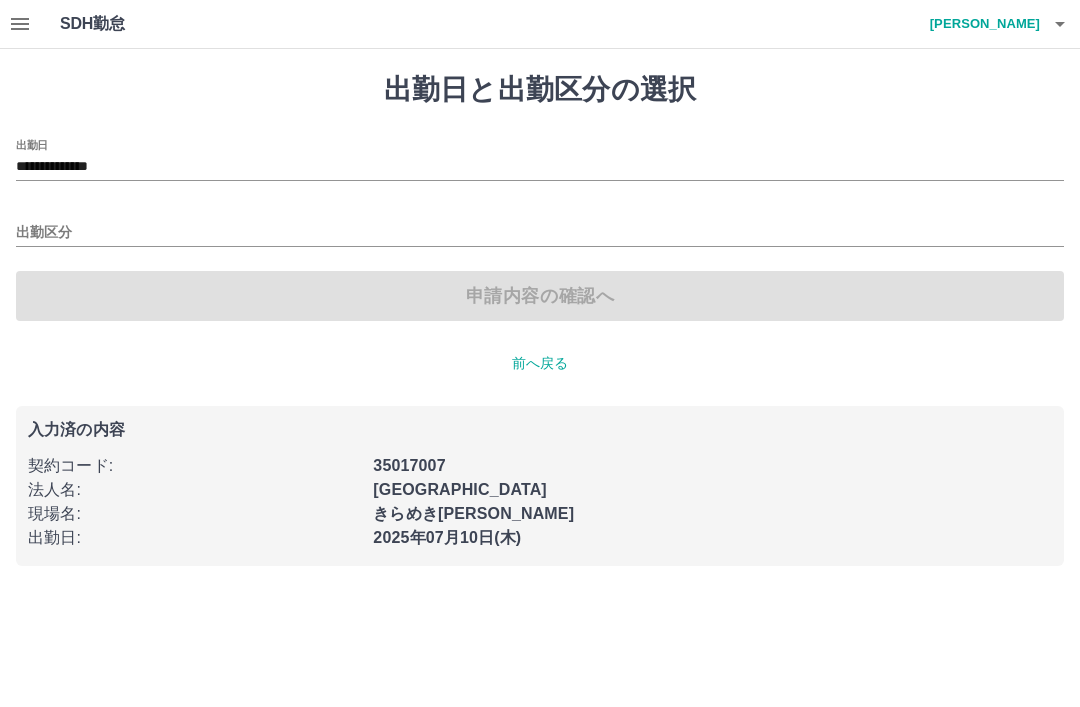 click on "**********" at bounding box center [540, 167] 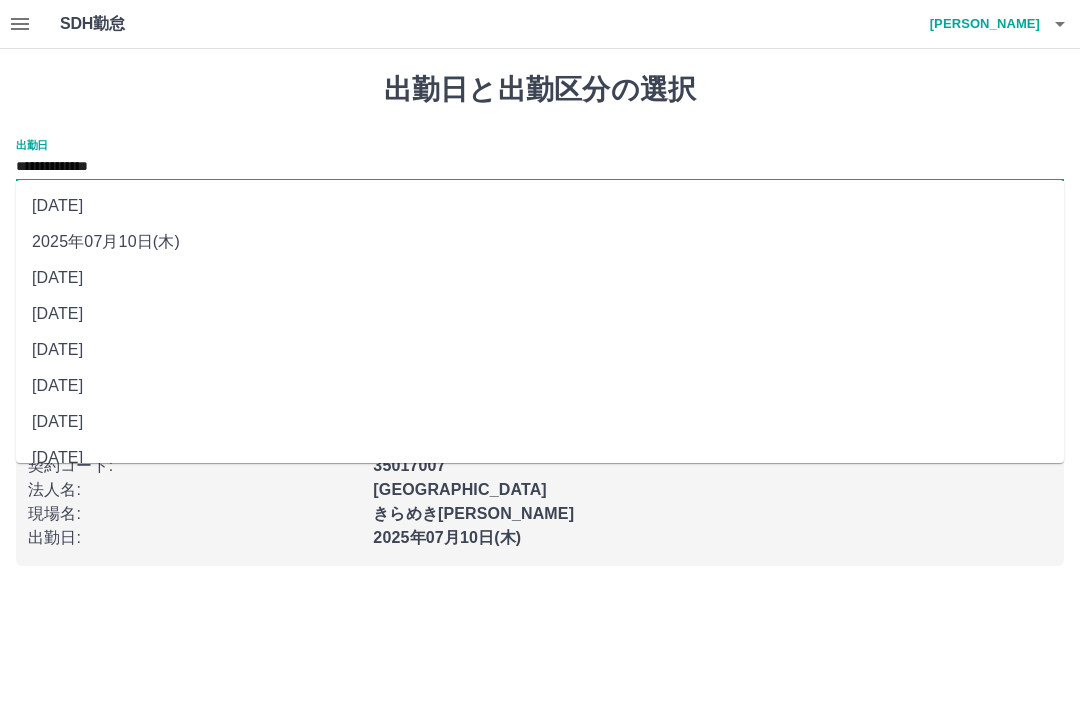 click on "2025年07月07日(月)" at bounding box center (540, 350) 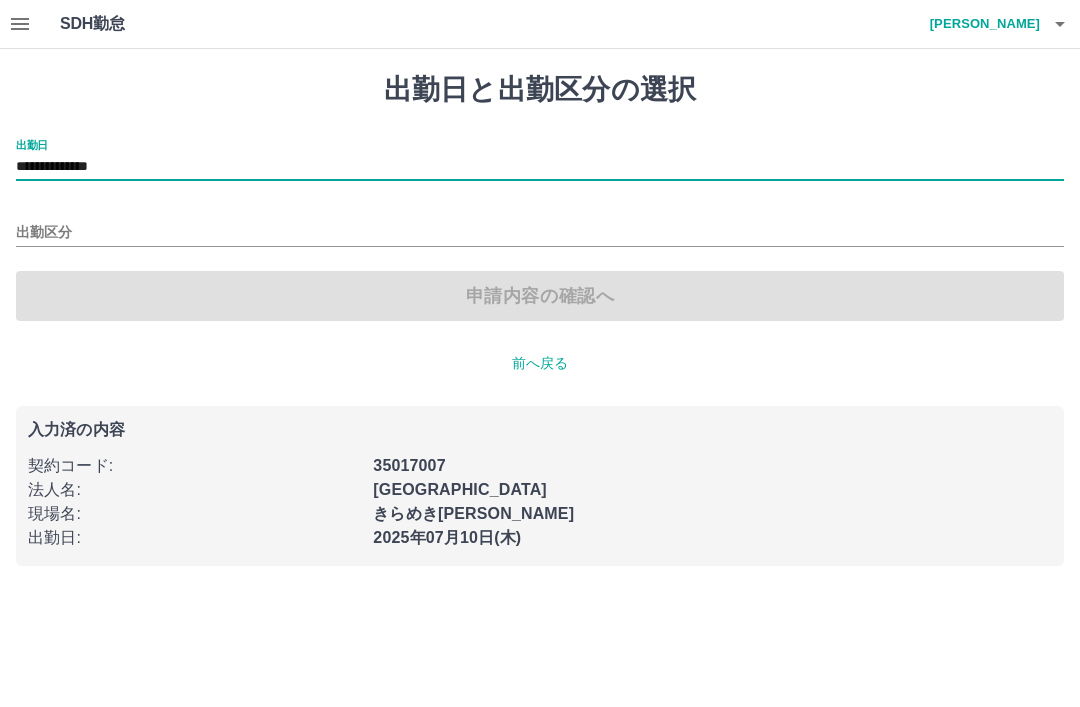 click on "出勤区分" at bounding box center (540, 233) 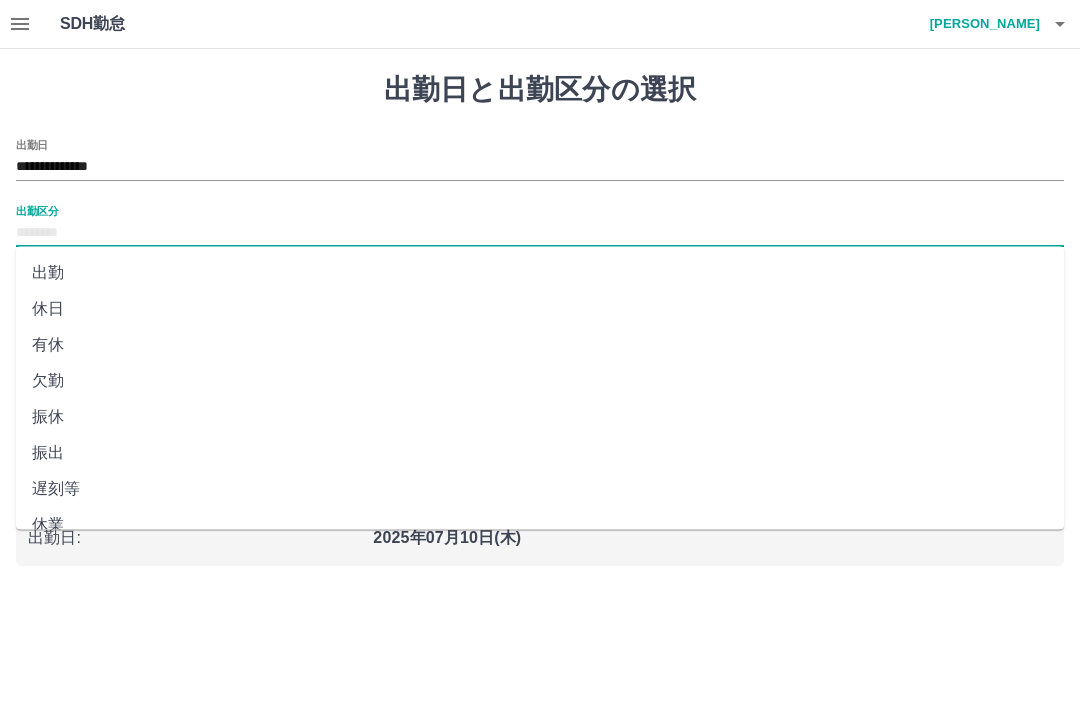 click on "振休" at bounding box center (540, 417) 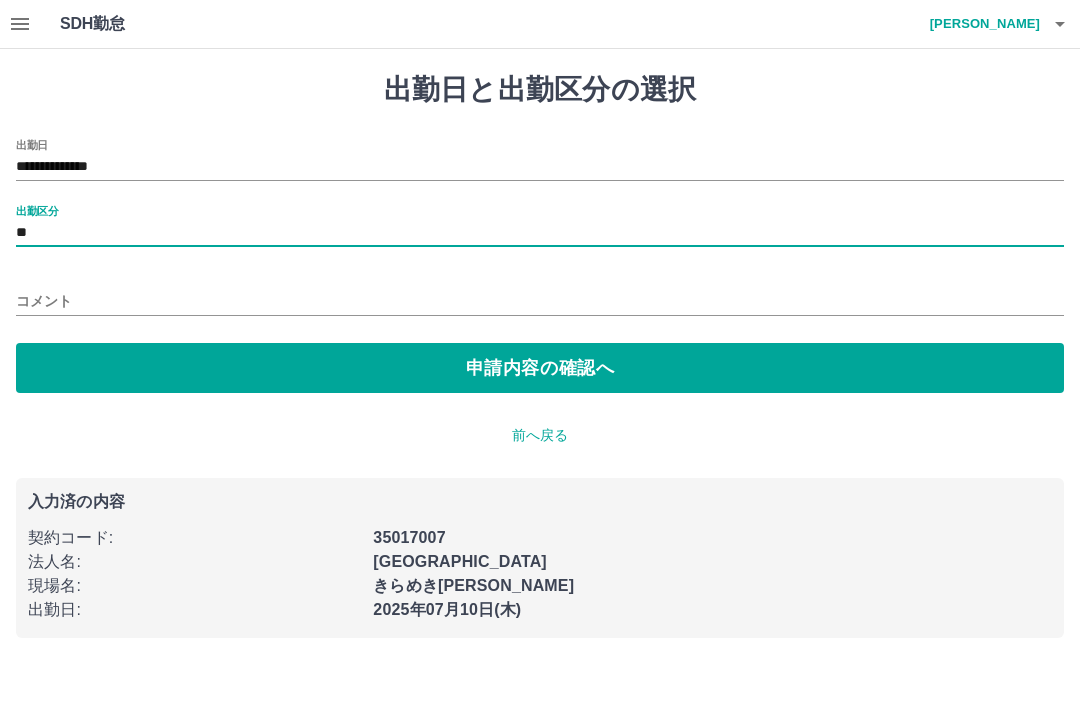 type on "**" 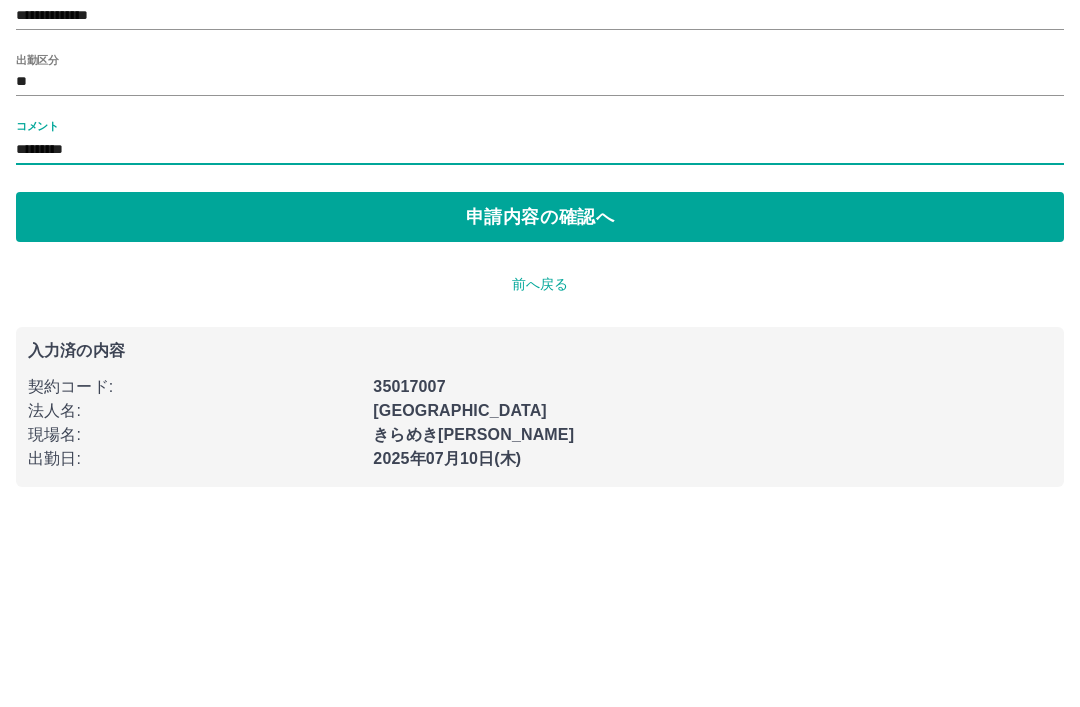 type on "******" 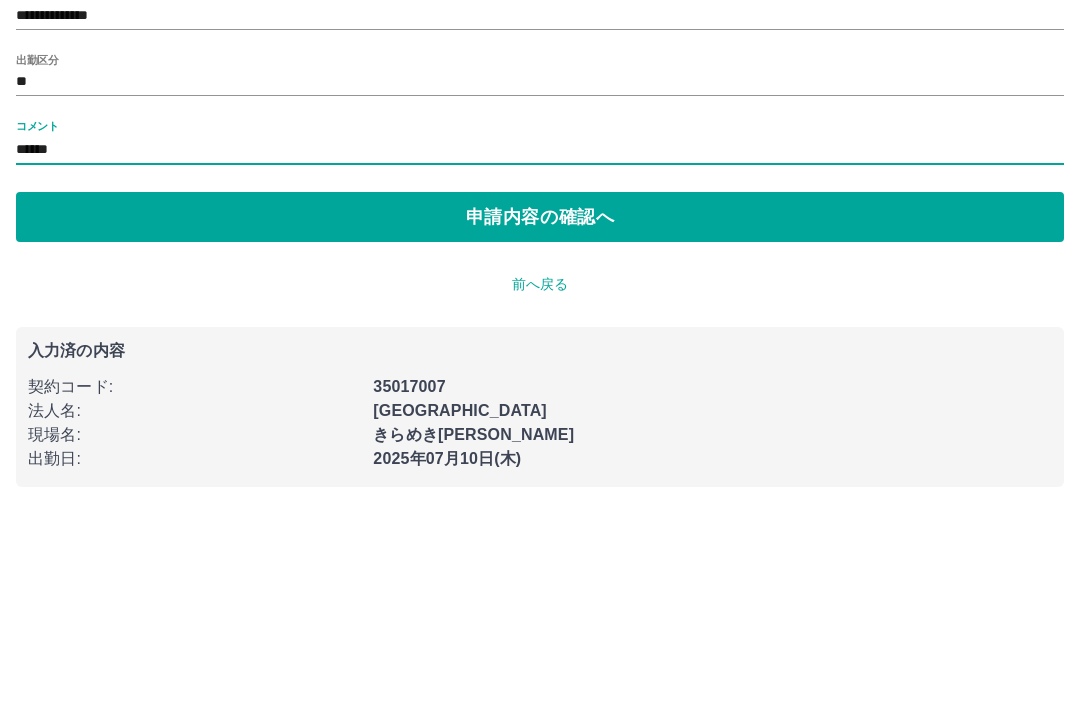 click on "申請内容の確認へ" at bounding box center [540, 368] 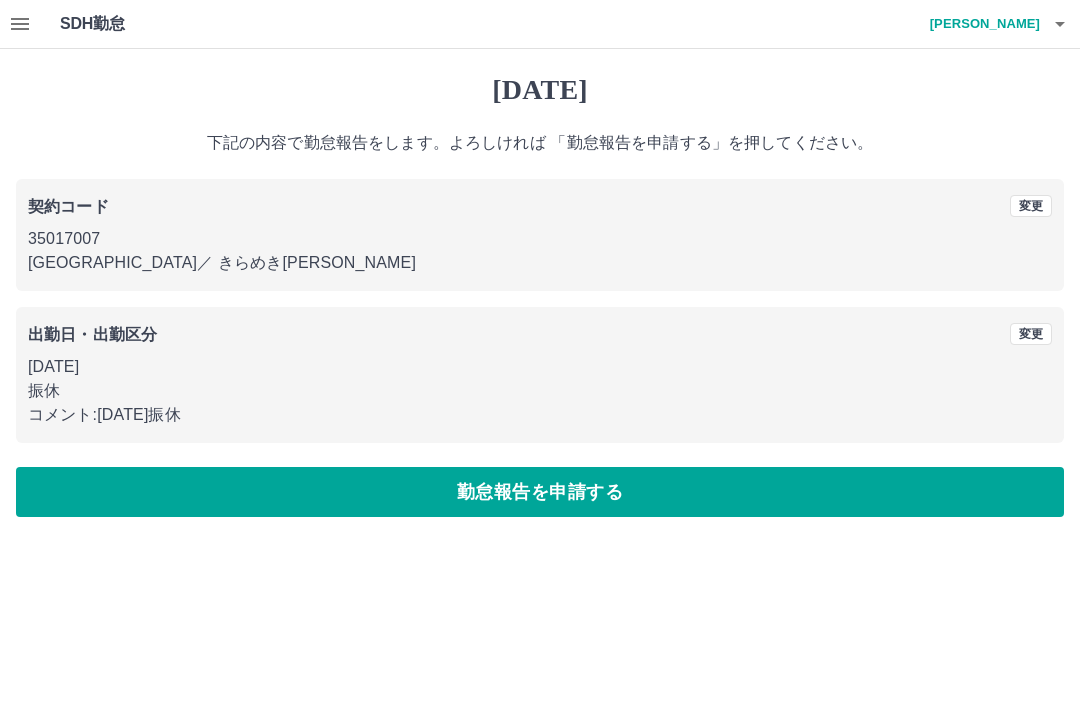 click on "勤怠報告を申請する" at bounding box center [540, 492] 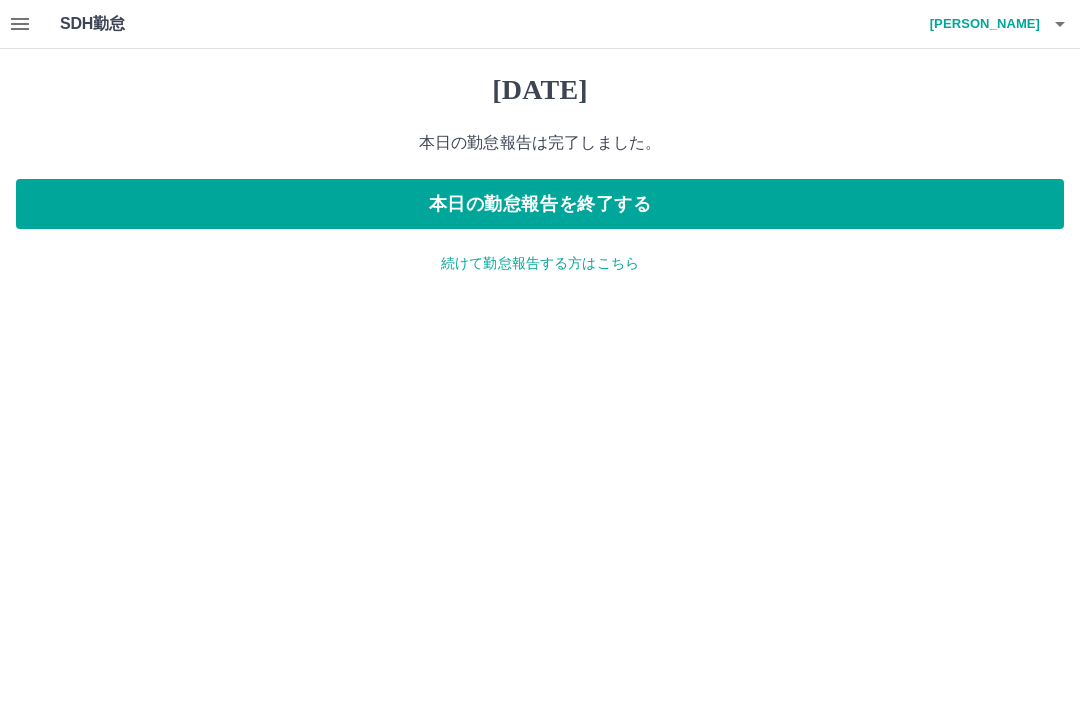 click on "続けて勤怠報告する方はこちら" at bounding box center (540, 263) 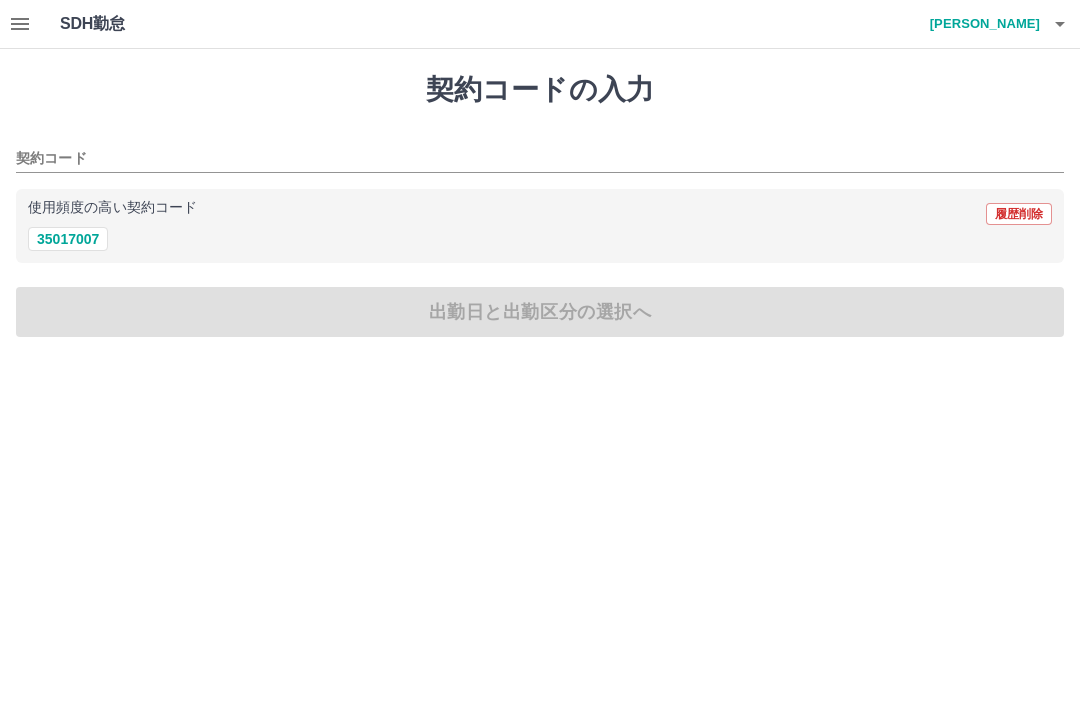 click on "契約コードの入力 契約コード 使用頻度の高い契約コード 履歴削除 35017007 出勤日と出勤区分の選択へ" at bounding box center [540, 205] 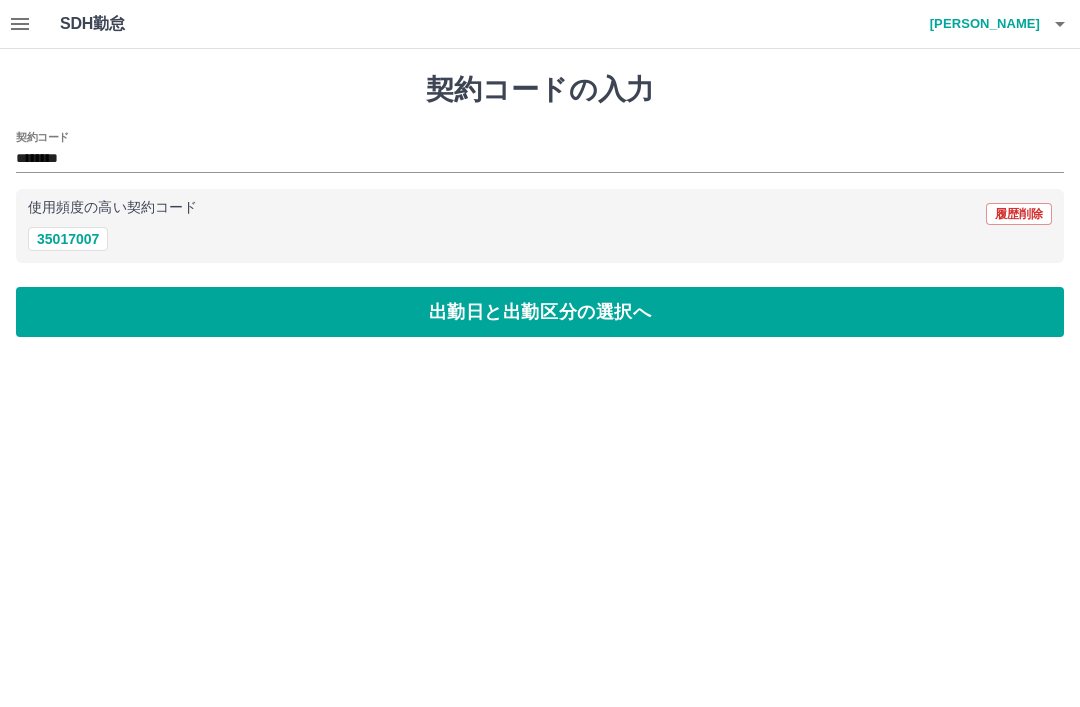 click on "出勤日と出勤区分の選択へ" at bounding box center [540, 312] 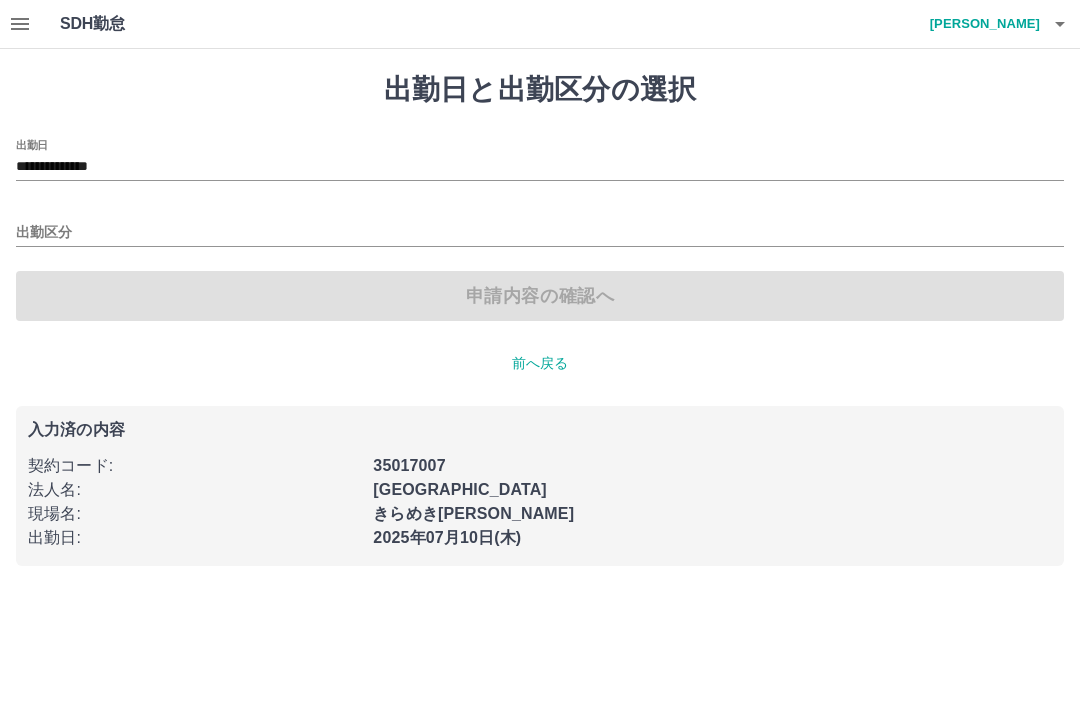 click at bounding box center (20, 24) 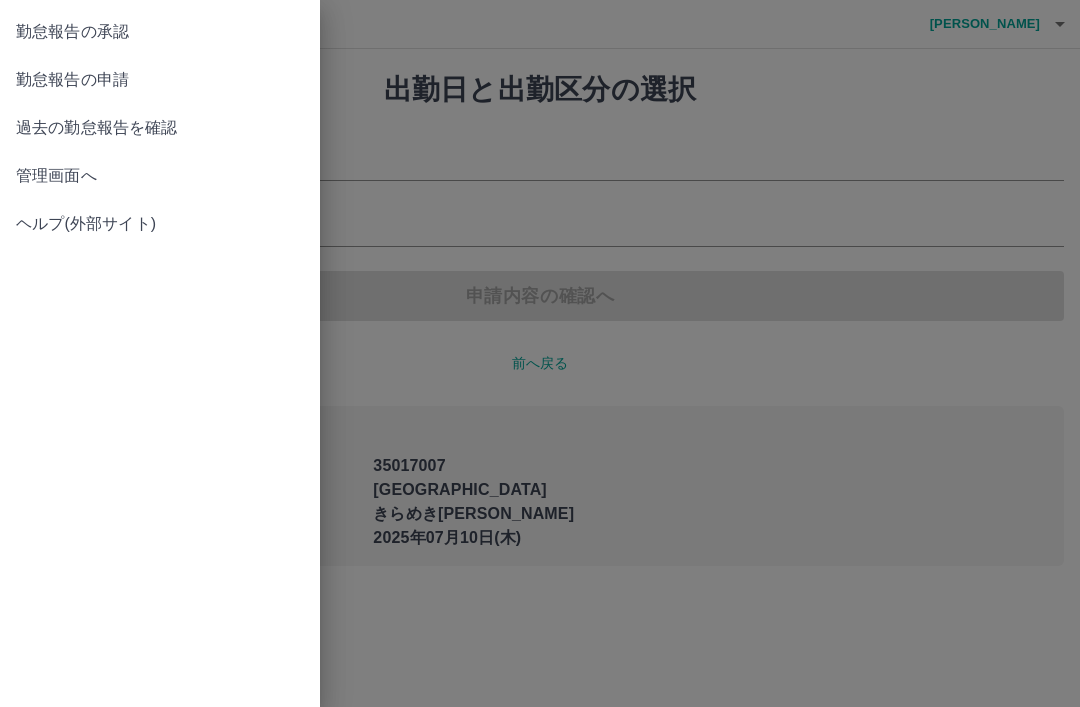 click on "勤怠報告の承認" at bounding box center (160, 32) 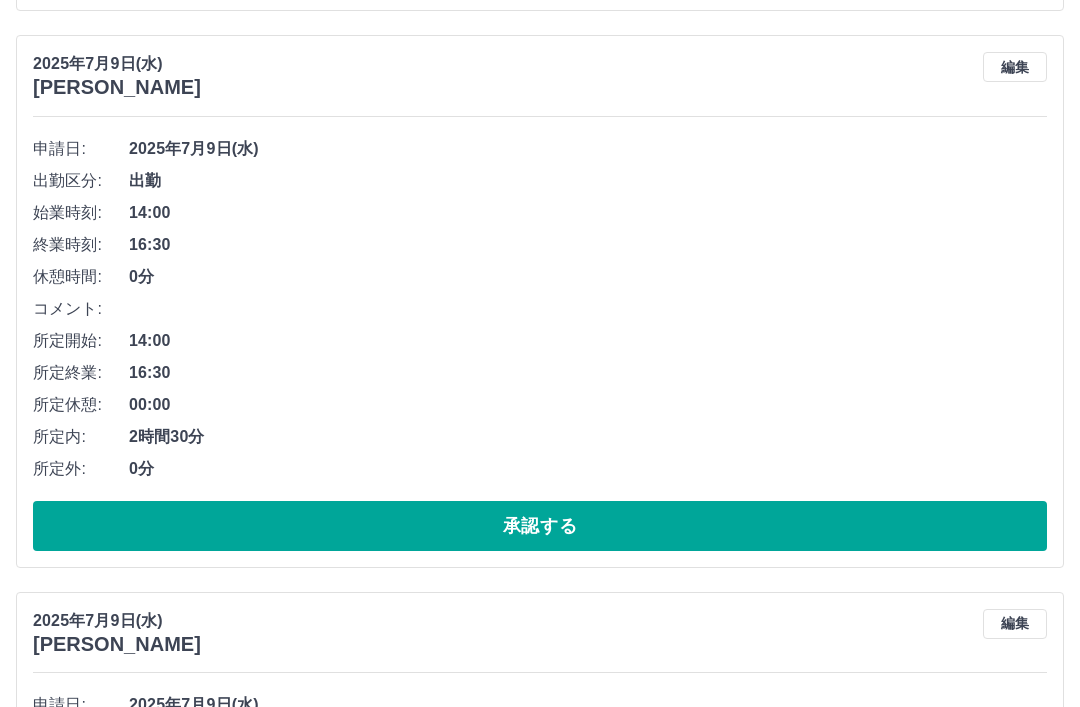 scroll, scrollTop: 1310, scrollLeft: 0, axis: vertical 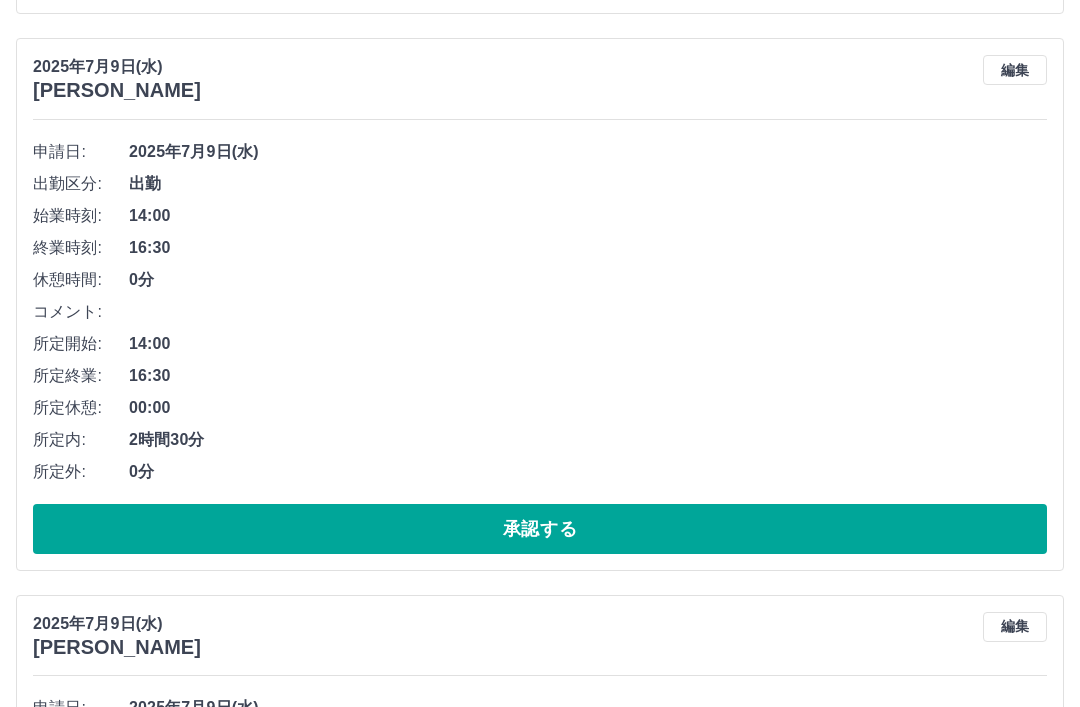 click on "承認する" at bounding box center (540, 529) 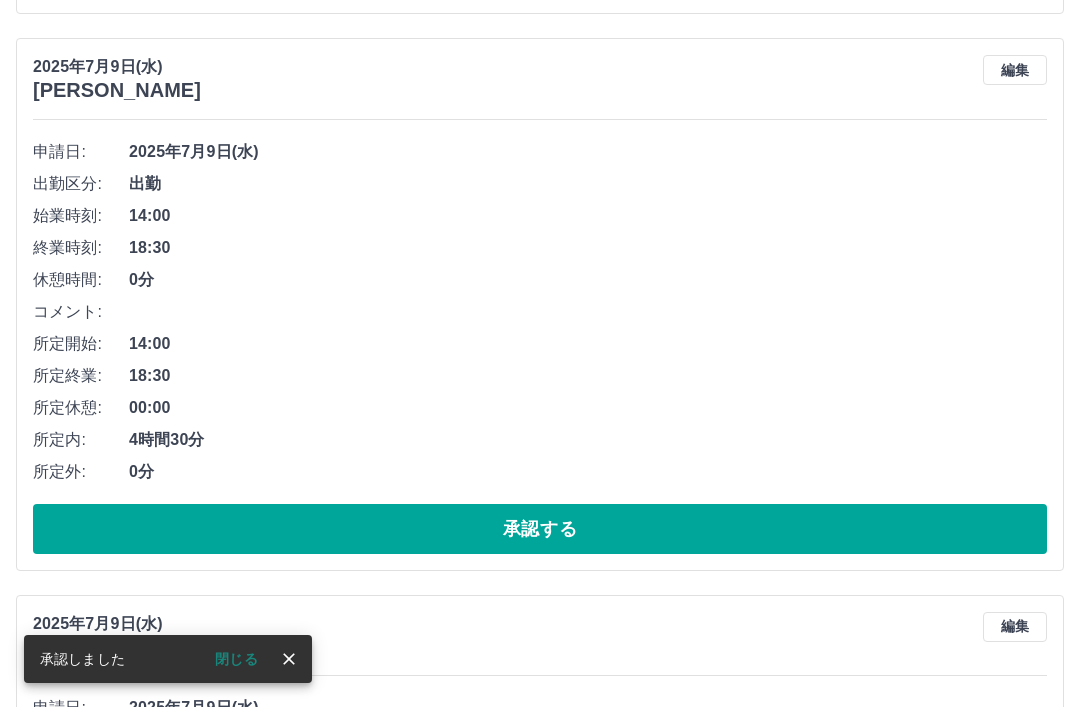 click on "承認する" at bounding box center [540, 529] 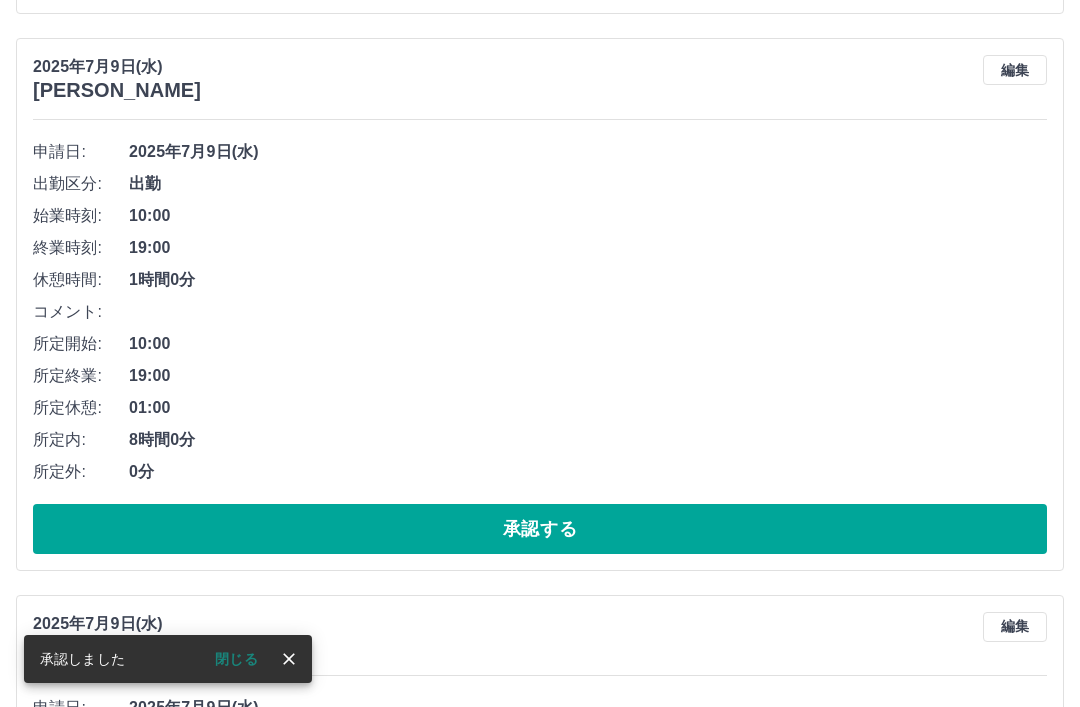 click on "承認する" at bounding box center (540, 529) 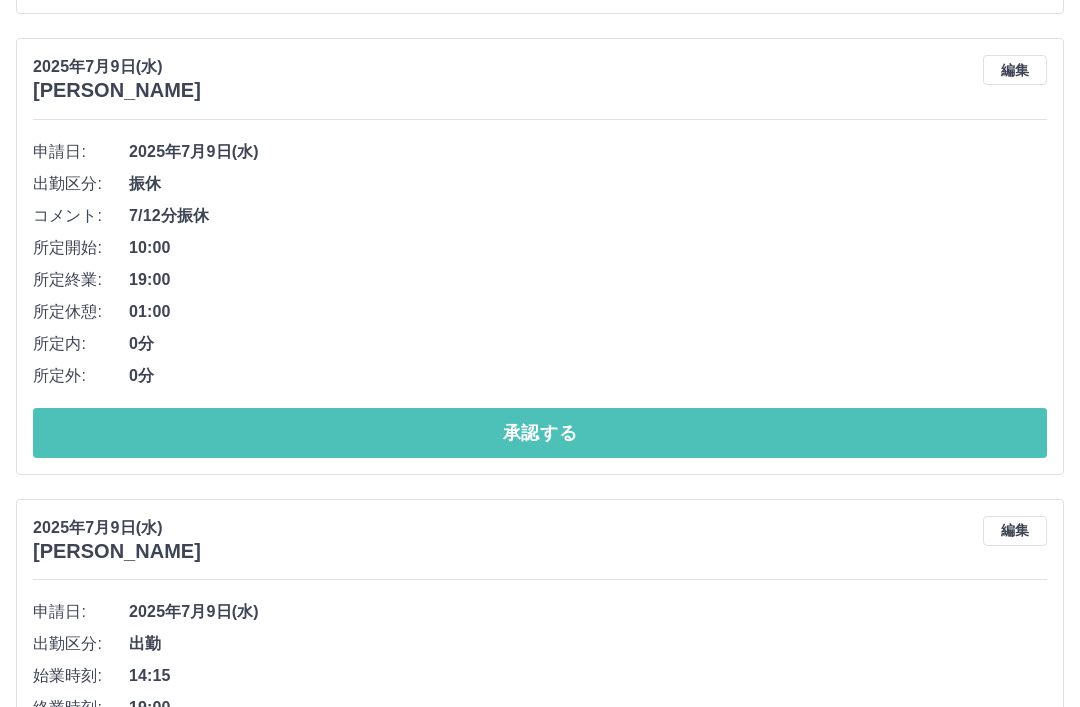 click on "承認する" at bounding box center [540, 433] 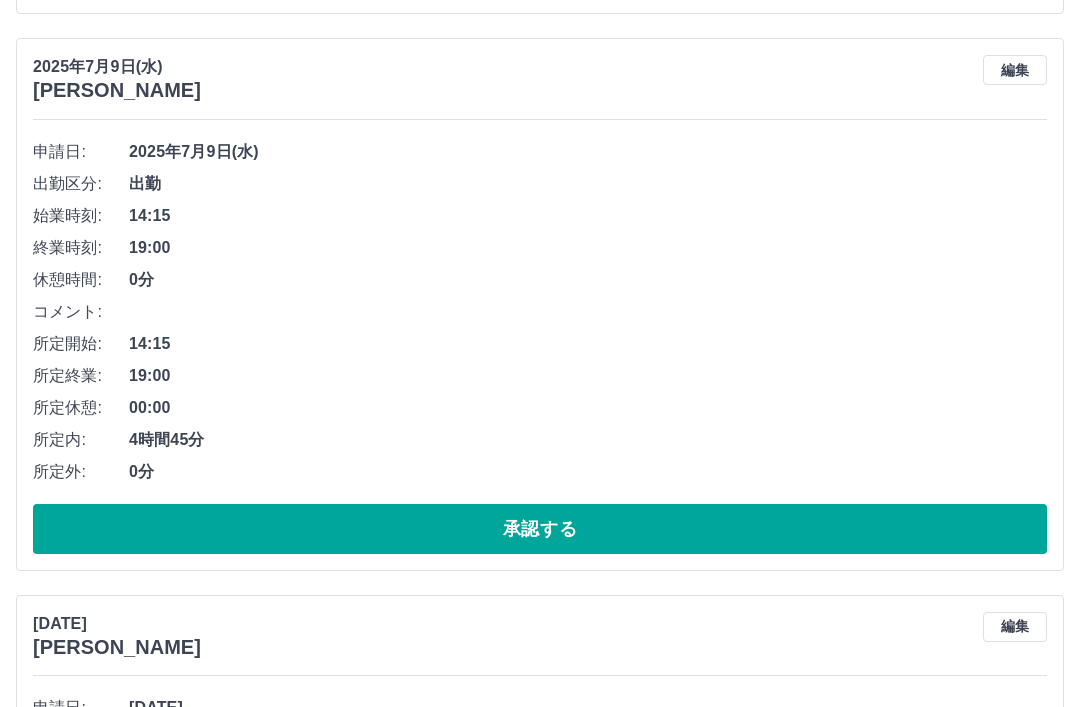 click on "承認する" at bounding box center (540, 529) 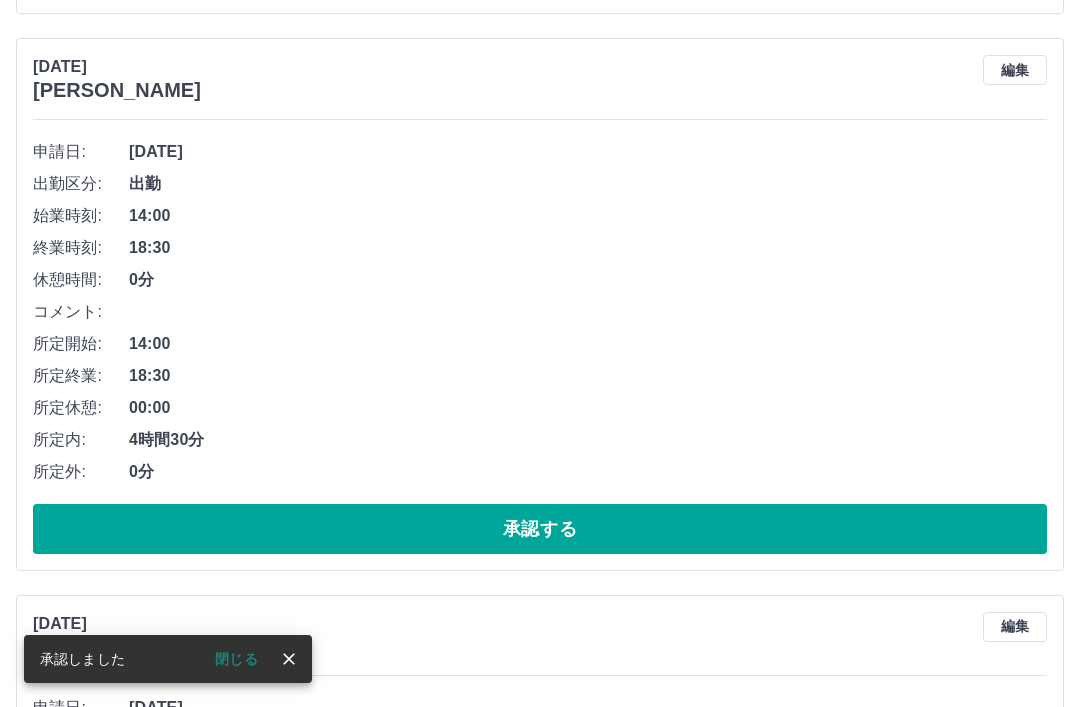 click on "承認する" at bounding box center [540, 529] 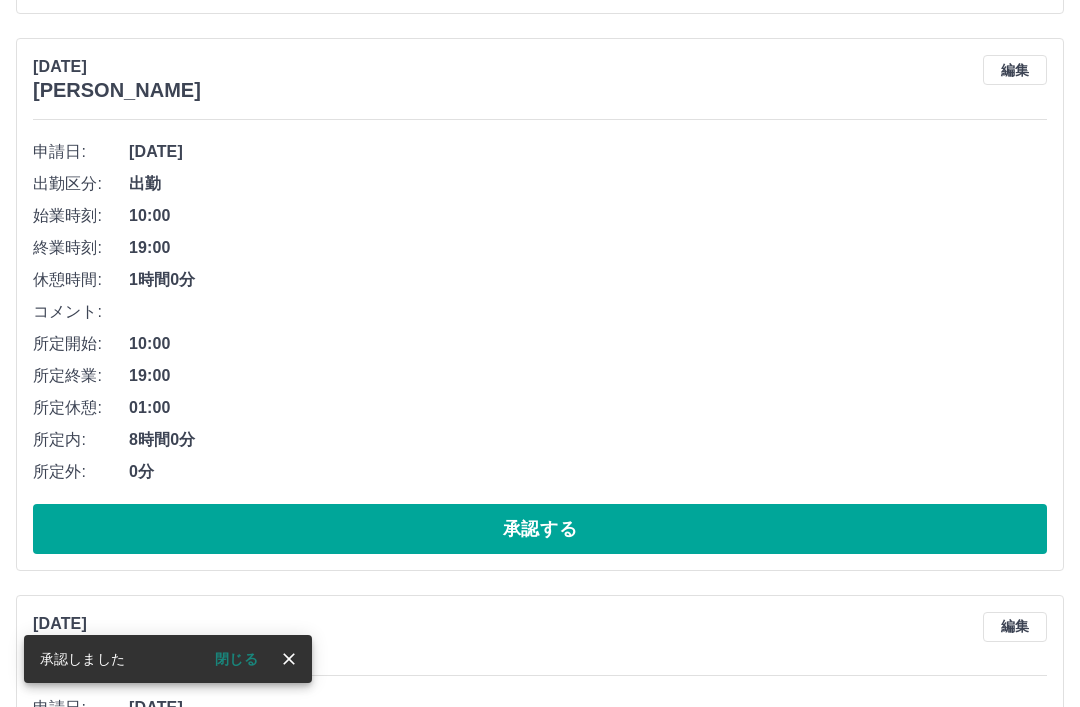 click on "承認する" at bounding box center [540, 529] 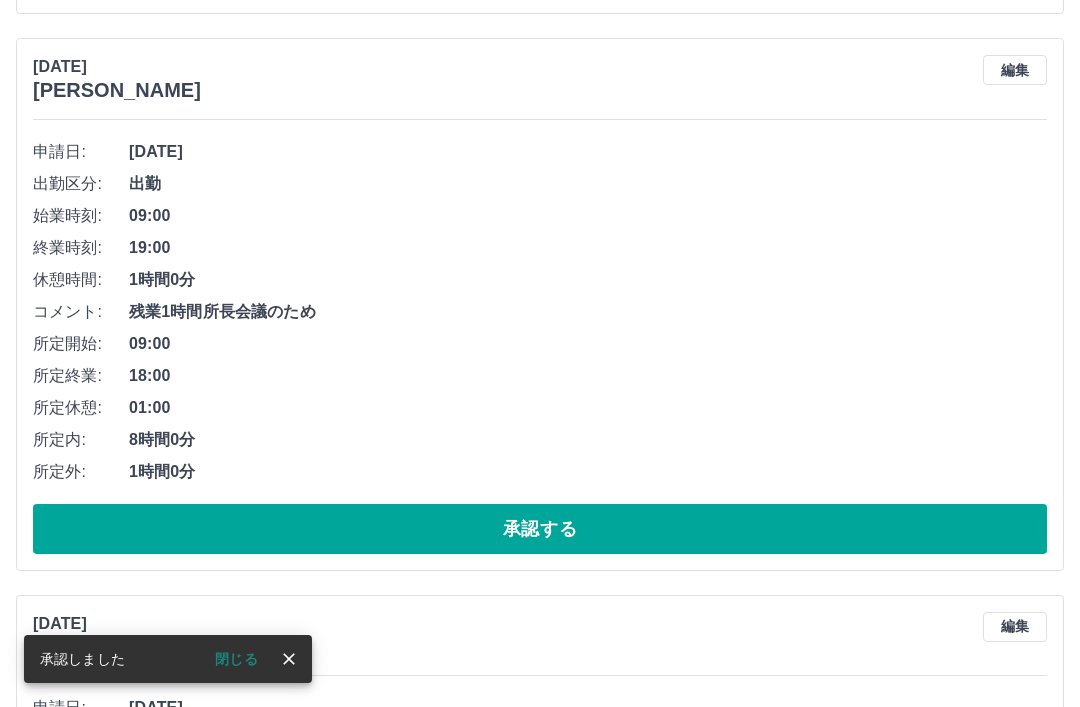 click on "承認する" at bounding box center [540, 529] 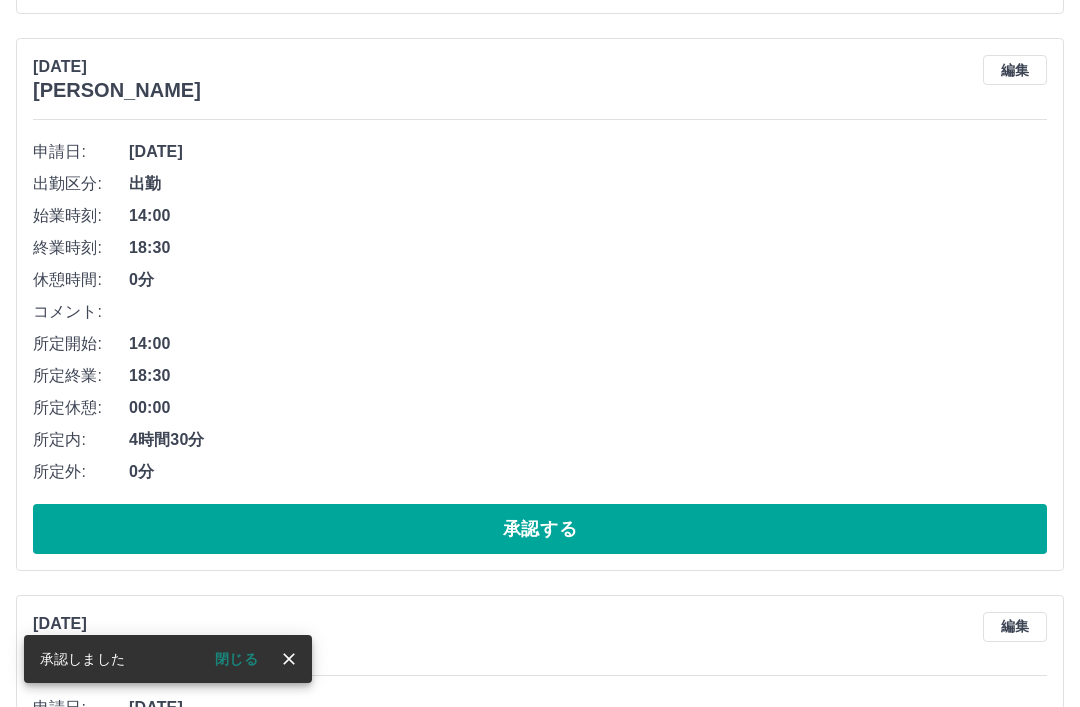 click on "承認する" at bounding box center (540, 529) 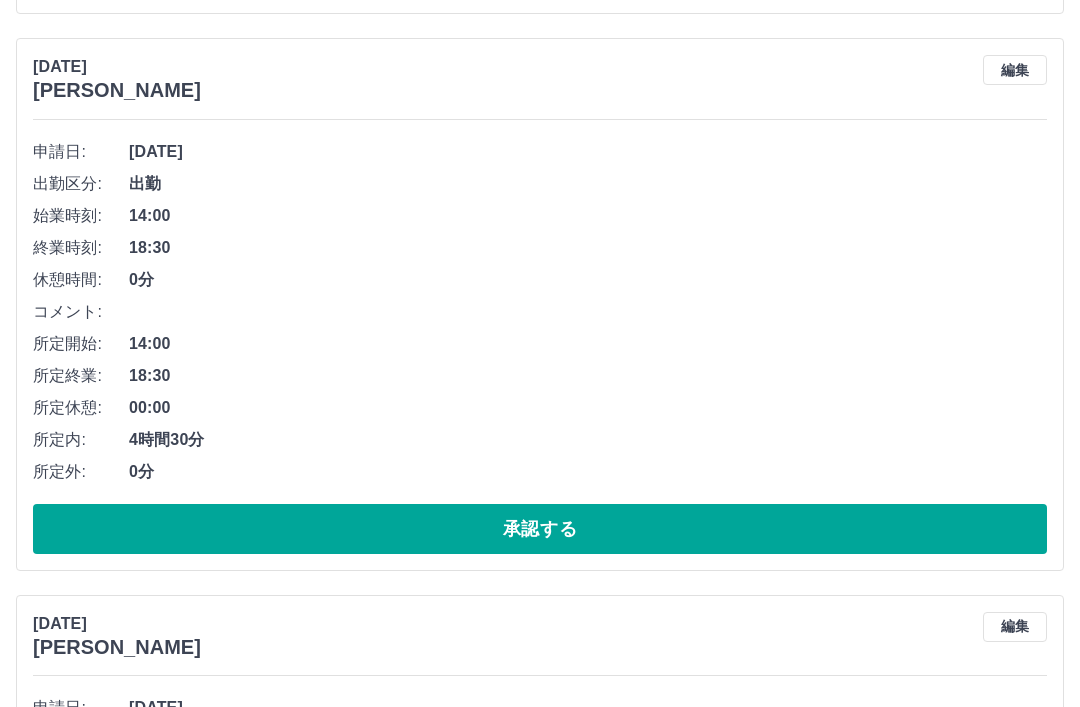 click on "承認する" at bounding box center (540, 529) 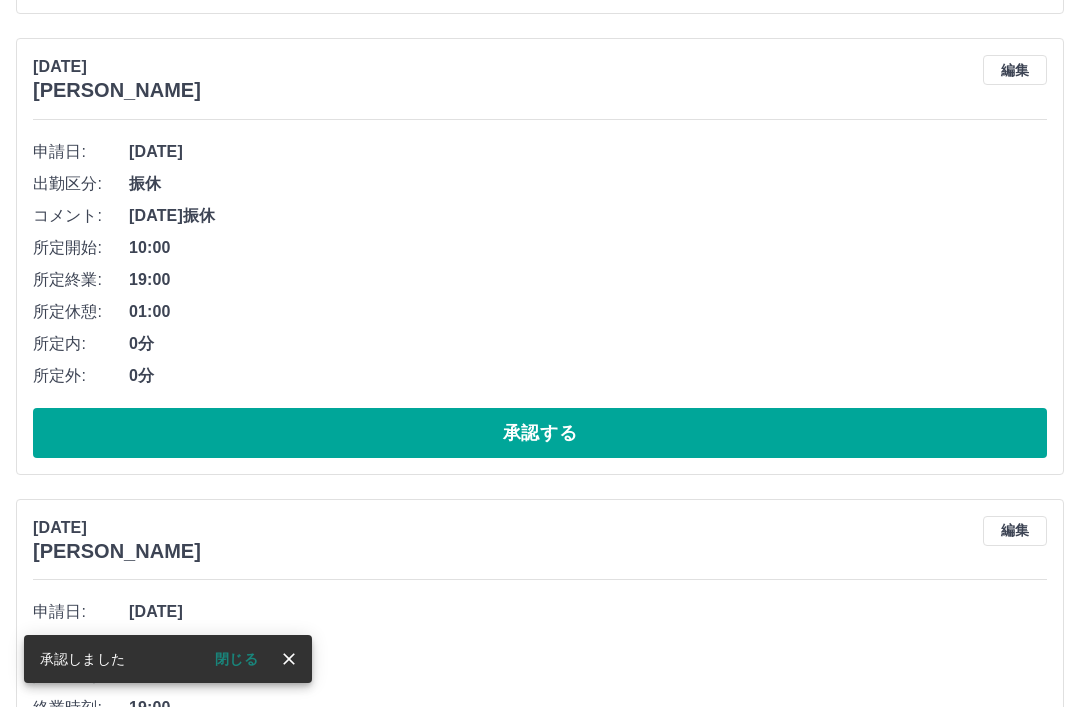 click on "承認する" at bounding box center [540, 433] 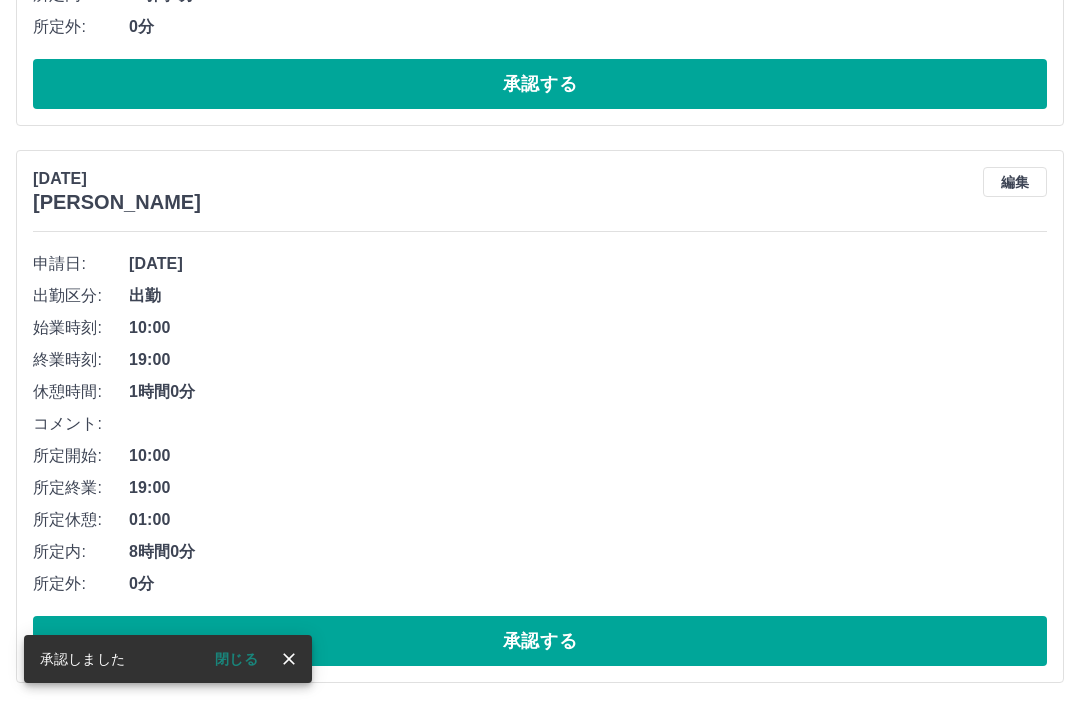 scroll, scrollTop: 1130, scrollLeft: 0, axis: vertical 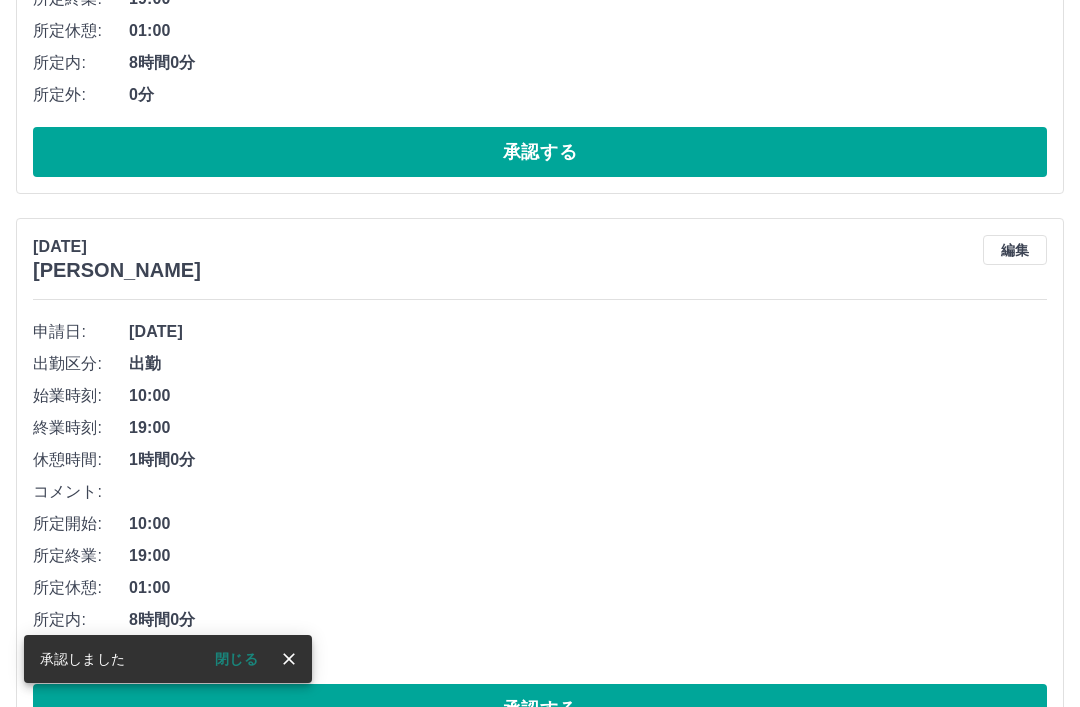 click on "承認する" at bounding box center [540, 709] 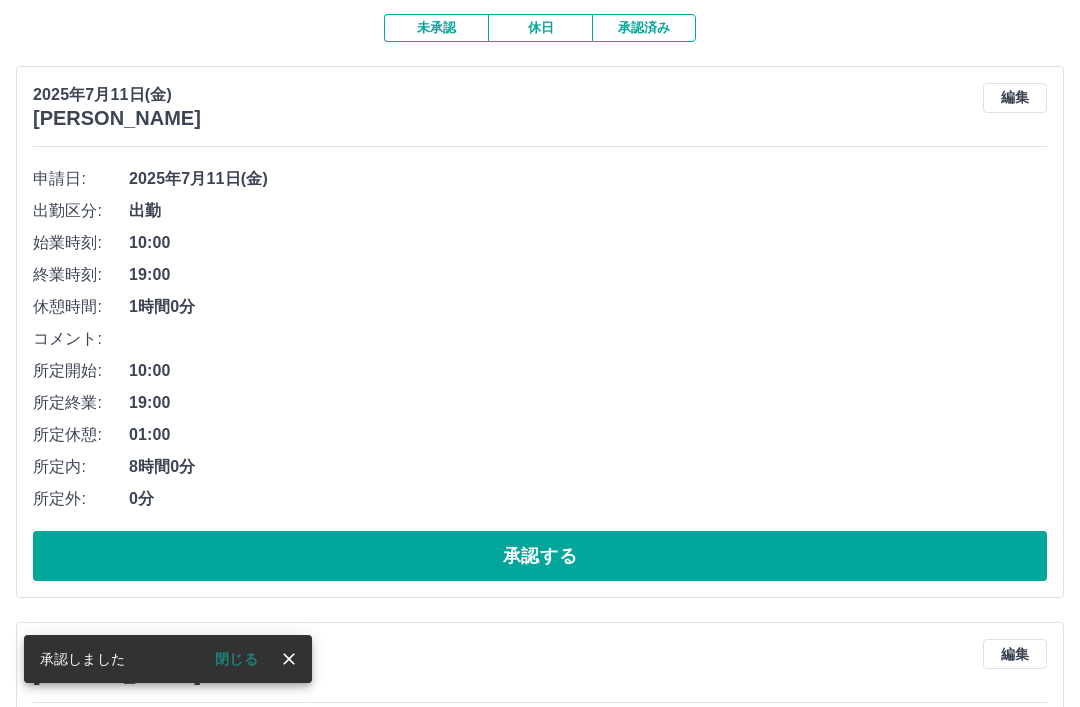 scroll, scrollTop: 0, scrollLeft: 0, axis: both 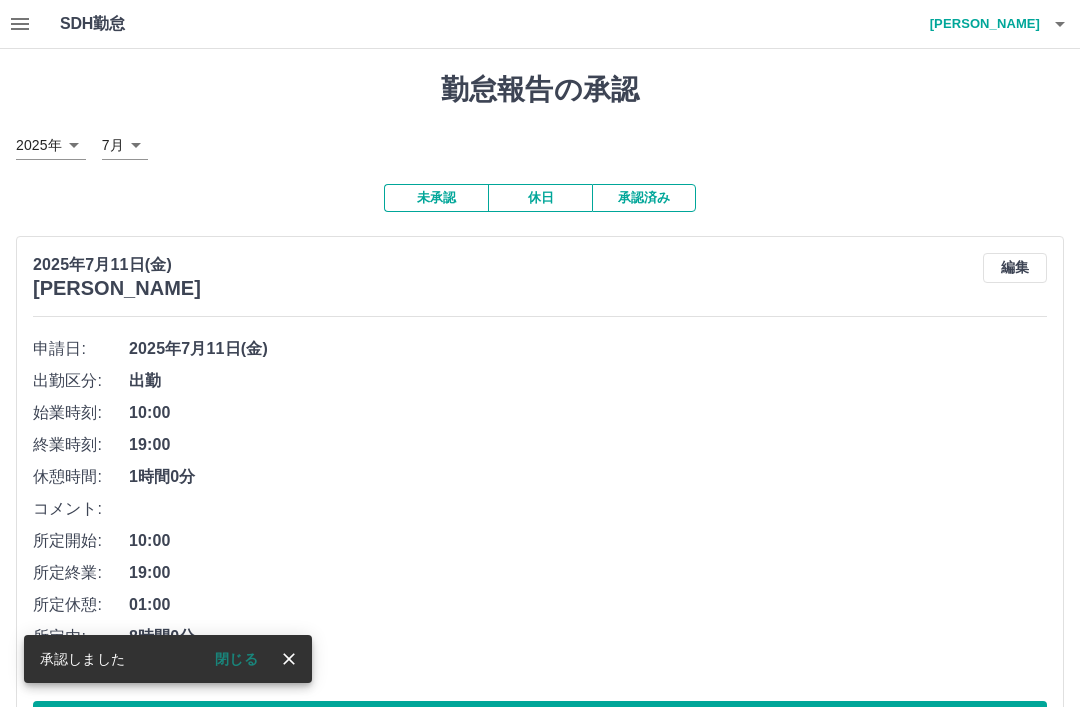 click on "承認済み" at bounding box center (644, 198) 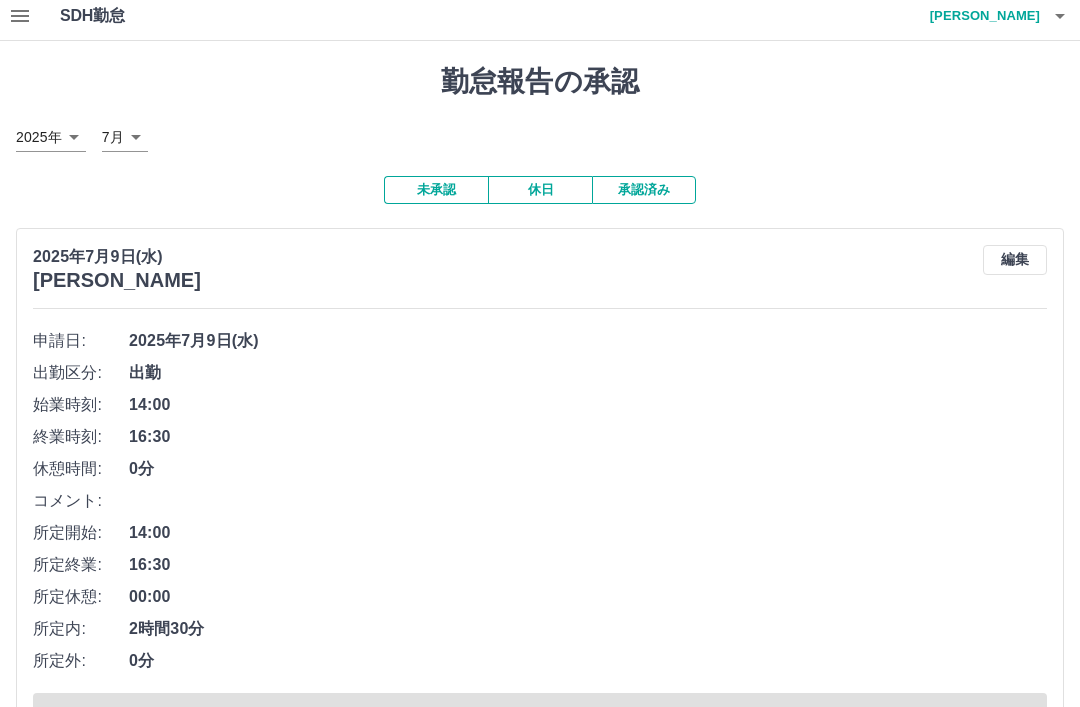 scroll, scrollTop: 4, scrollLeft: 0, axis: vertical 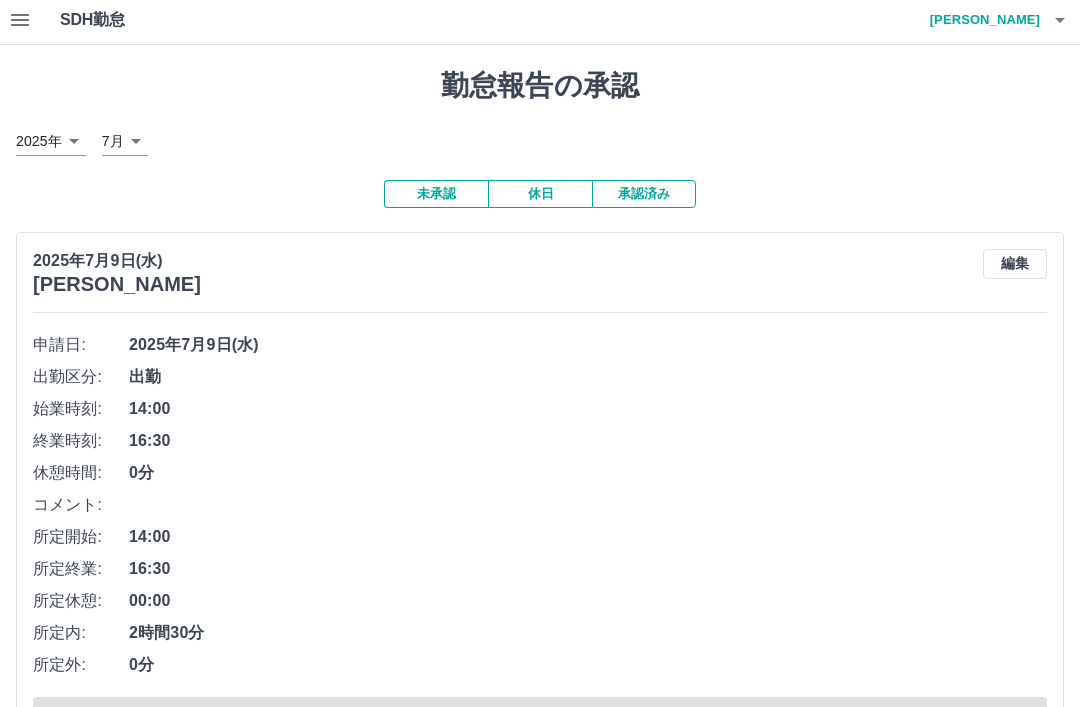 click on "編集" at bounding box center [1015, 264] 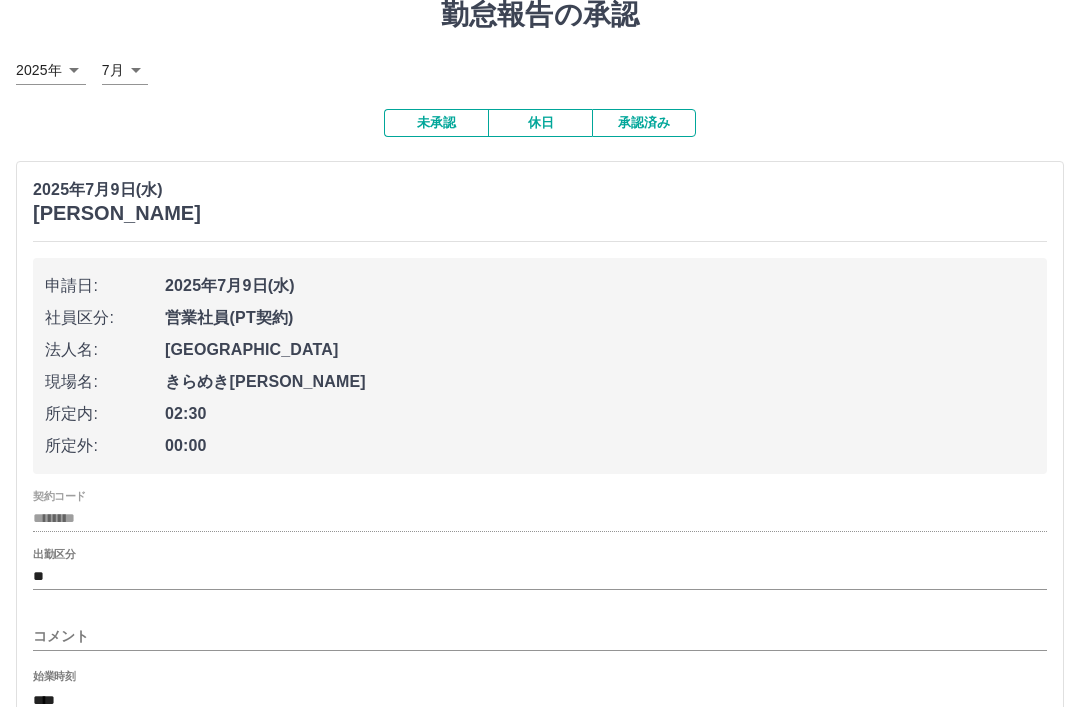 scroll, scrollTop: 68, scrollLeft: 0, axis: vertical 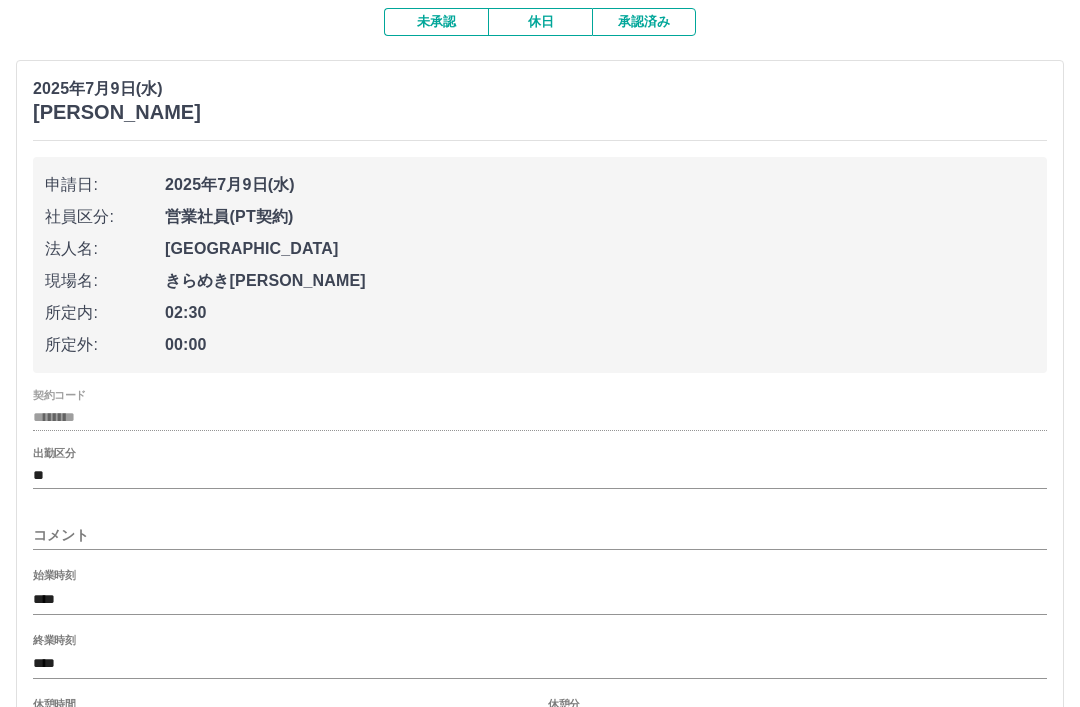 click on "****" at bounding box center (540, 665) 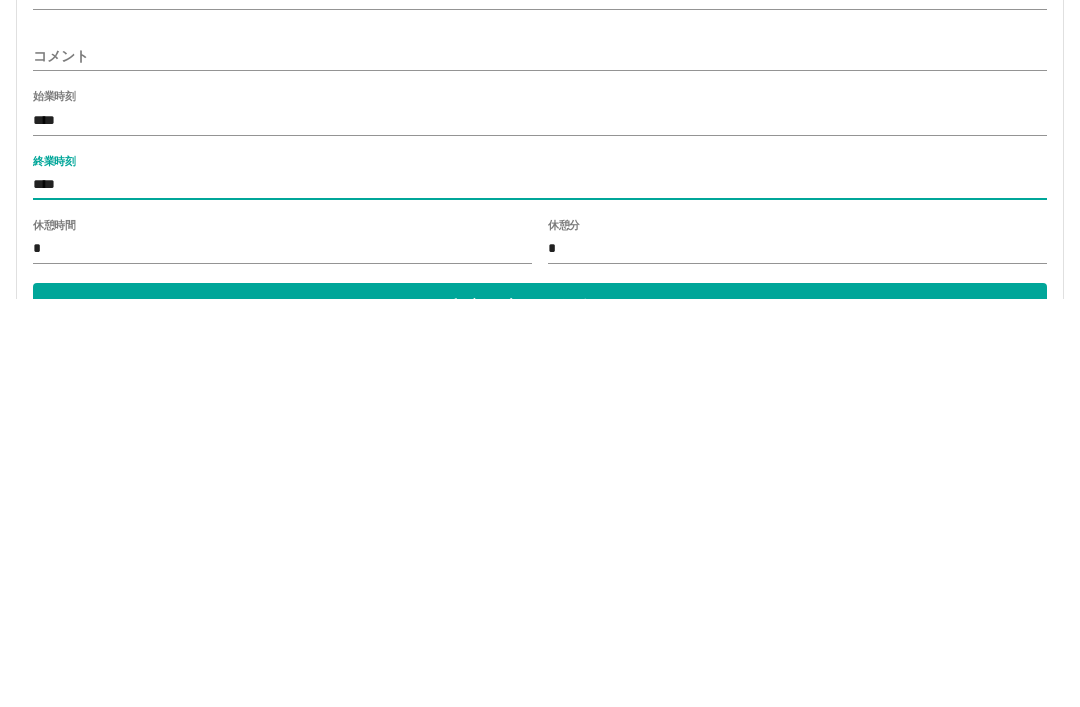 click on "****" at bounding box center (540, 593) 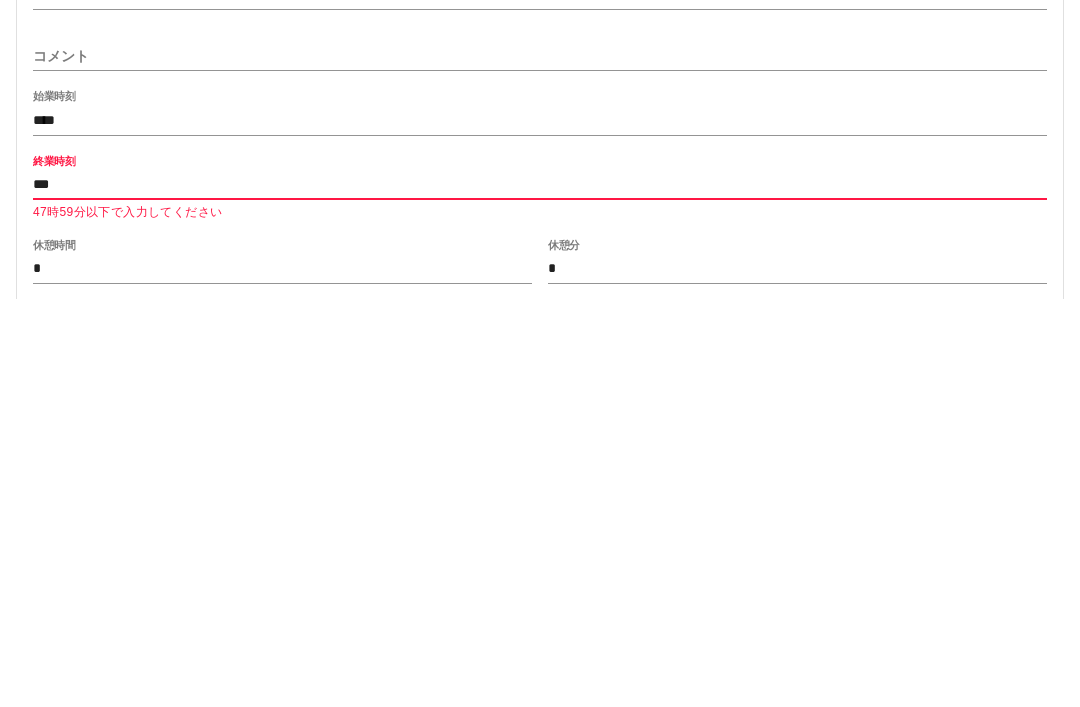 type on "****" 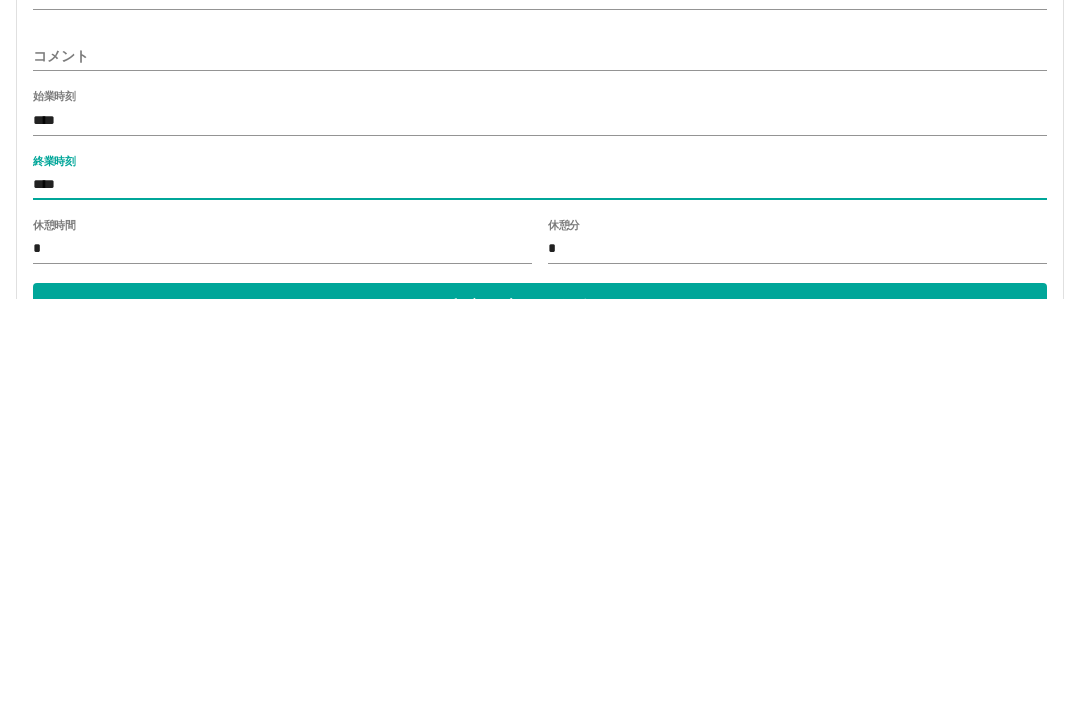 click on "内容の変更を保存する" at bounding box center (540, 716) 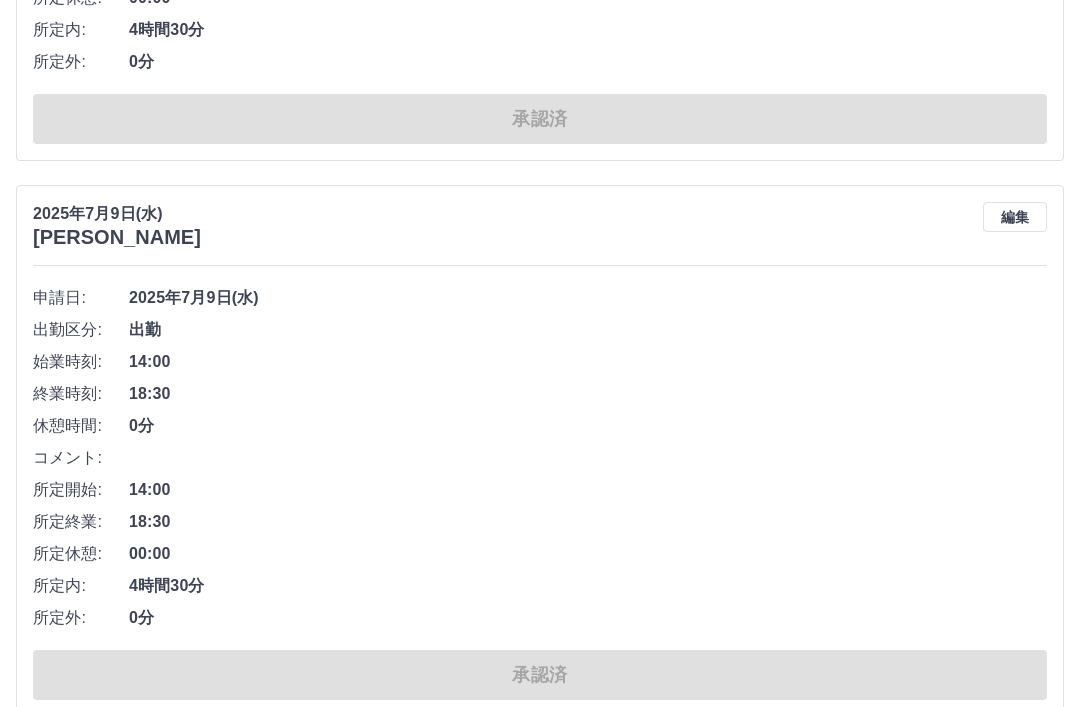 scroll, scrollTop: 0, scrollLeft: 0, axis: both 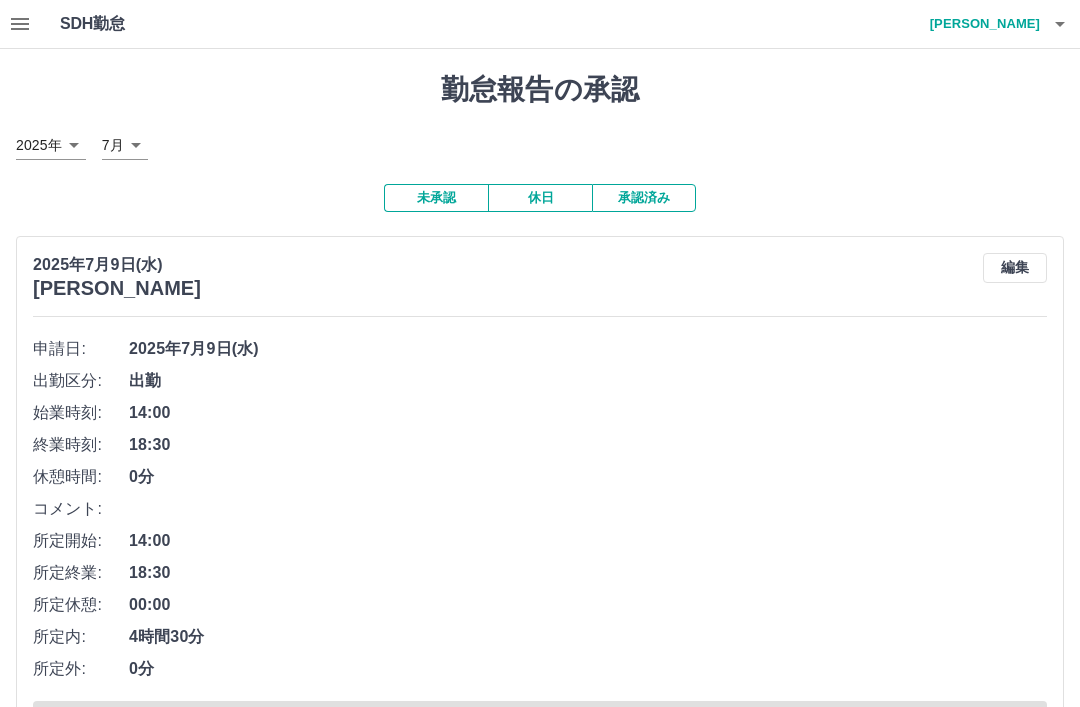 click on "山口　碧" at bounding box center [980, 24] 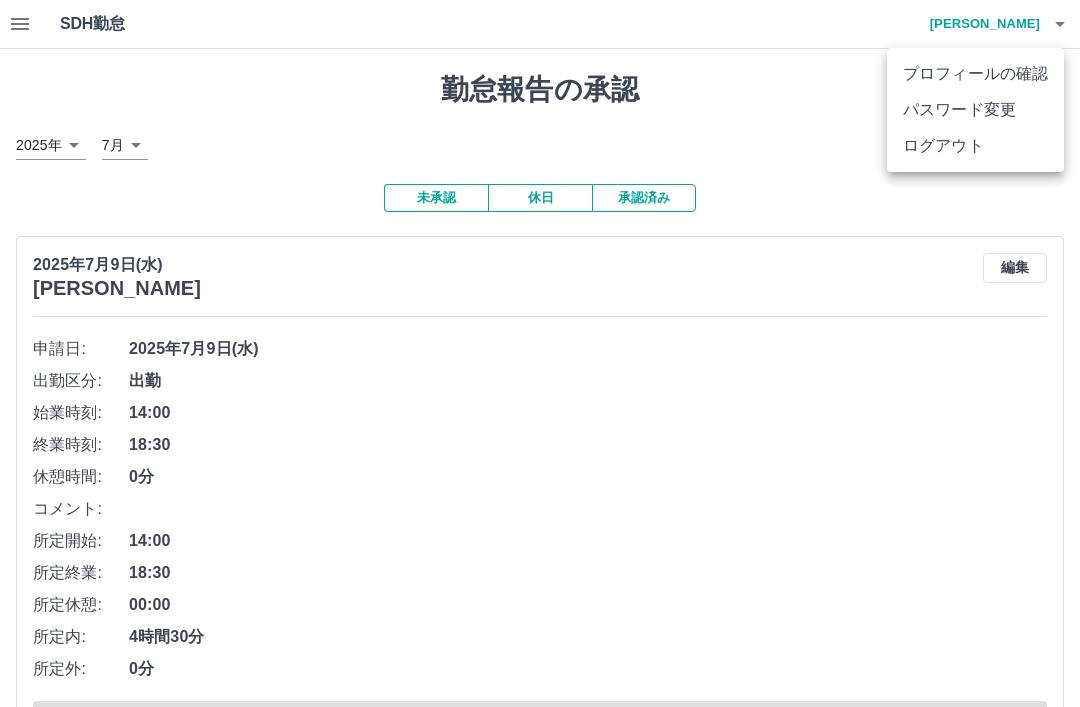 click on "ログアウト" at bounding box center [975, 146] 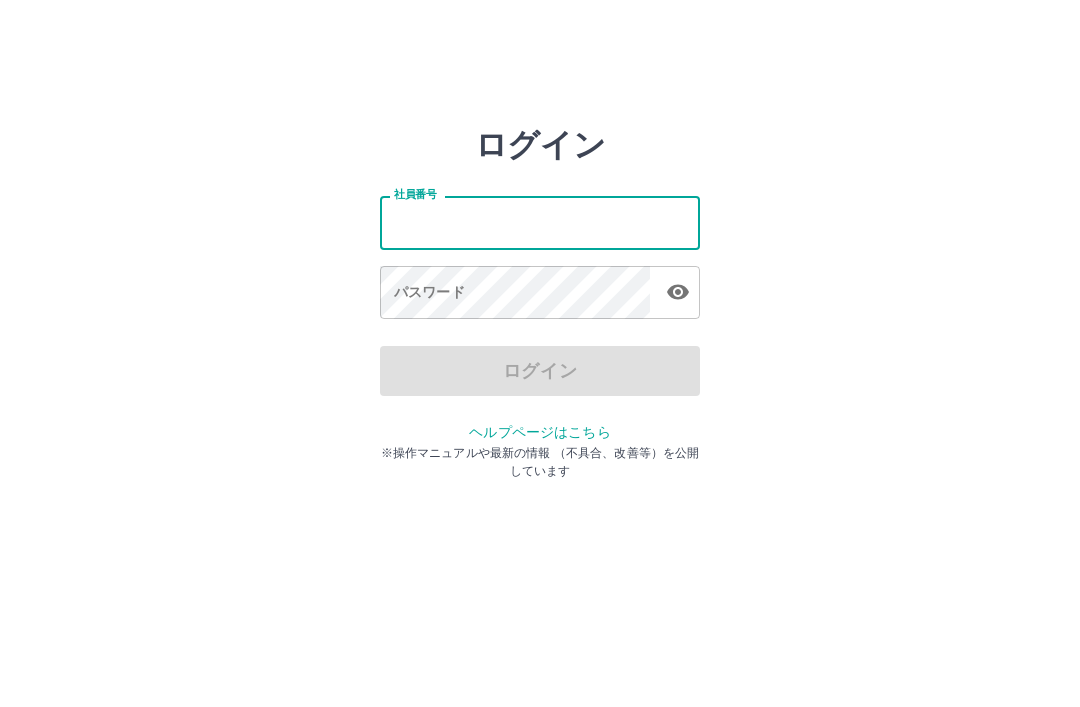 scroll, scrollTop: 0, scrollLeft: 0, axis: both 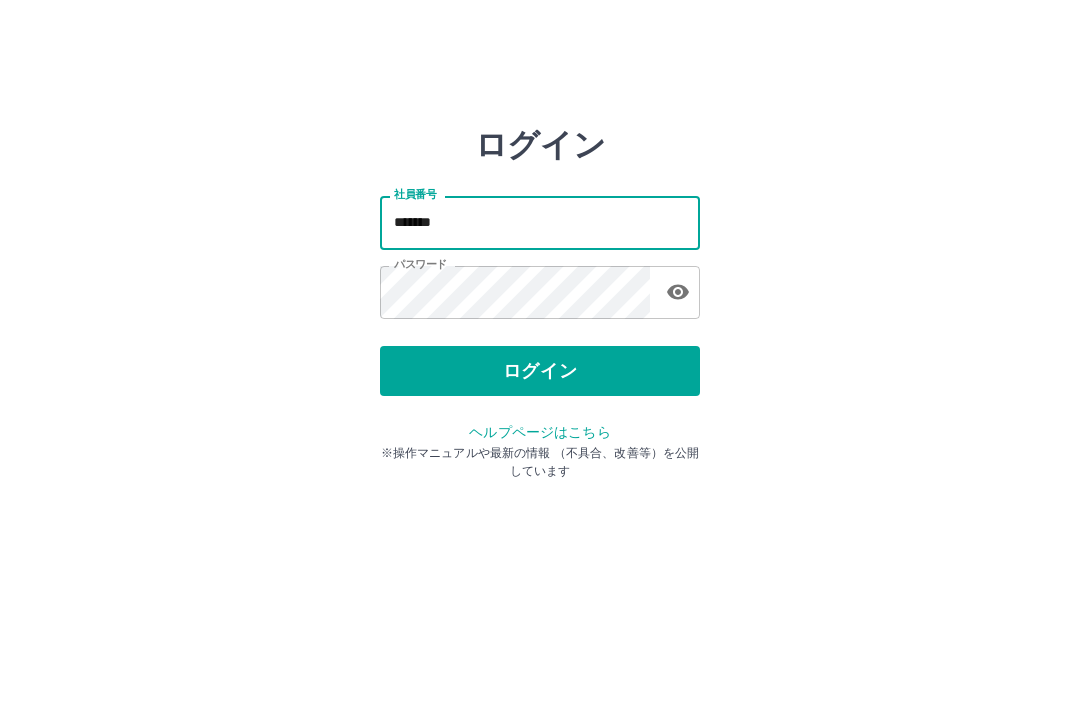 click on "*******" at bounding box center (540, 222) 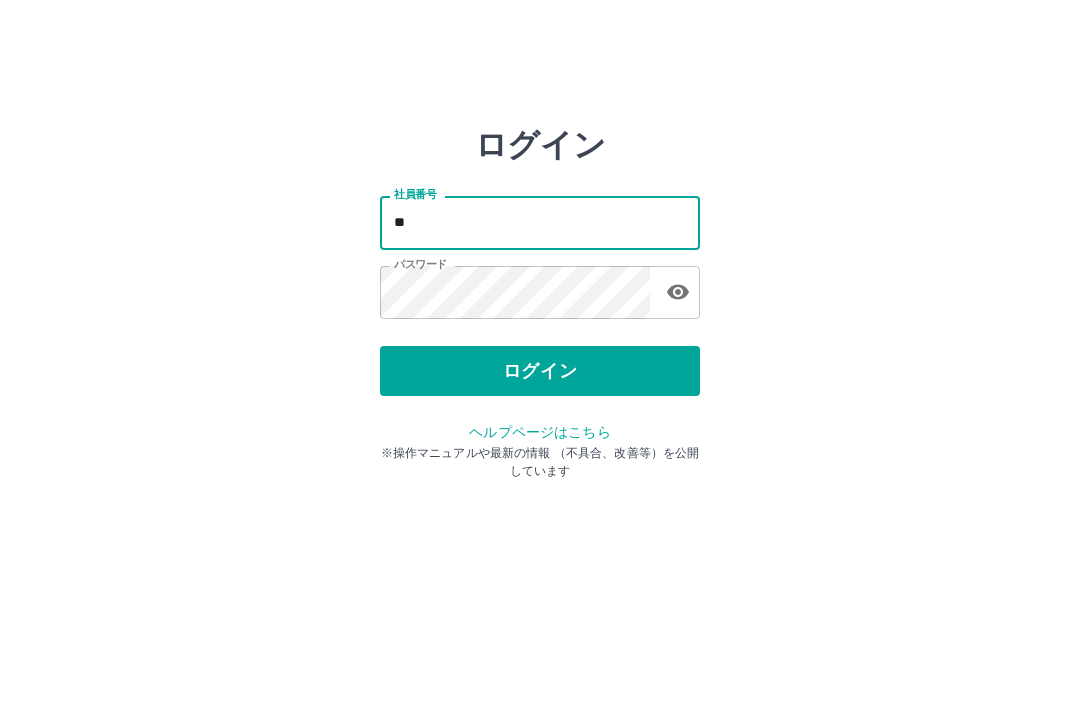 type on "*" 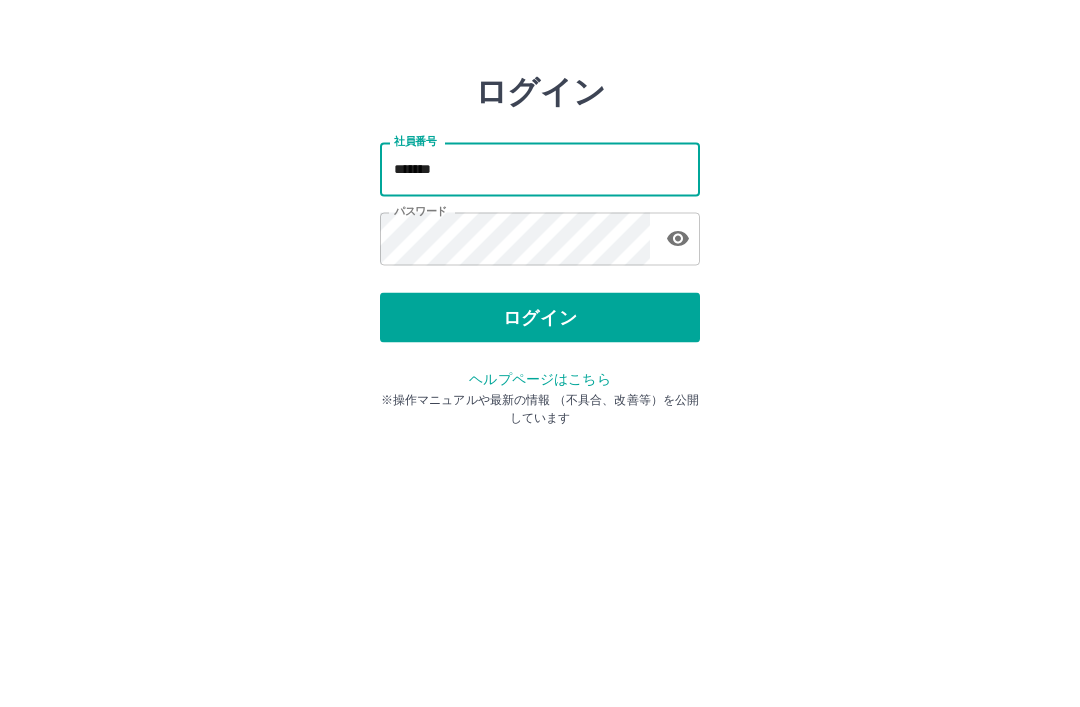 type on "*******" 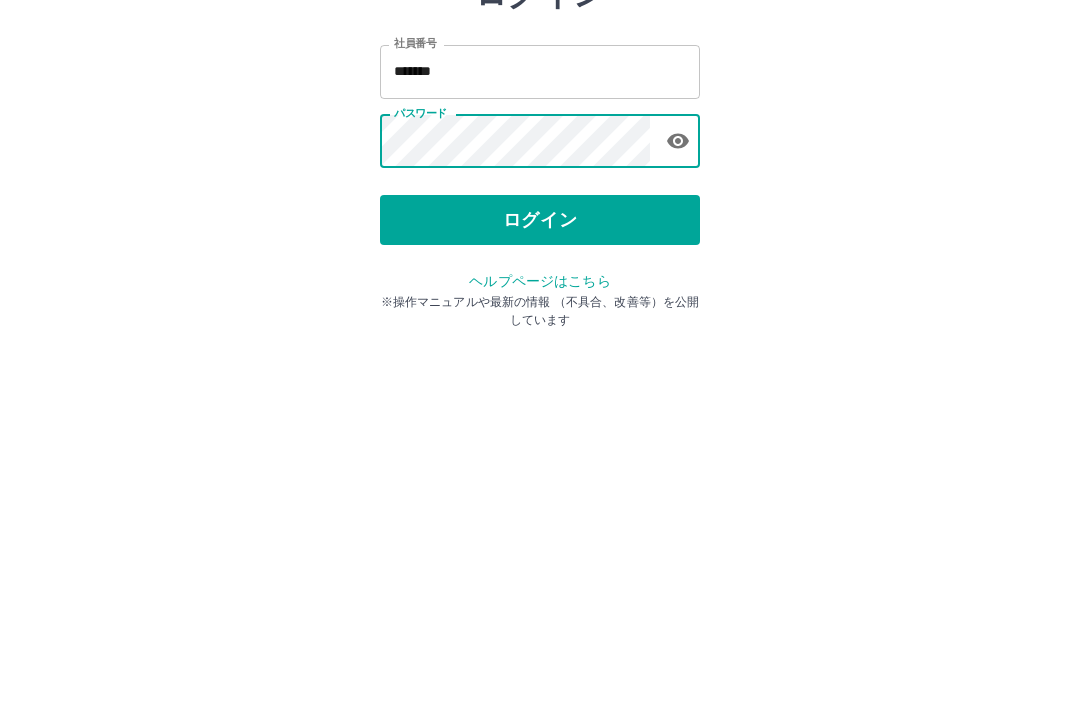 click on "ログイン" at bounding box center [540, 371] 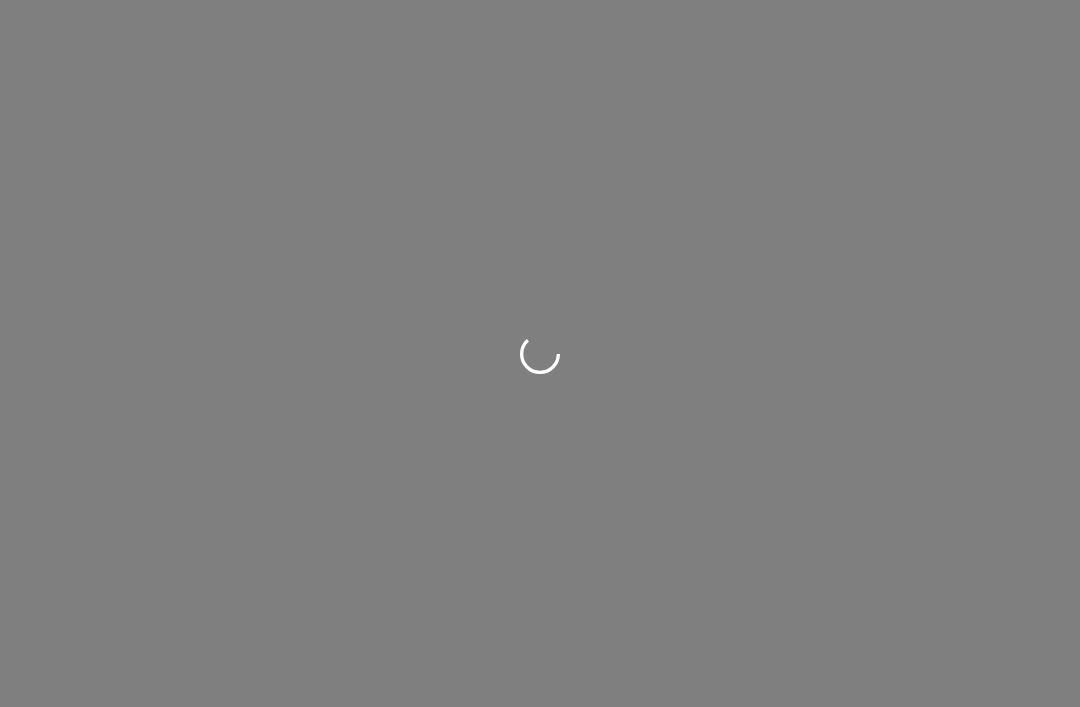 scroll, scrollTop: 0, scrollLeft: 0, axis: both 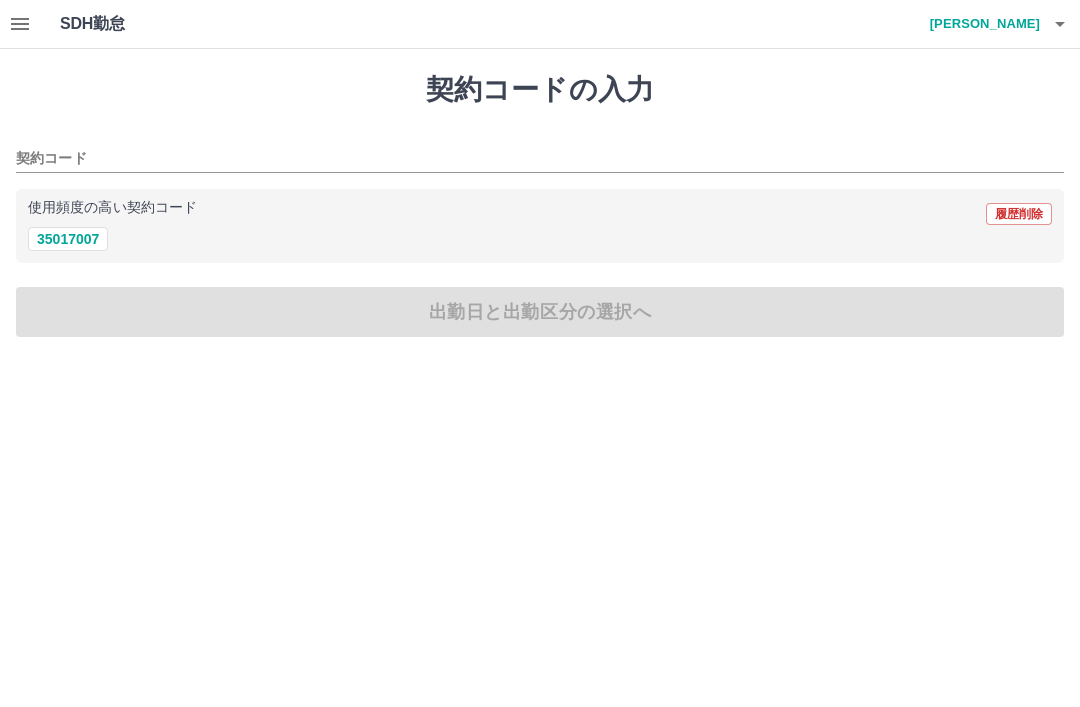 click on "35017007" at bounding box center [68, 239] 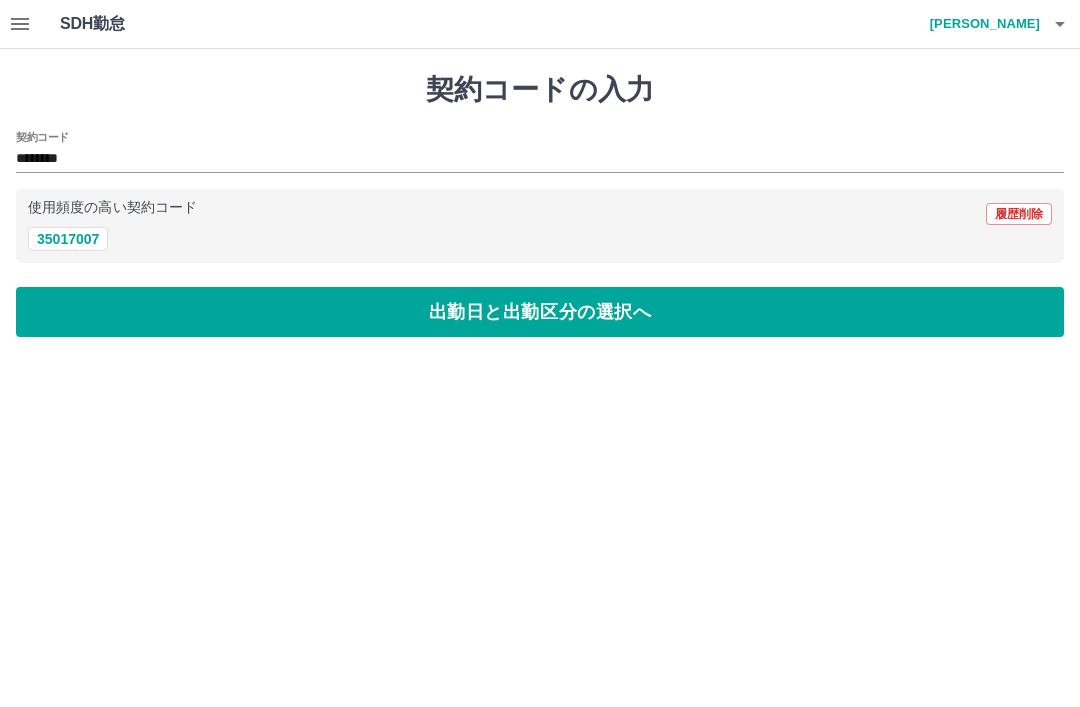click on "出勤日と出勤区分の選択へ" at bounding box center [540, 312] 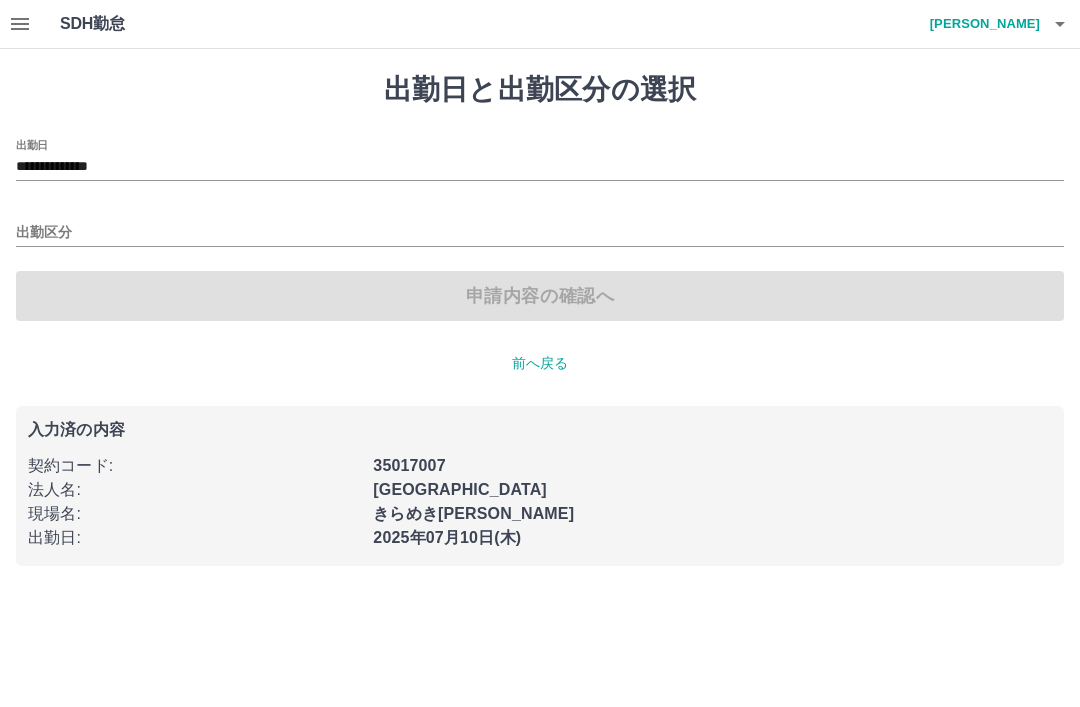 click on "出勤区分" at bounding box center (540, 233) 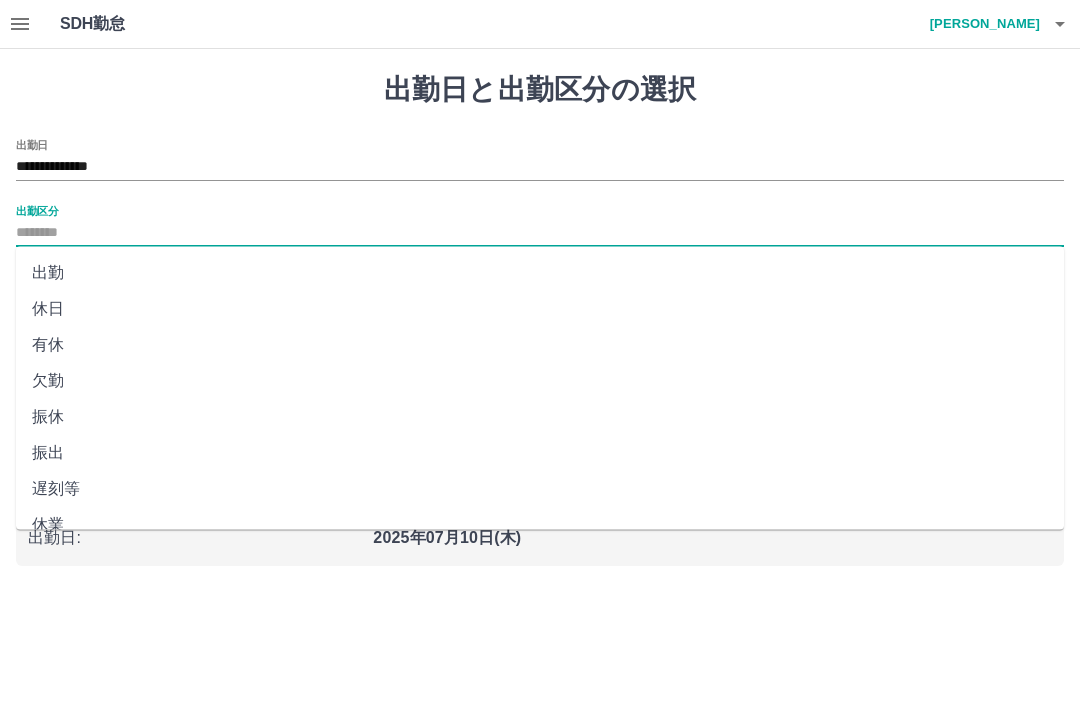 click on "出勤" at bounding box center (540, 273) 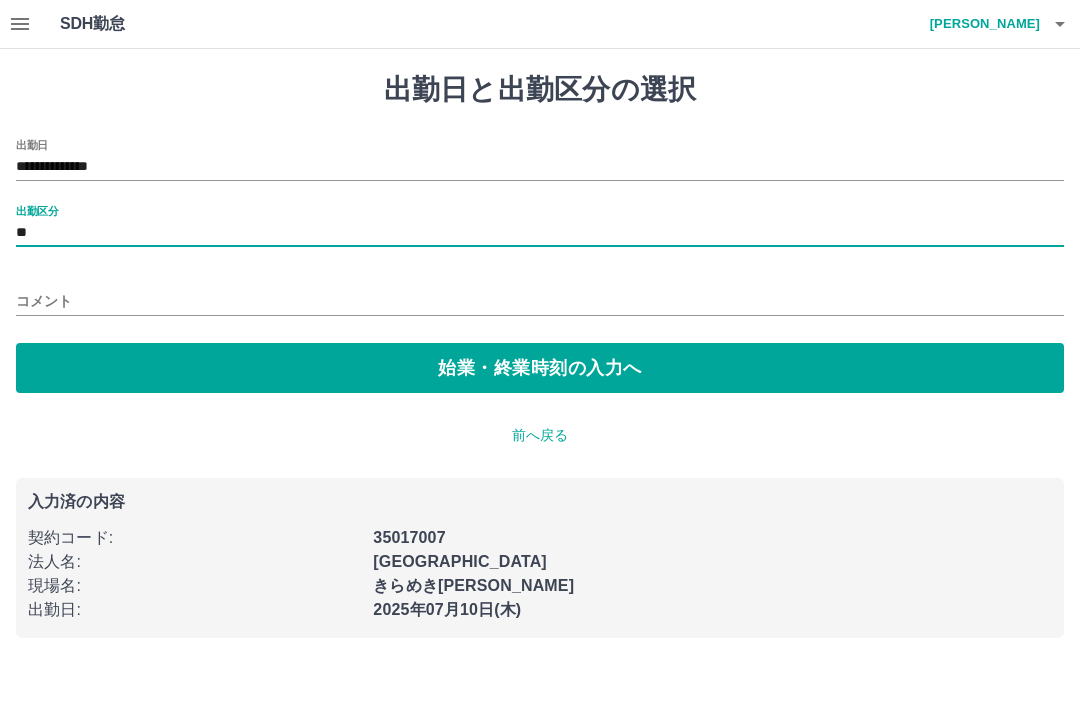 click on "**" at bounding box center [540, 233] 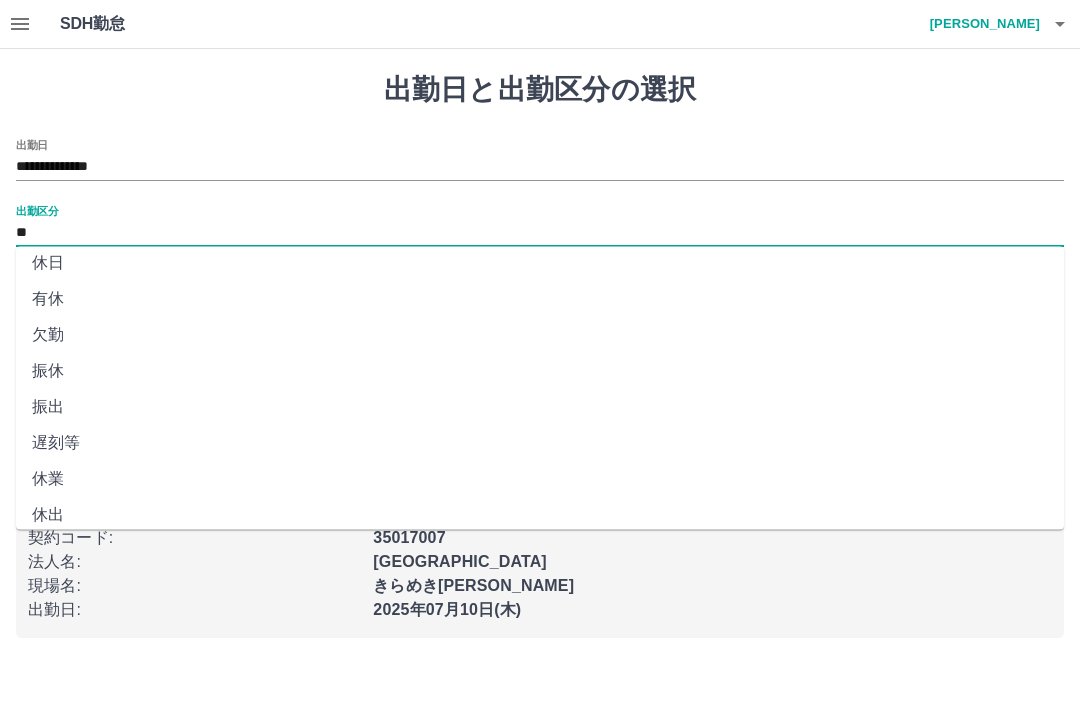 scroll, scrollTop: 7, scrollLeft: 0, axis: vertical 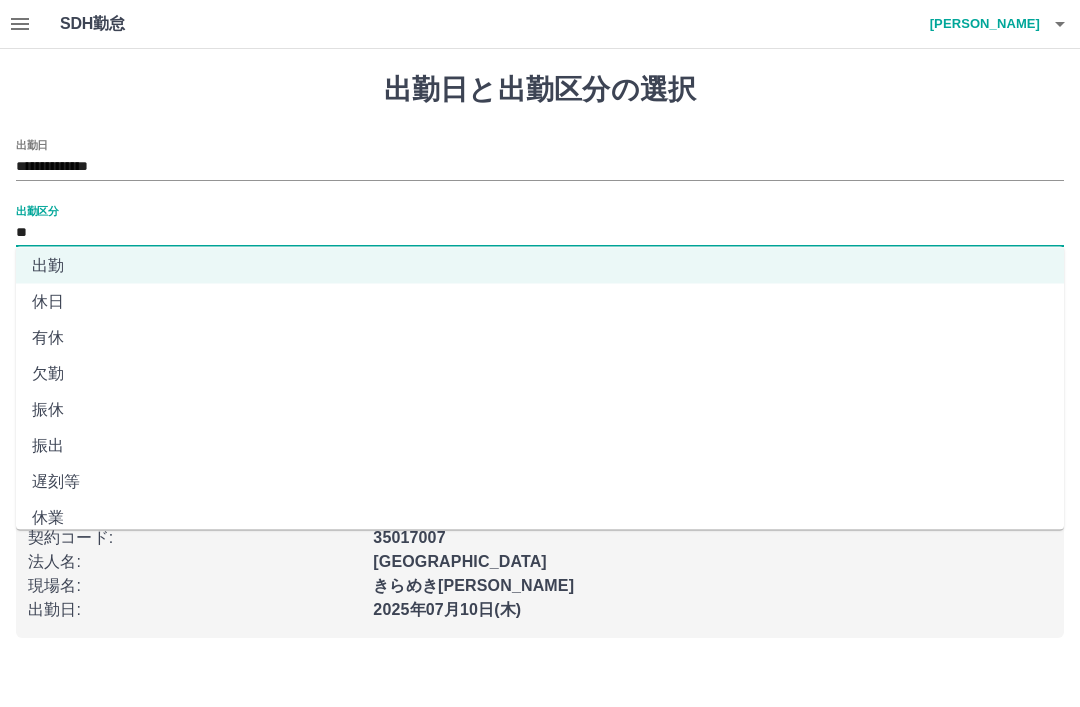 click on "**" at bounding box center (540, 233) 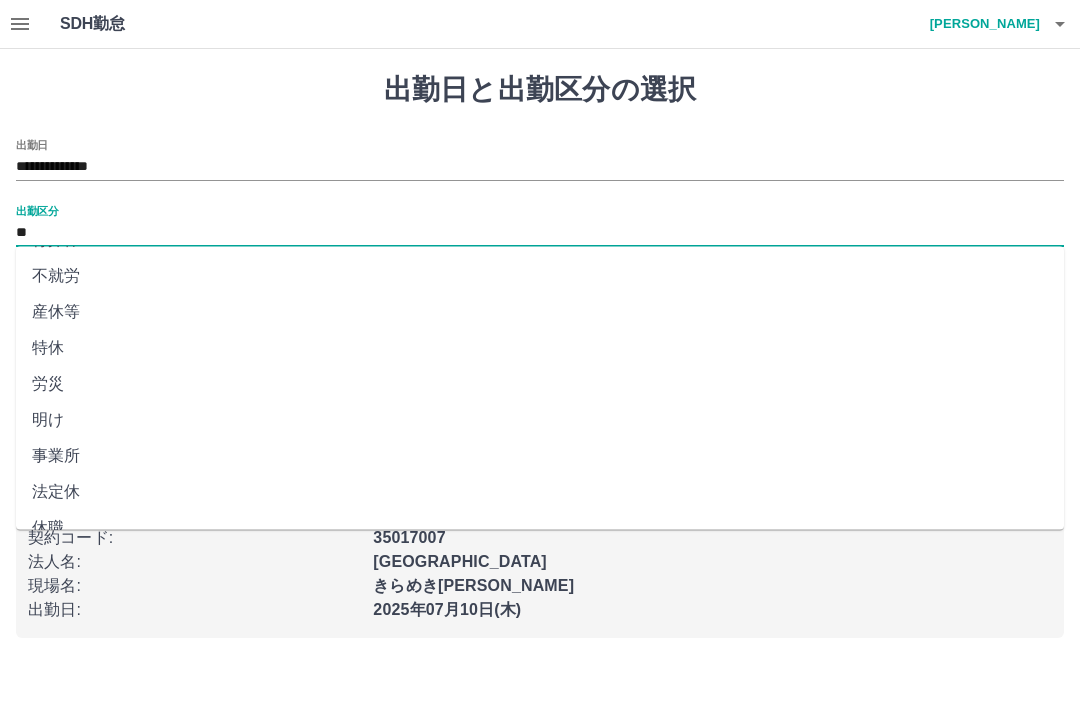 scroll, scrollTop: 356, scrollLeft: 0, axis: vertical 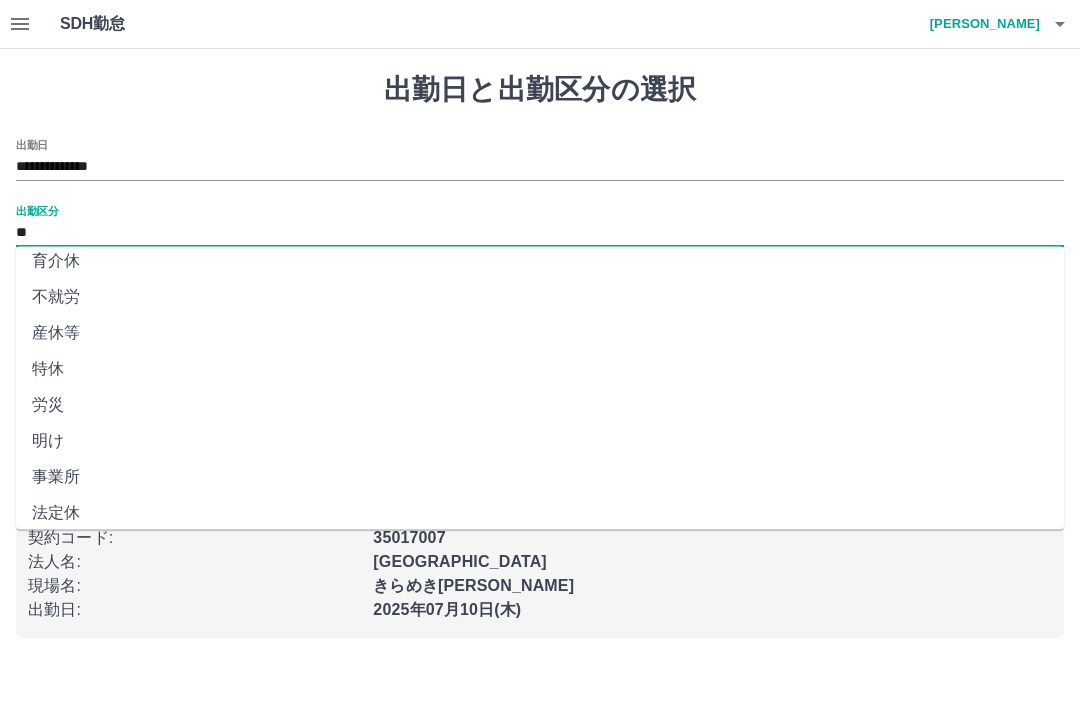 click on "**" at bounding box center [540, 233] 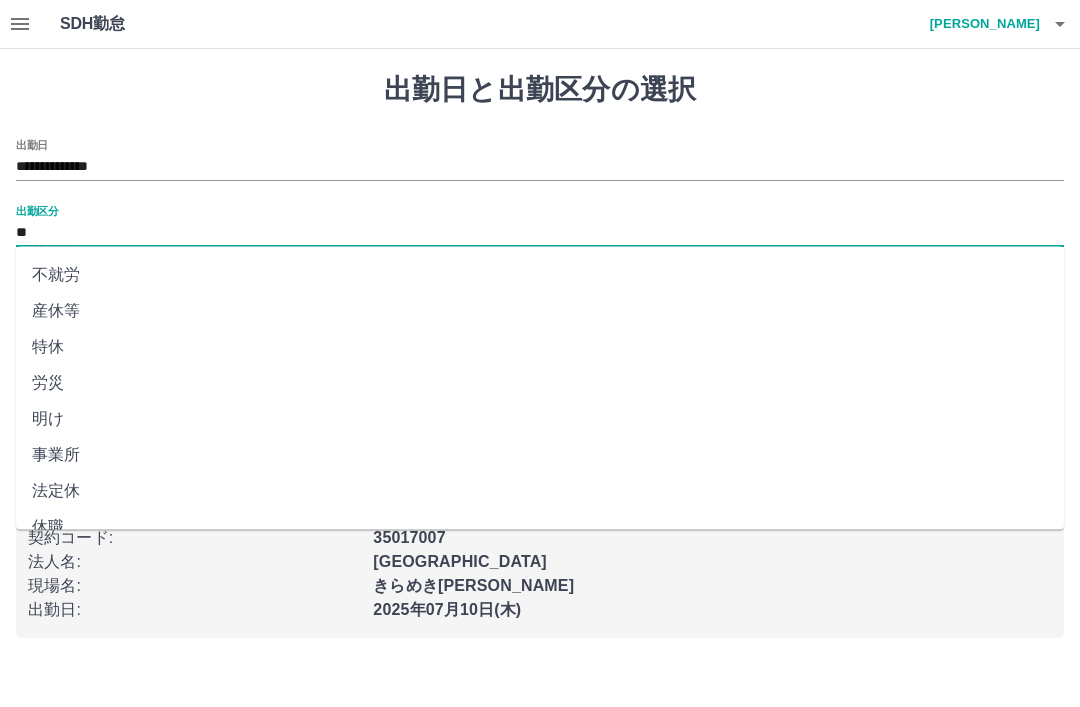 click on "出勤区分" at bounding box center (37, 210) 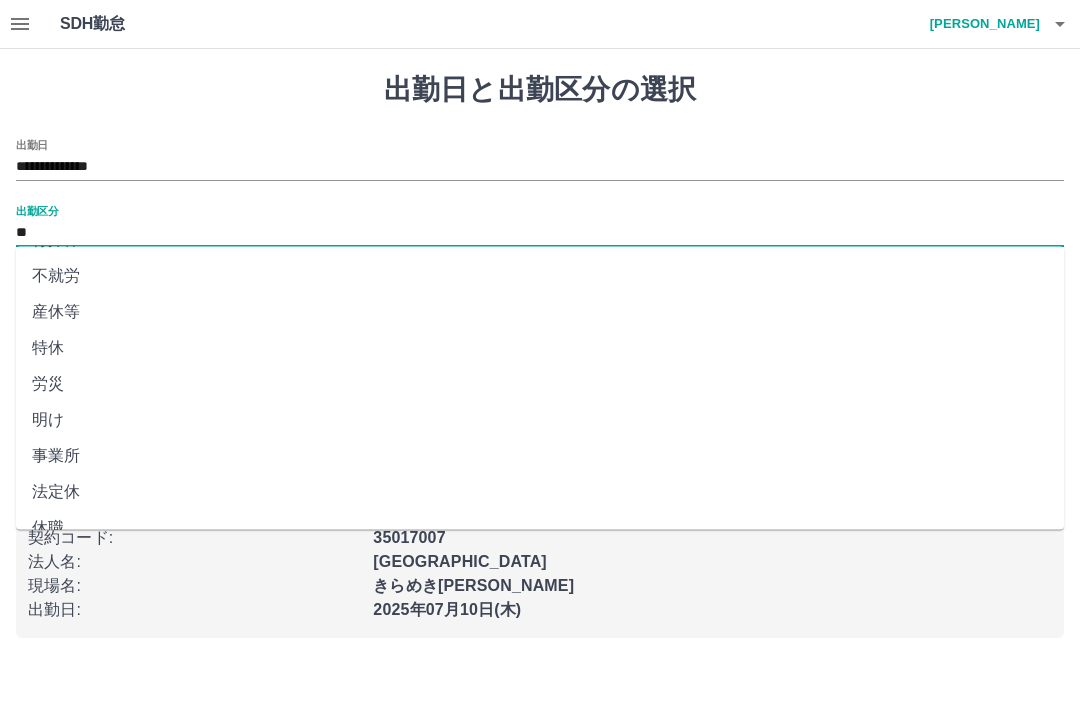 click on "**" at bounding box center [540, 233] 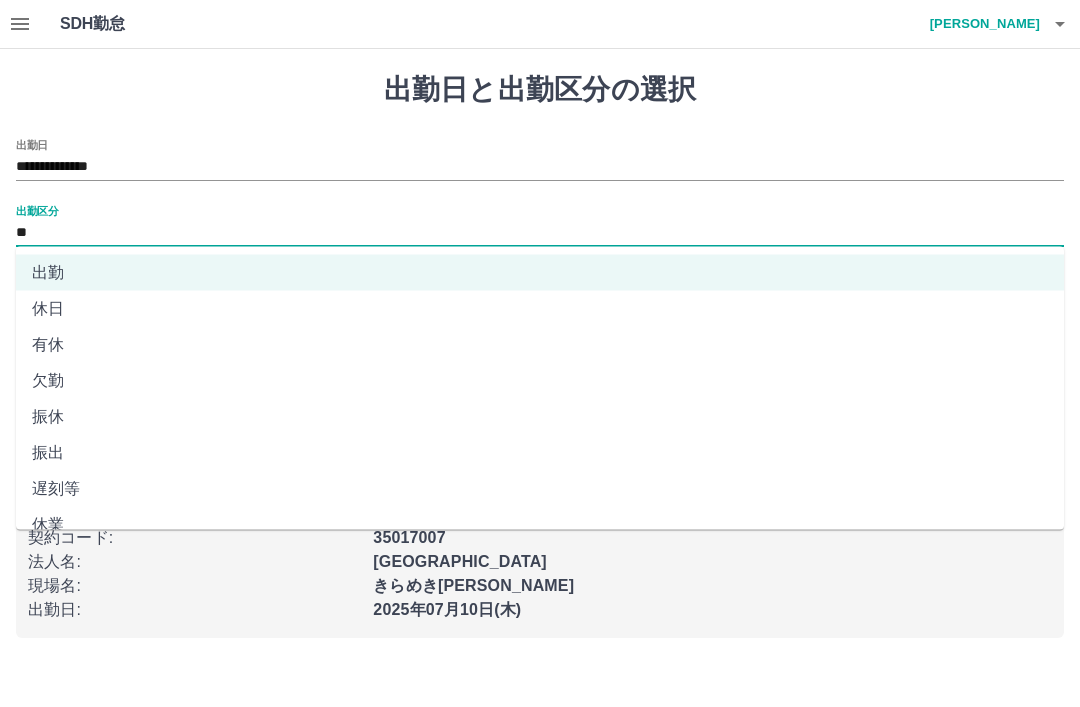 scroll, scrollTop: 0, scrollLeft: 0, axis: both 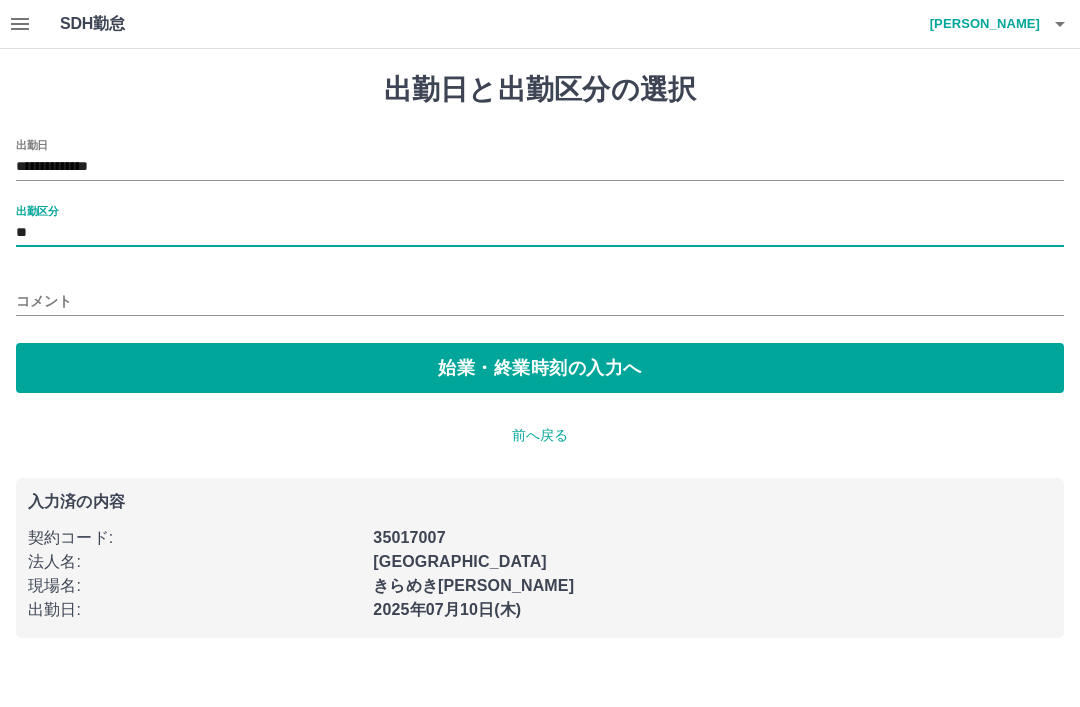 click on "始業・終業時刻の入力へ" at bounding box center [540, 368] 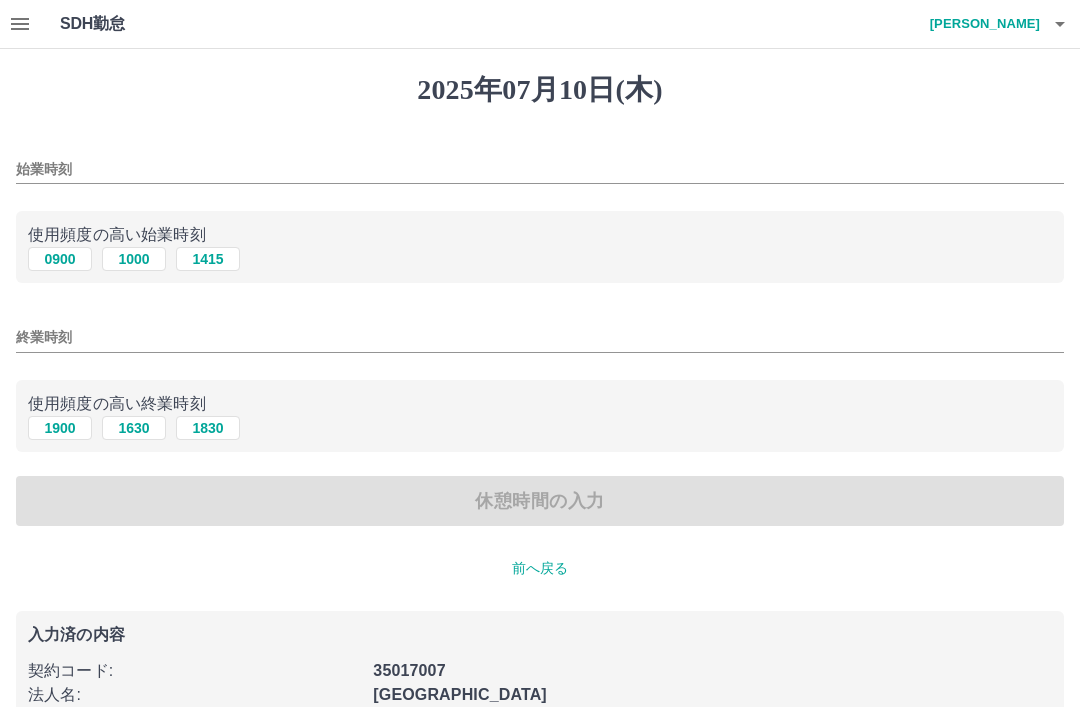 click on "始業時刻" at bounding box center [540, 169] 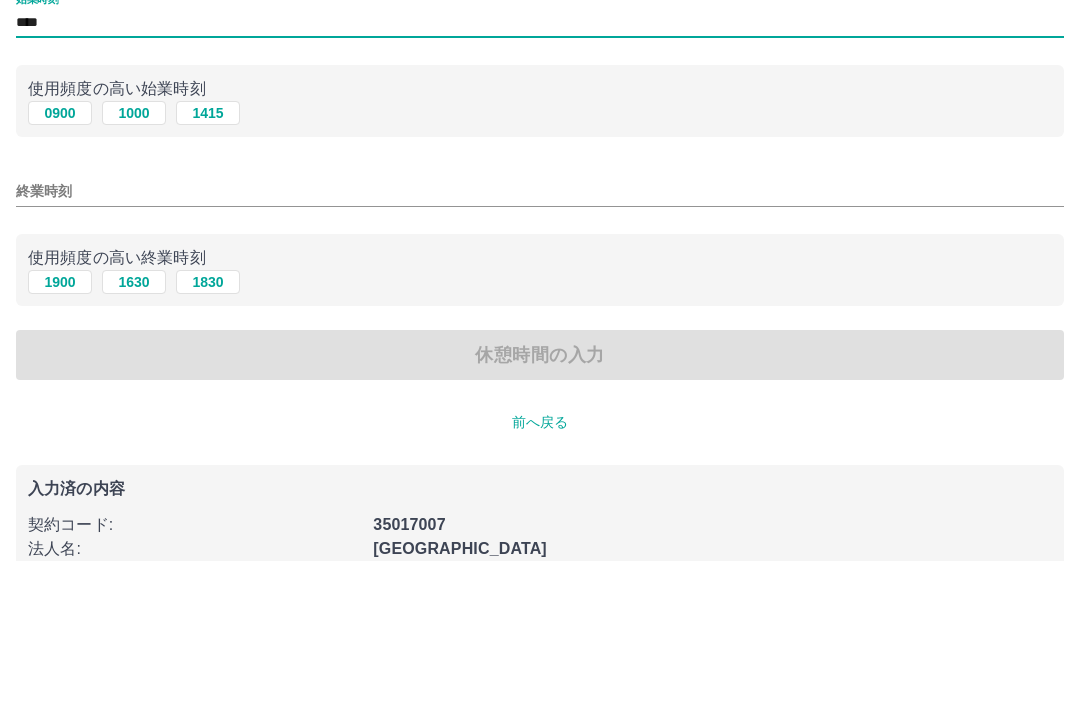 type on "****" 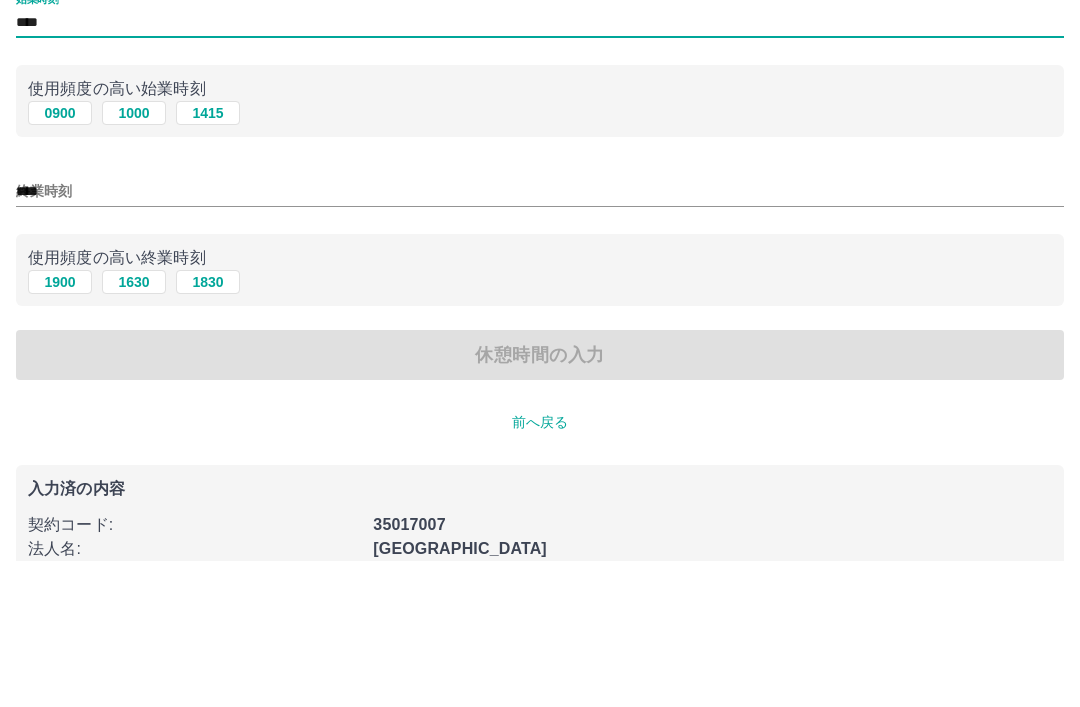 scroll, scrollTop: 50, scrollLeft: 0, axis: vertical 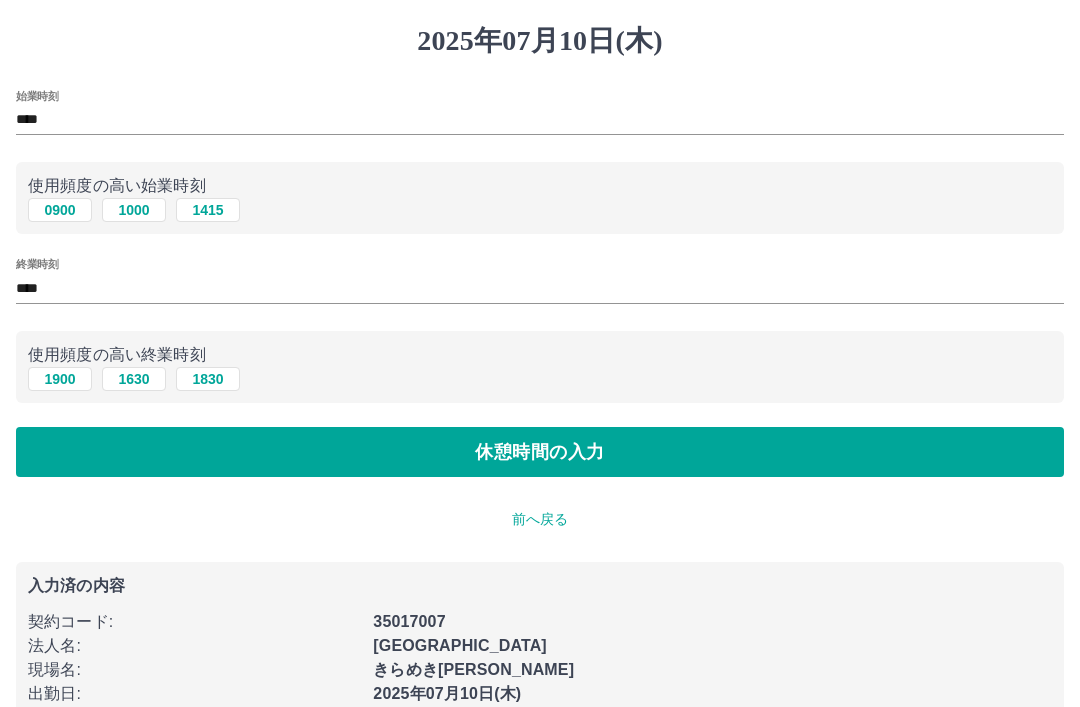 click on "休憩時間の入力" at bounding box center [540, 453] 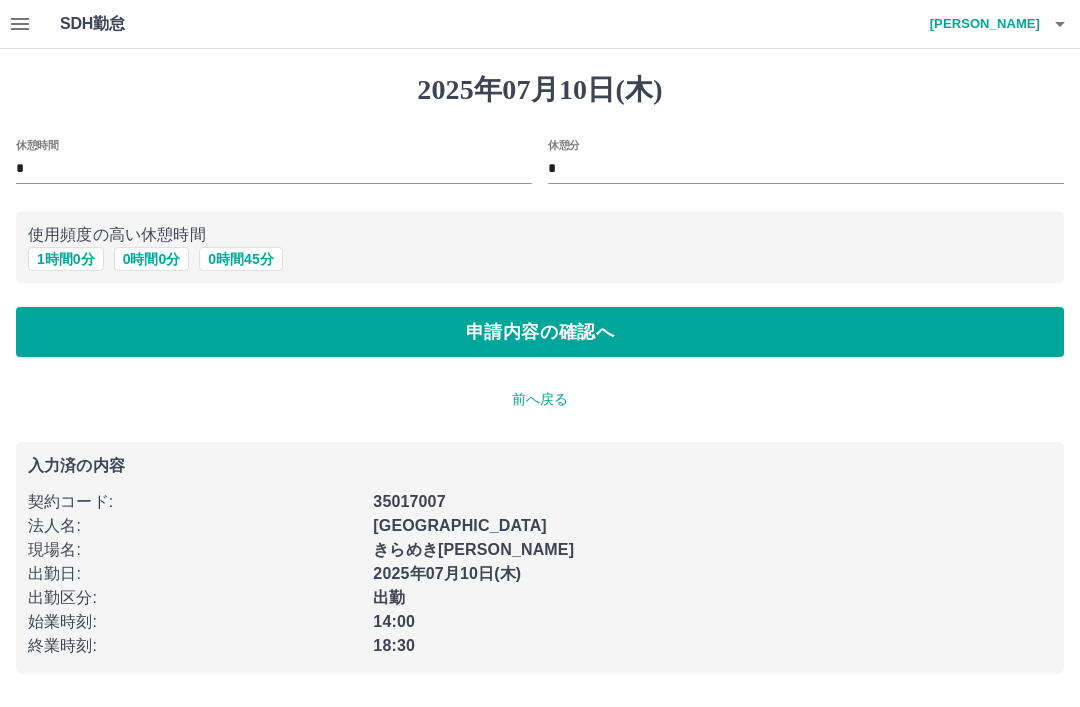 scroll, scrollTop: 0, scrollLeft: 0, axis: both 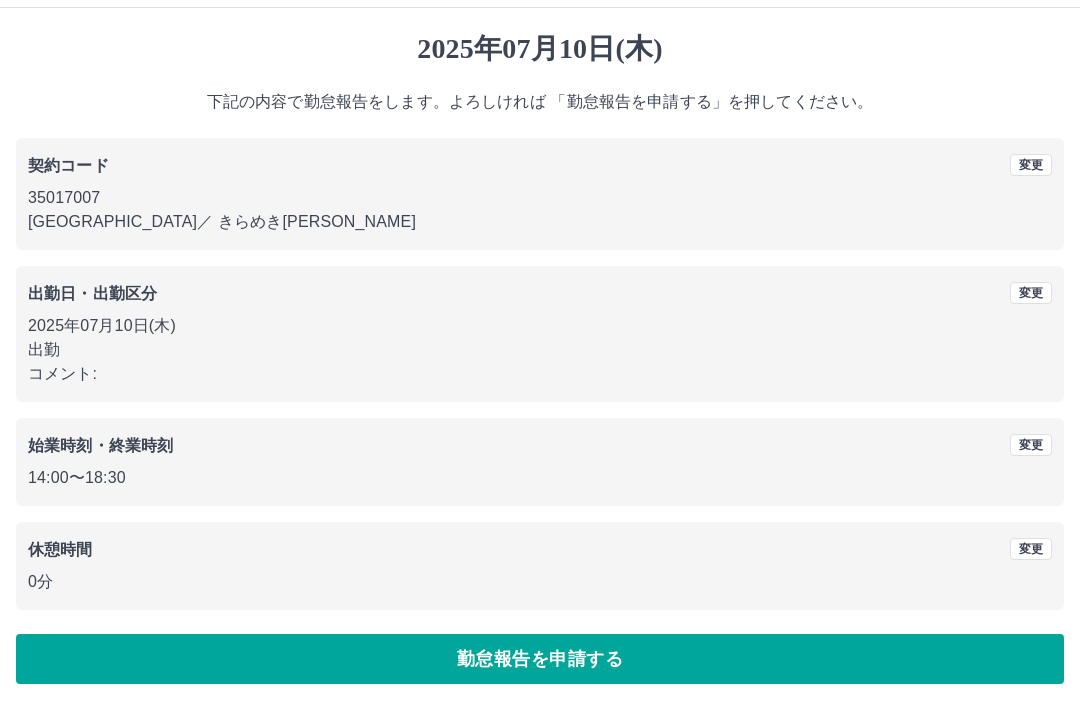 click on "勤怠報告を申請する" at bounding box center [540, 659] 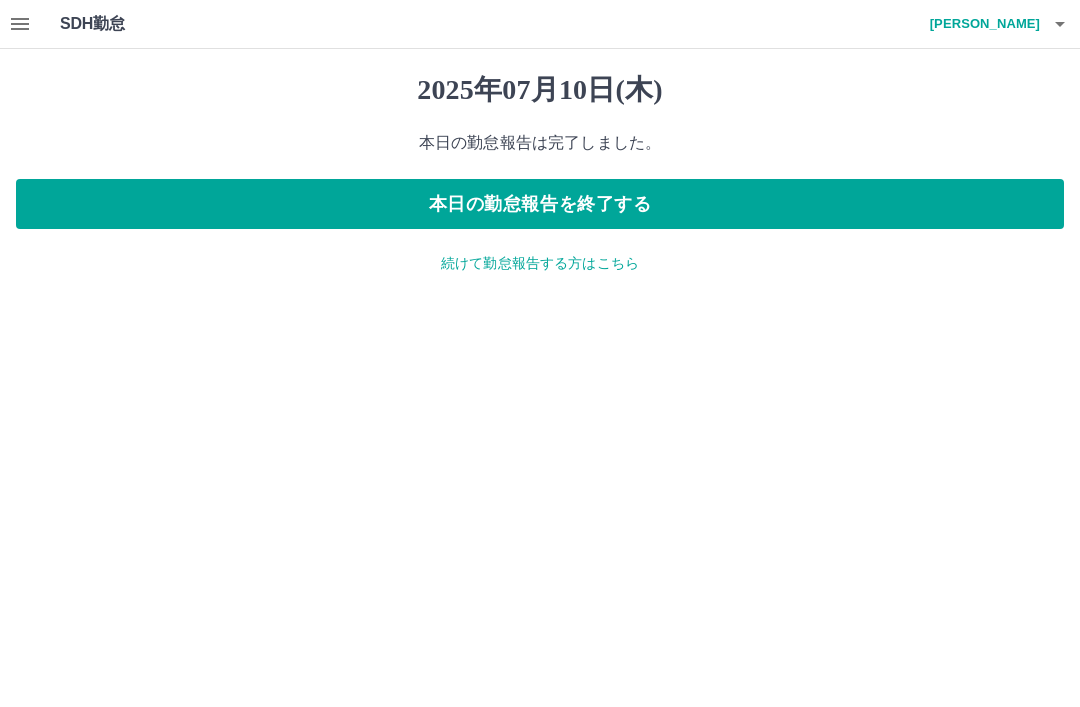 scroll, scrollTop: 0, scrollLeft: 0, axis: both 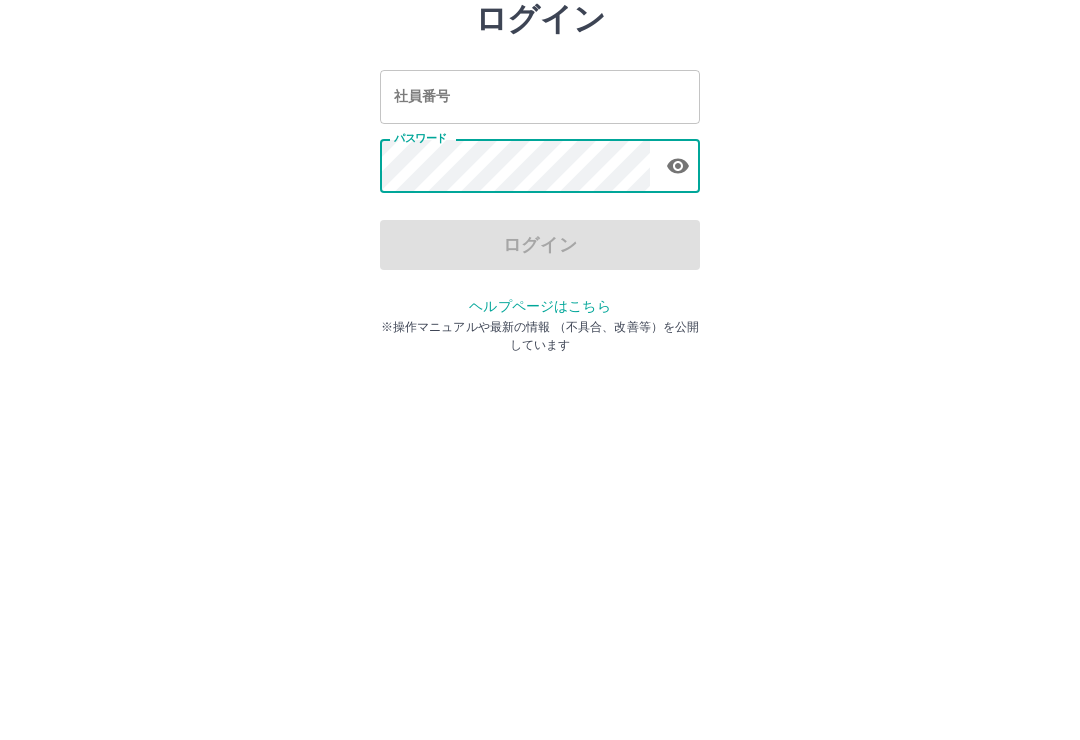 click on "社員番号" at bounding box center (540, 222) 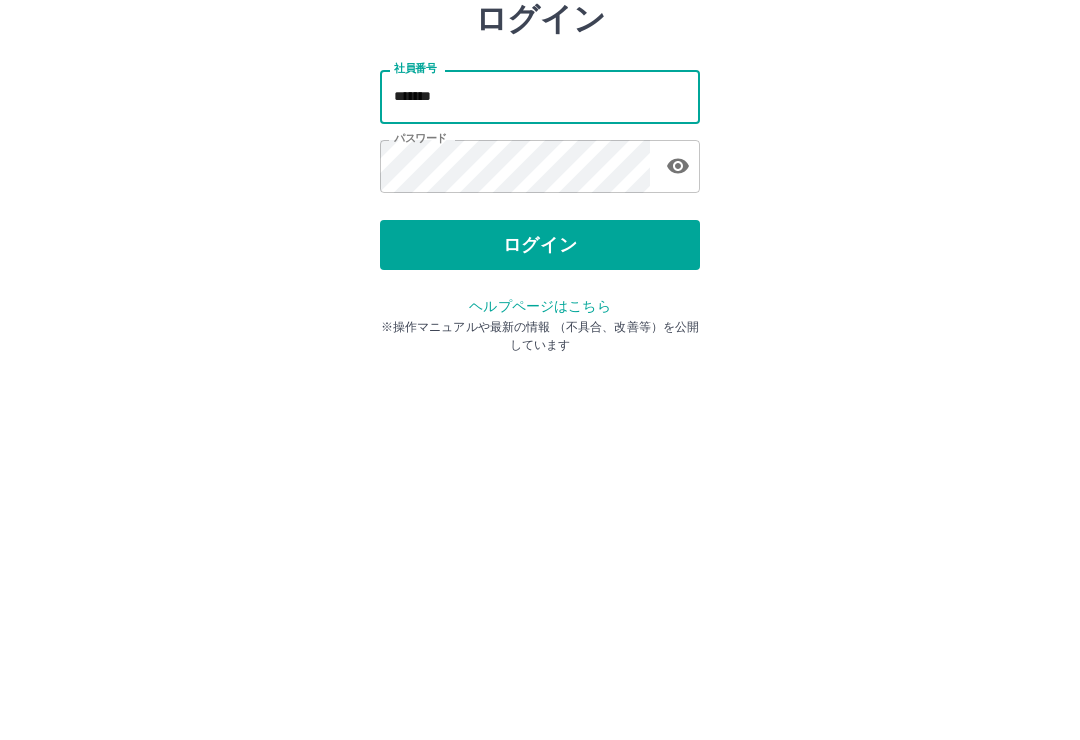 type on "*******" 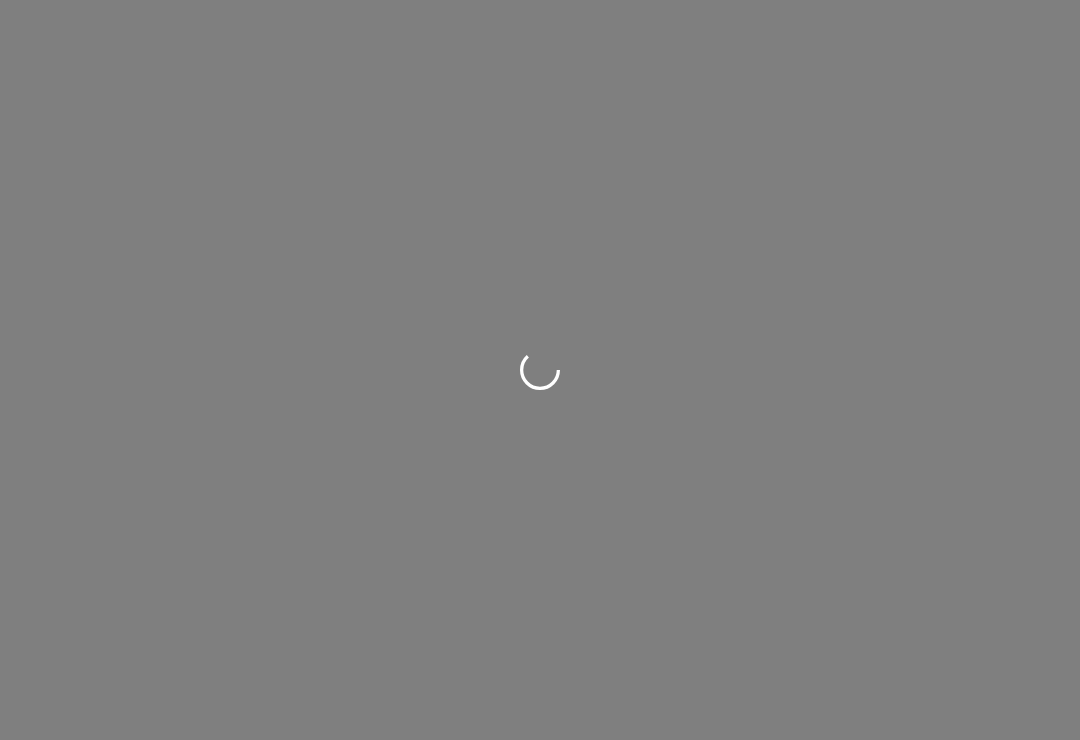 scroll, scrollTop: 0, scrollLeft: 0, axis: both 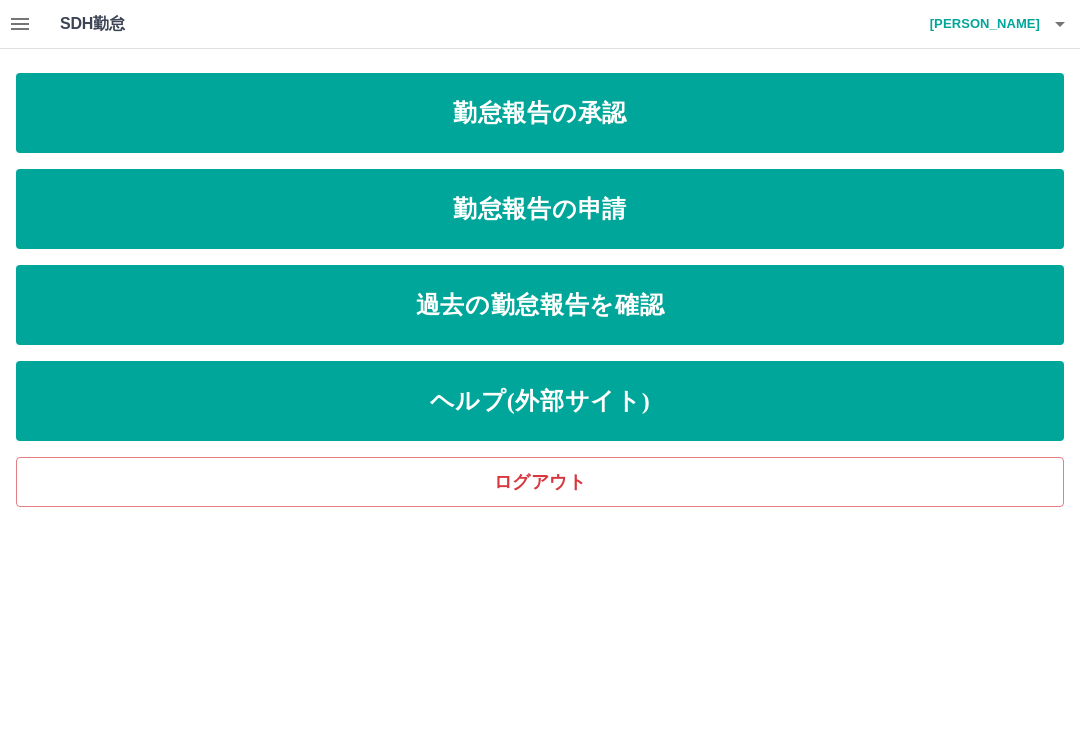 click on "勤怠報告の申請" at bounding box center (540, 209) 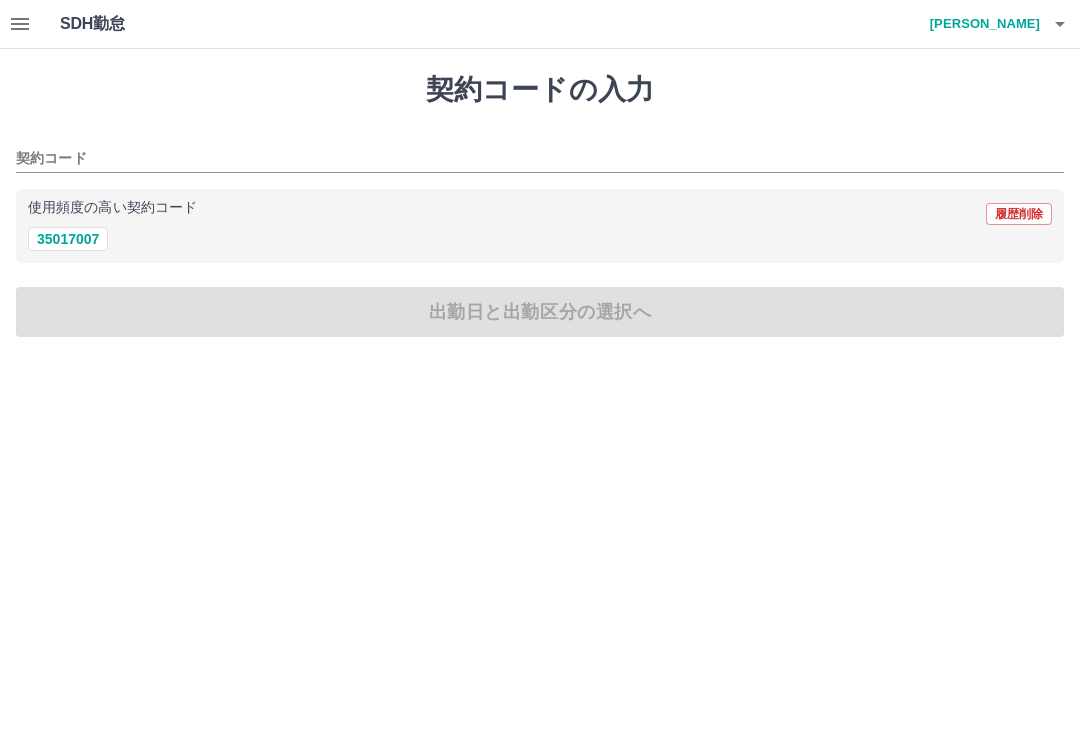 click on "35017007" at bounding box center [68, 239] 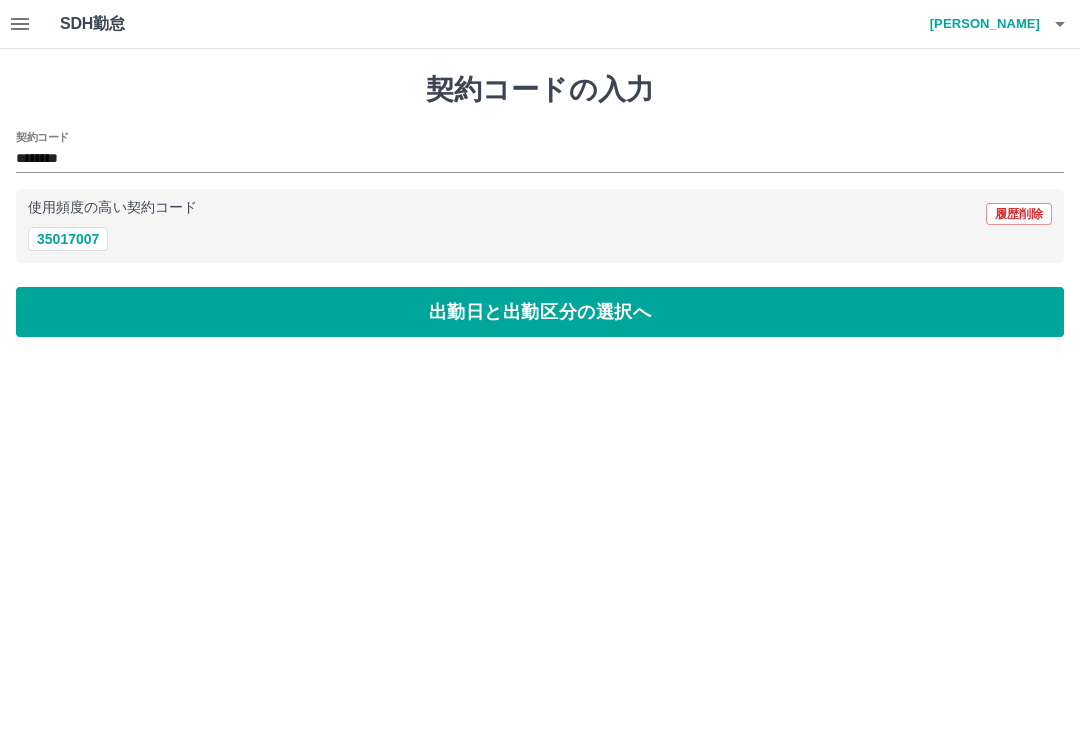 click on "出勤日と出勤区分の選択へ" at bounding box center (540, 312) 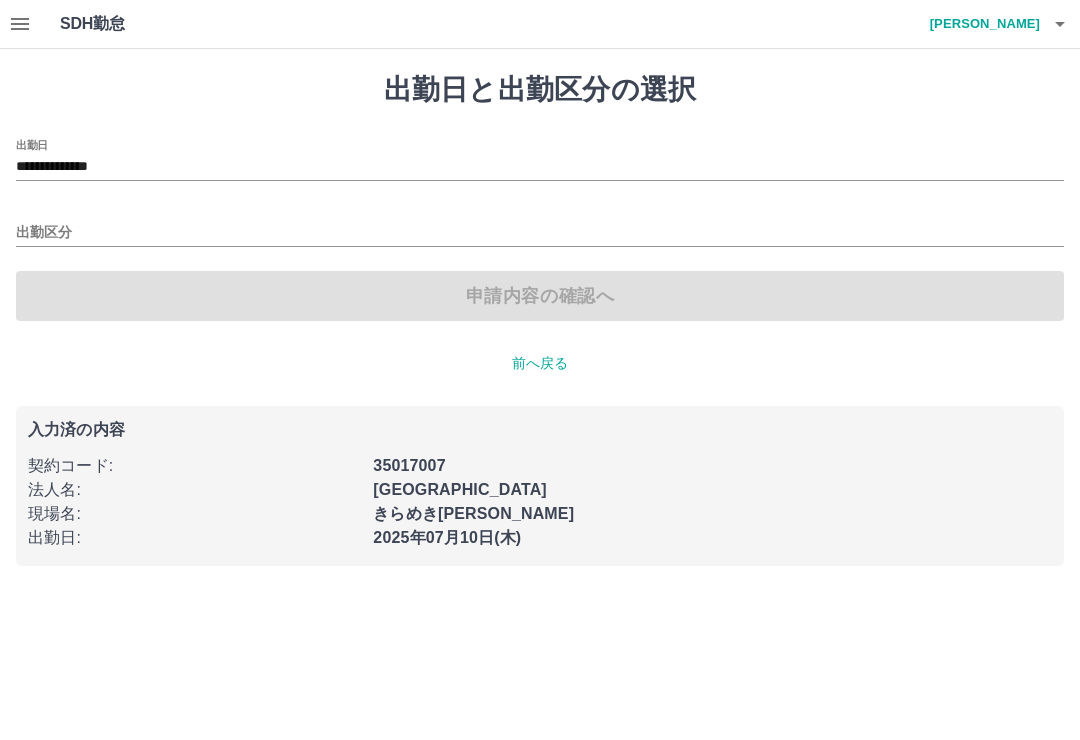 click on "出勤区分" at bounding box center (540, 226) 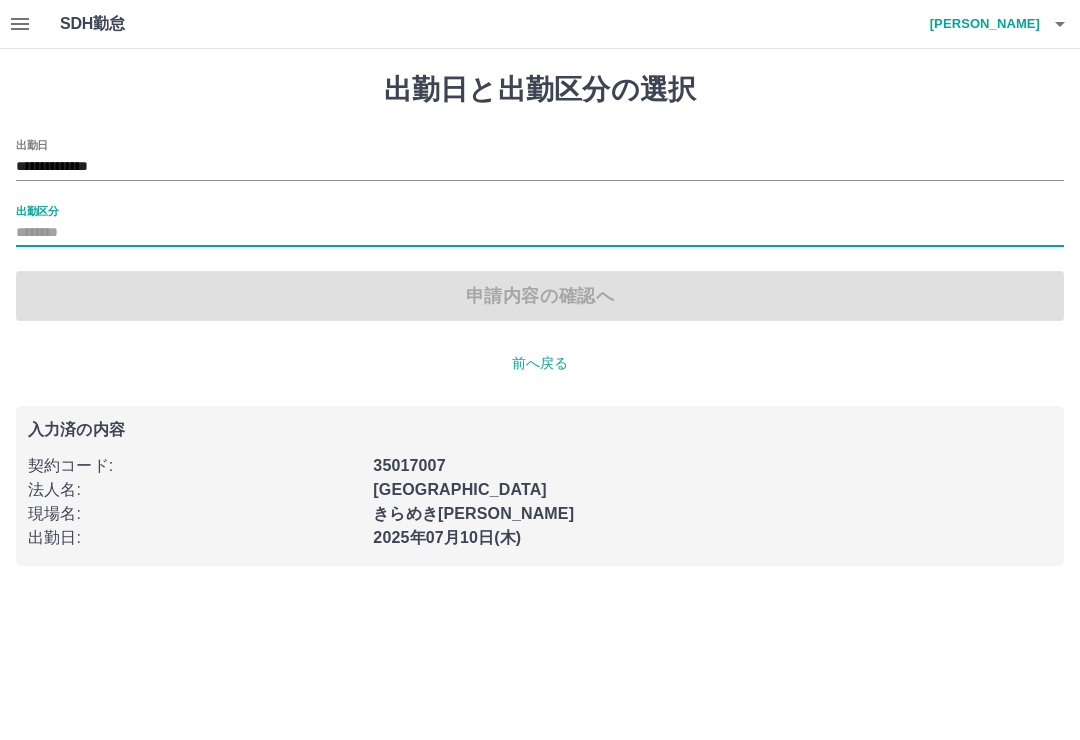 click on "出勤区分" at bounding box center [540, 233] 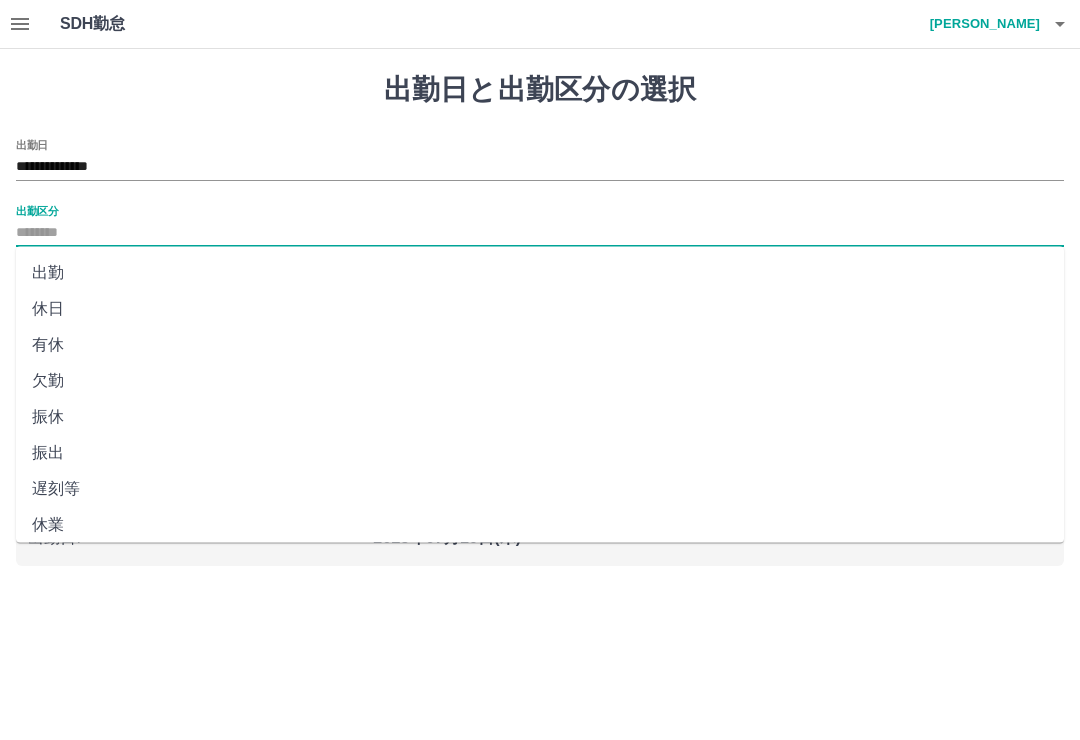 click on "出勤" at bounding box center (540, 273) 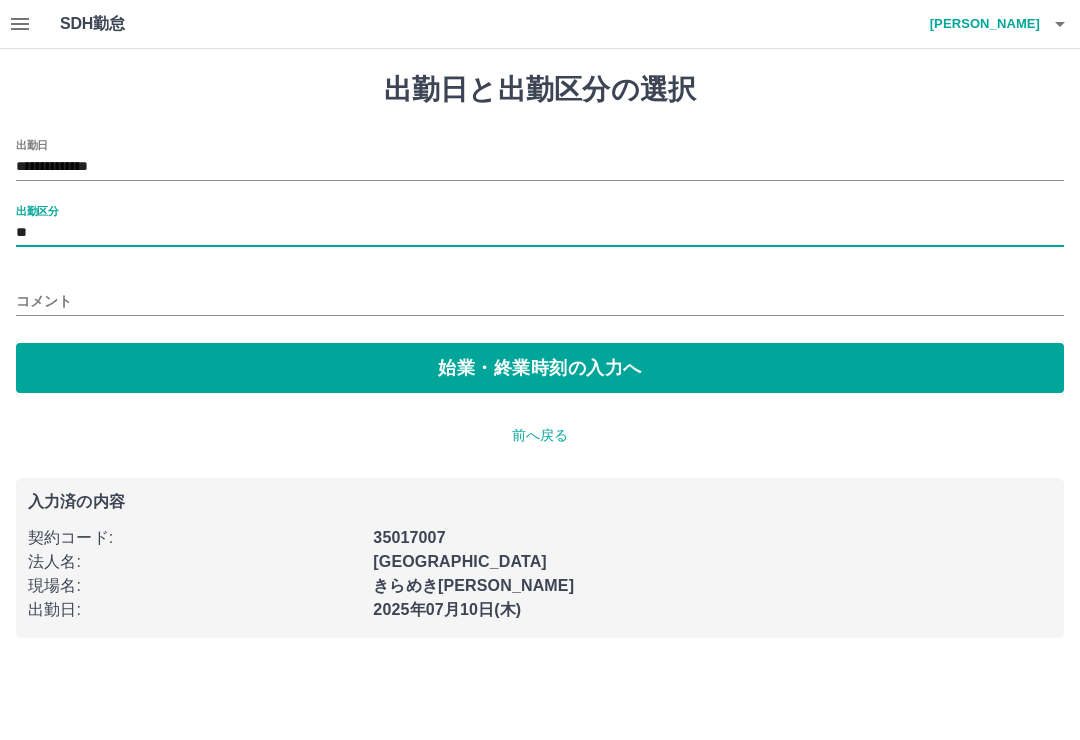 click on "始業・終業時刻の入力へ" at bounding box center (540, 368) 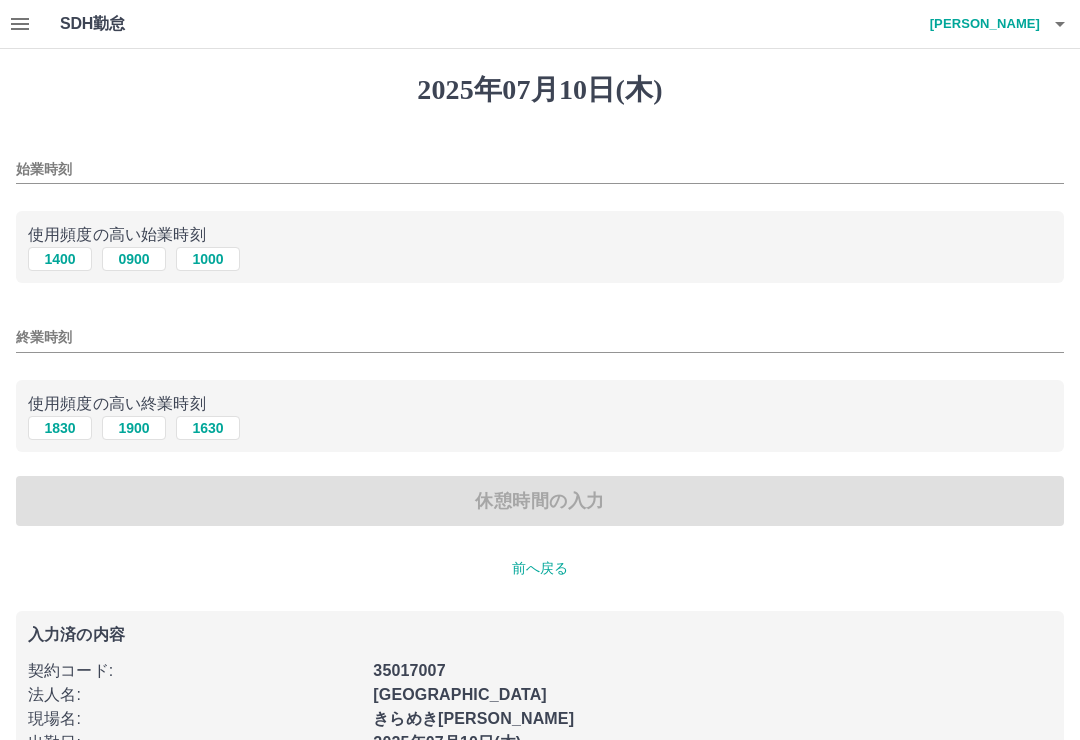 click on "1000" at bounding box center (208, 259) 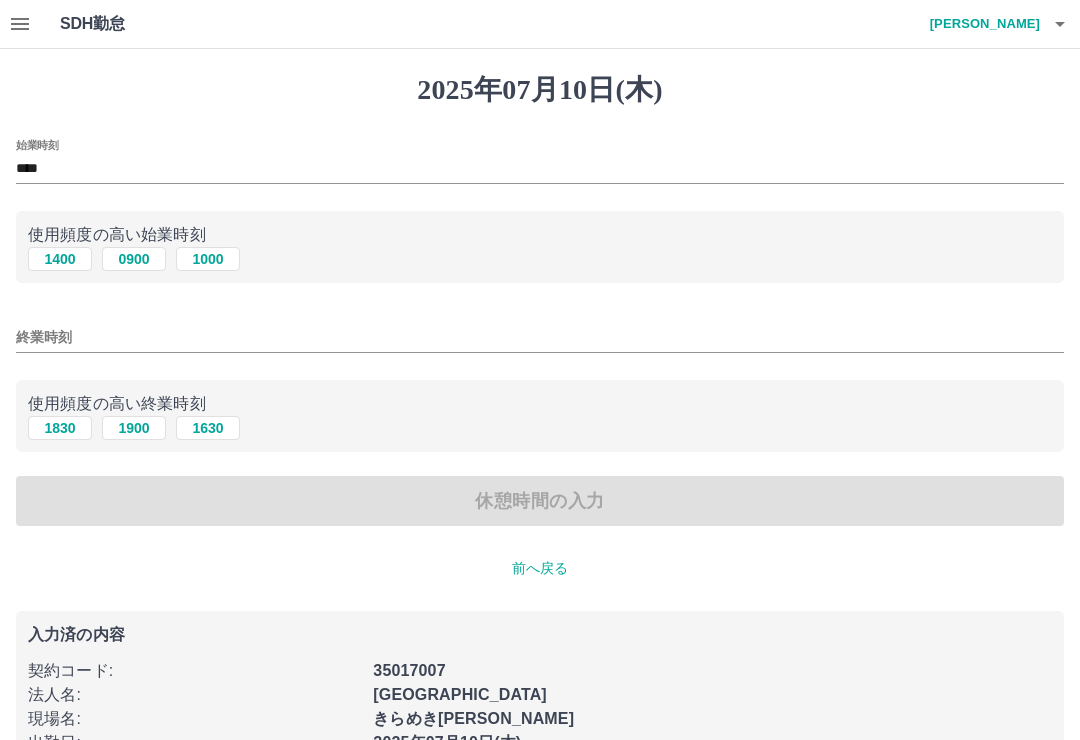 click on "1900" at bounding box center (134, 428) 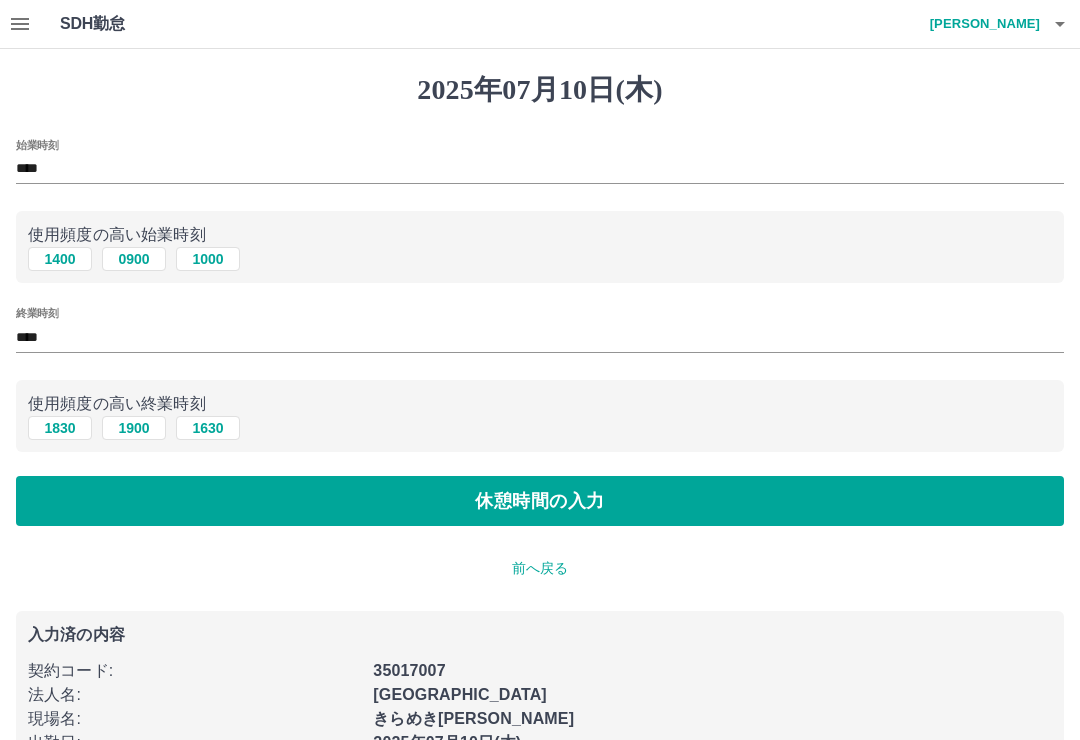 click on "休憩時間の入力" at bounding box center [540, 501] 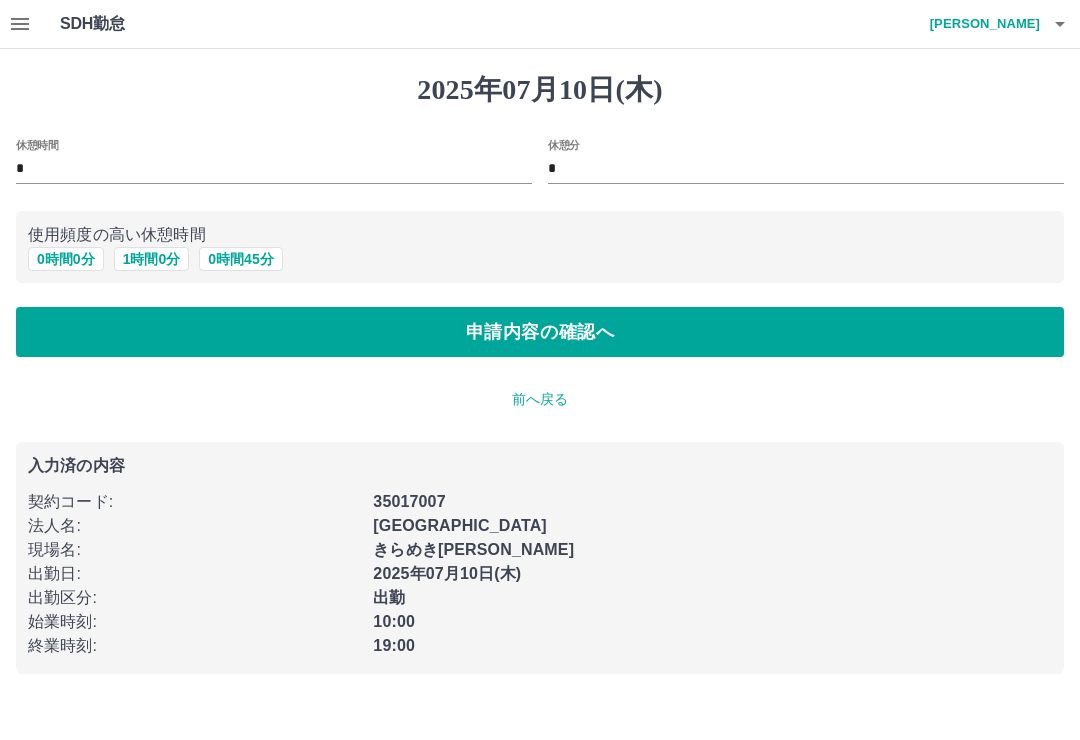 click on "1 時間 0 分" at bounding box center [152, 259] 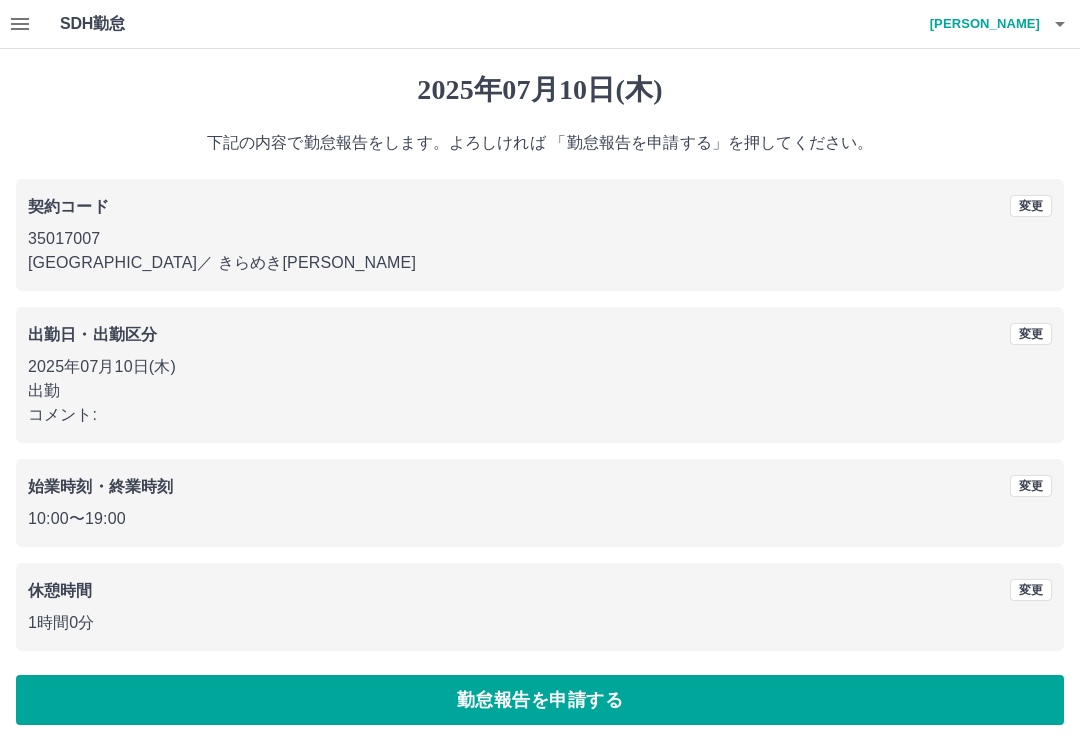 scroll, scrollTop: 8, scrollLeft: 0, axis: vertical 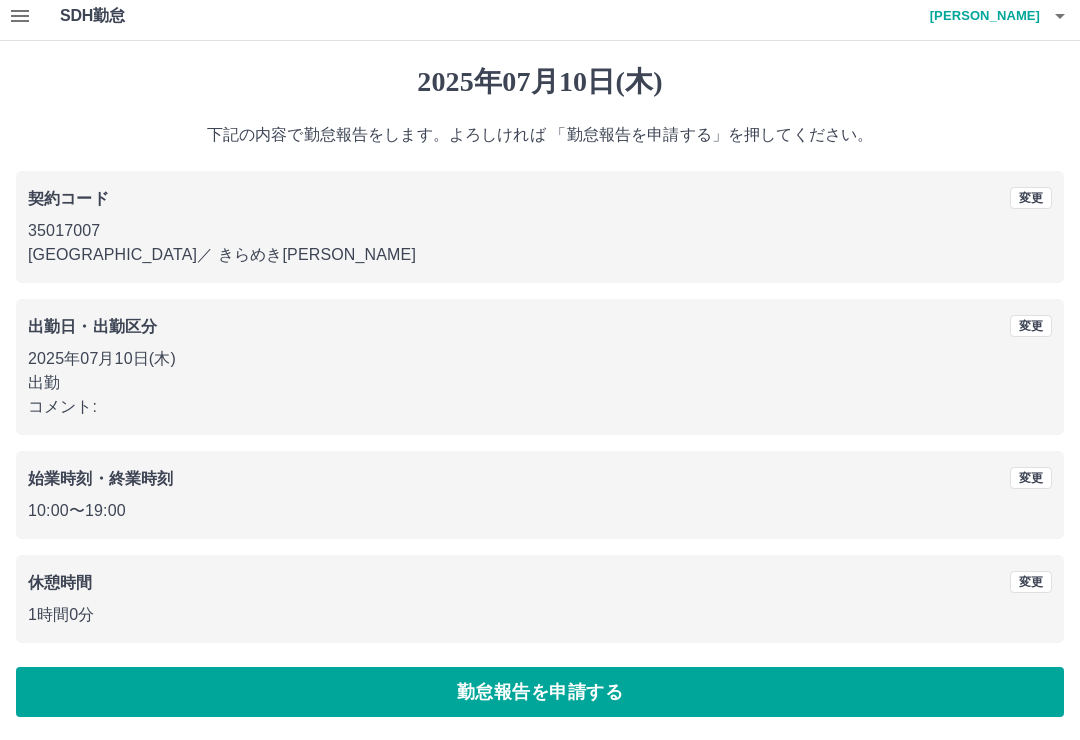 click on "勤怠報告を申請する" at bounding box center (540, 692) 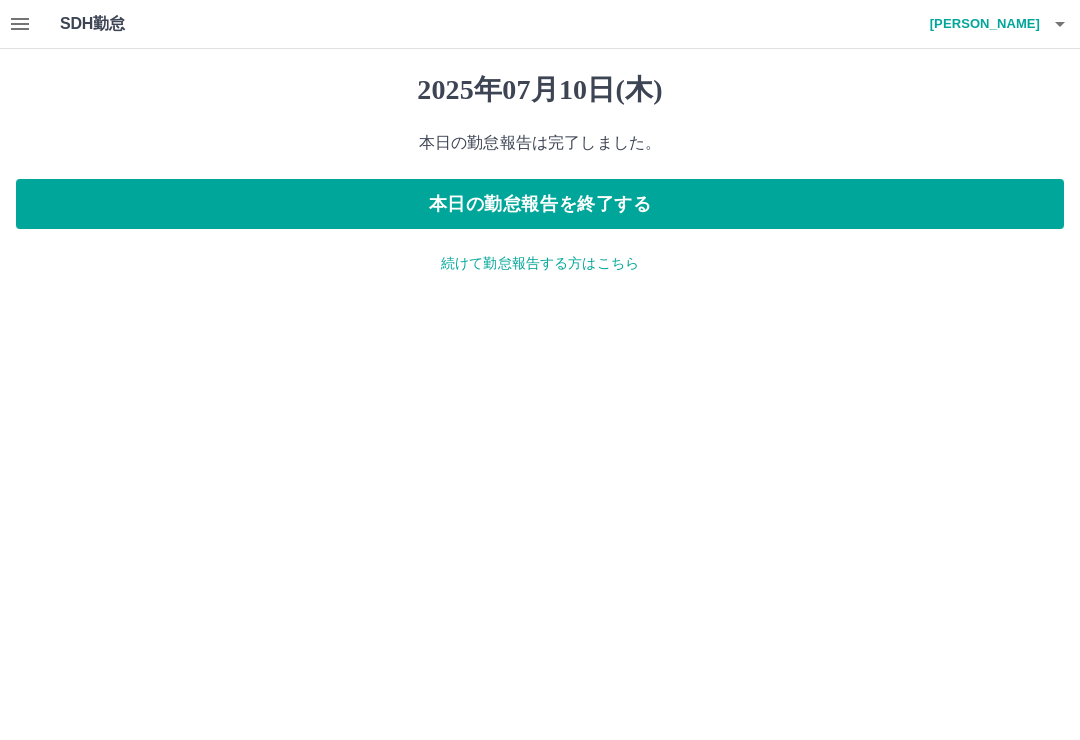 click on "本日の勤怠報告を終了する" at bounding box center [540, 204] 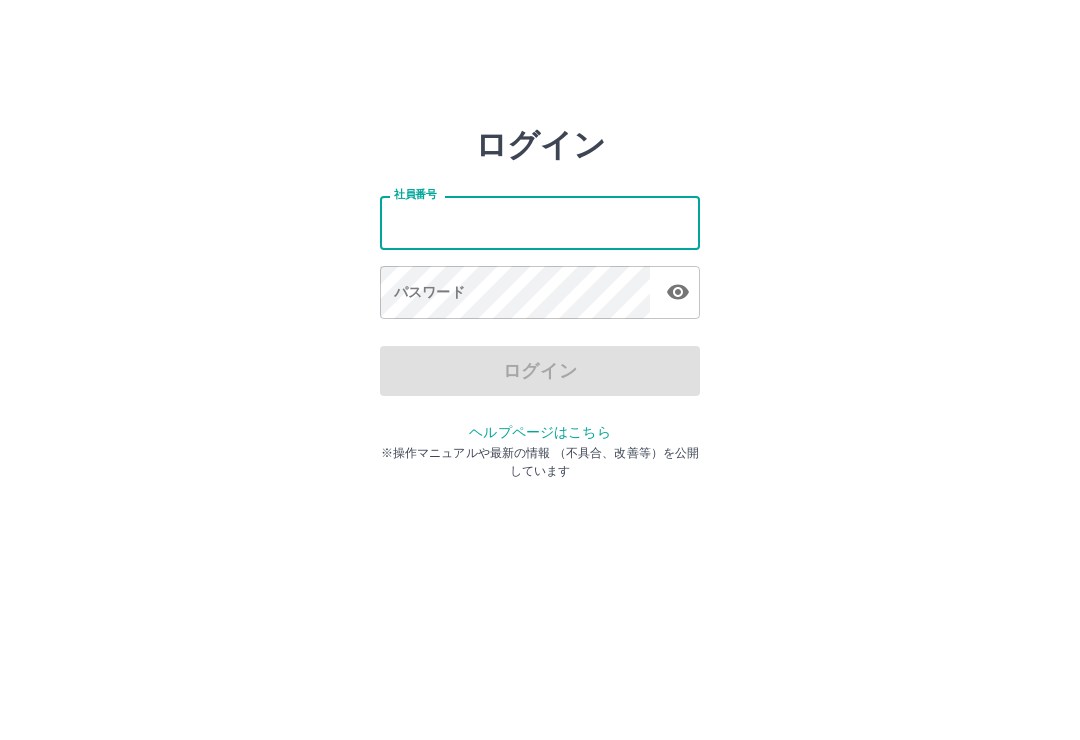scroll, scrollTop: 0, scrollLeft: 0, axis: both 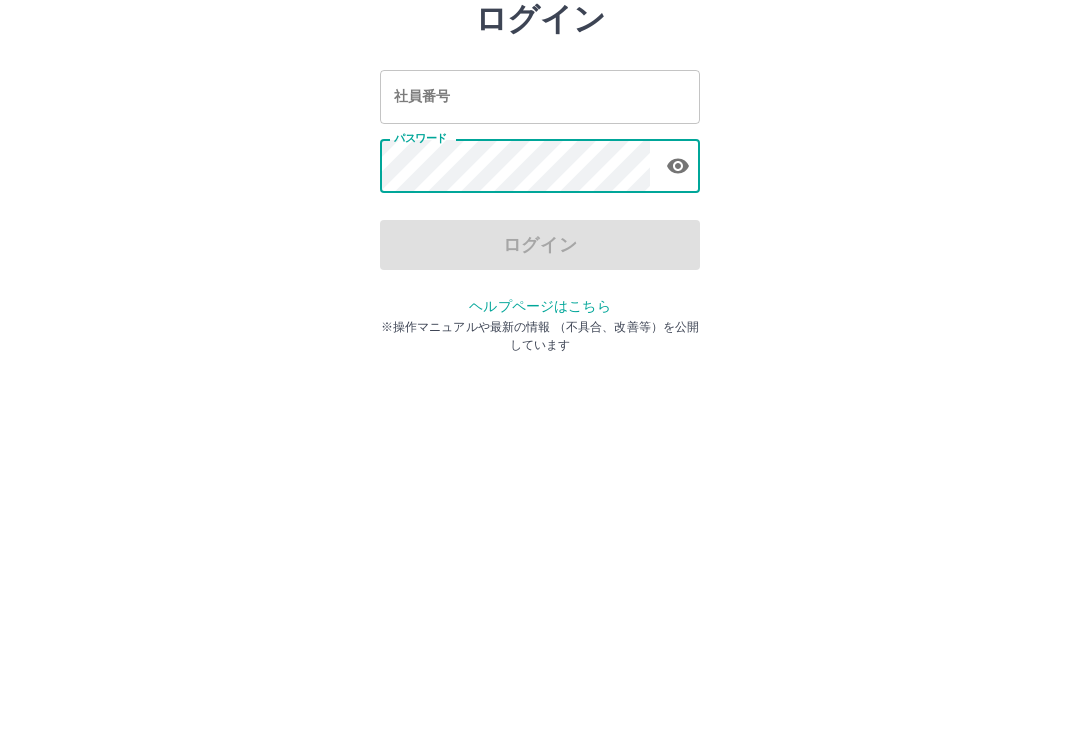 click on "社員番号" at bounding box center [540, 222] 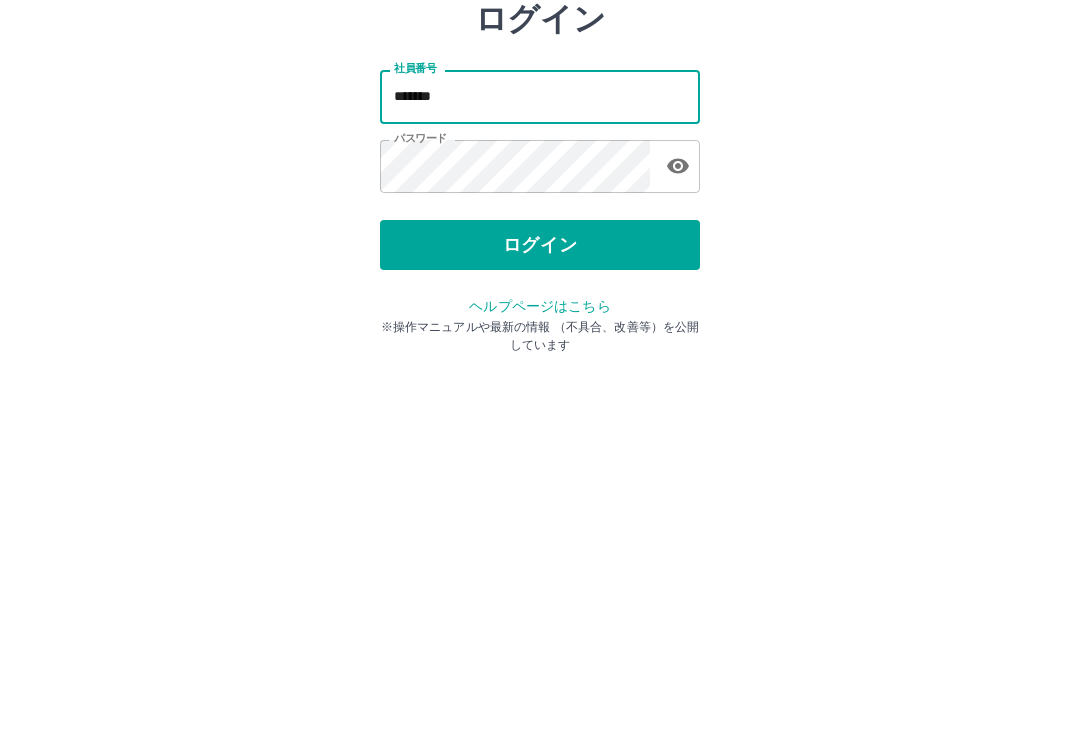type on "*******" 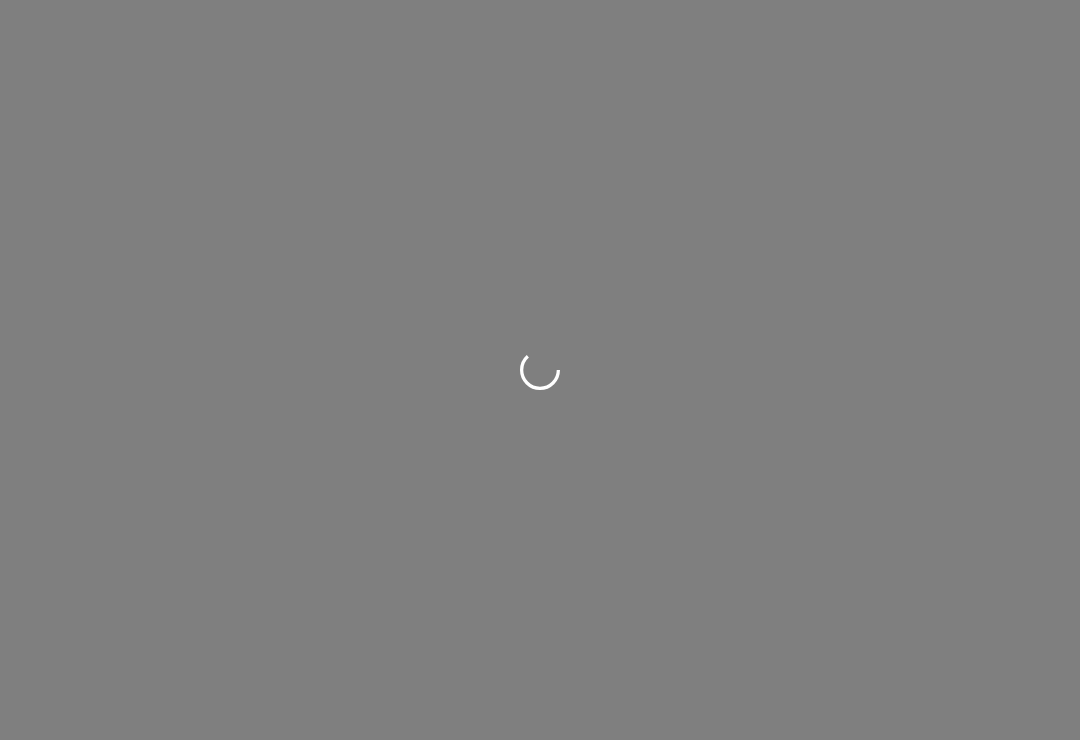 scroll, scrollTop: 0, scrollLeft: 0, axis: both 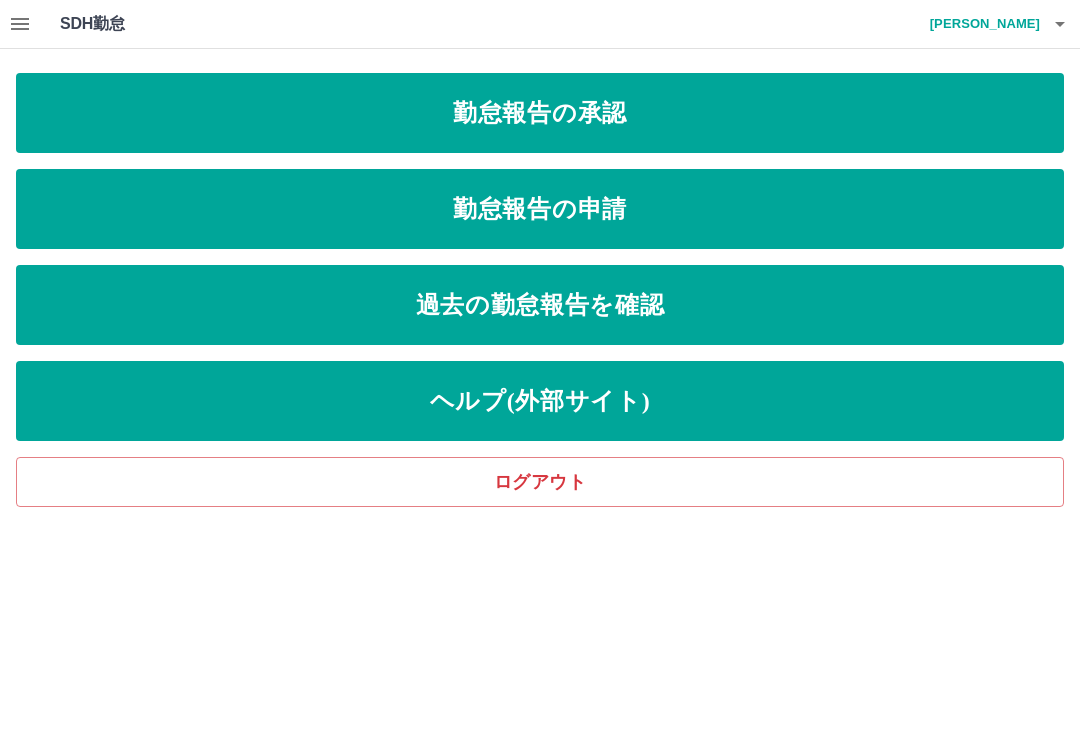 click on "過去の勤怠報告を確認" at bounding box center (540, 305) 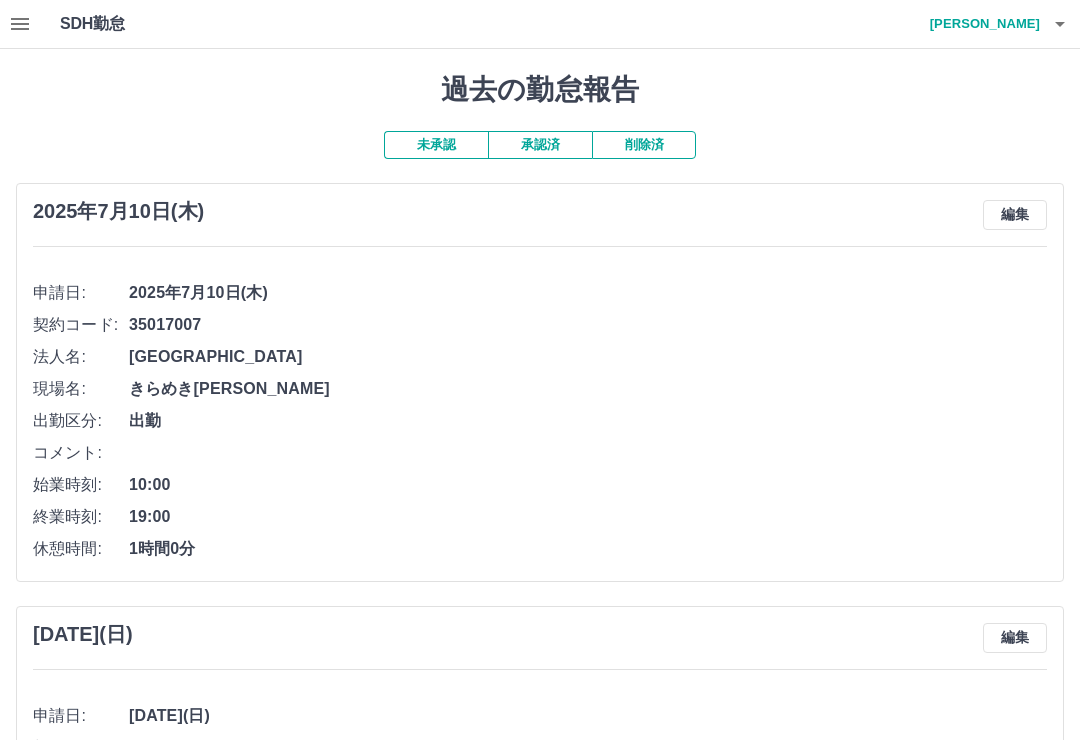 click on "未承認" at bounding box center [436, 145] 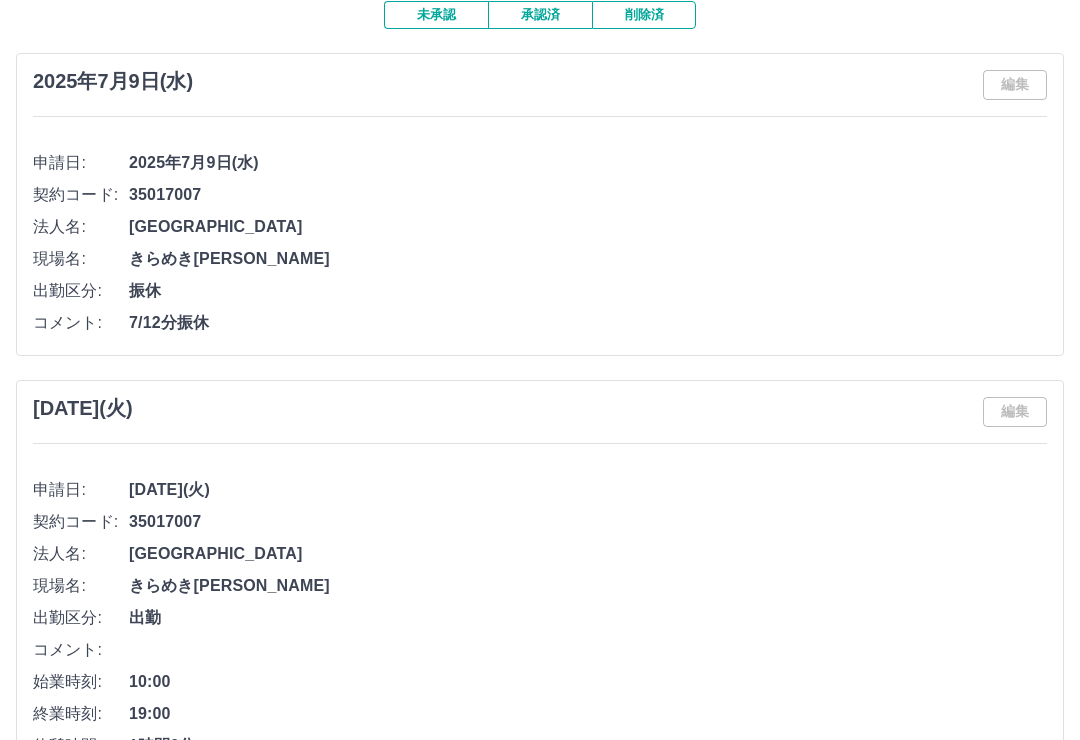 scroll, scrollTop: 0, scrollLeft: 0, axis: both 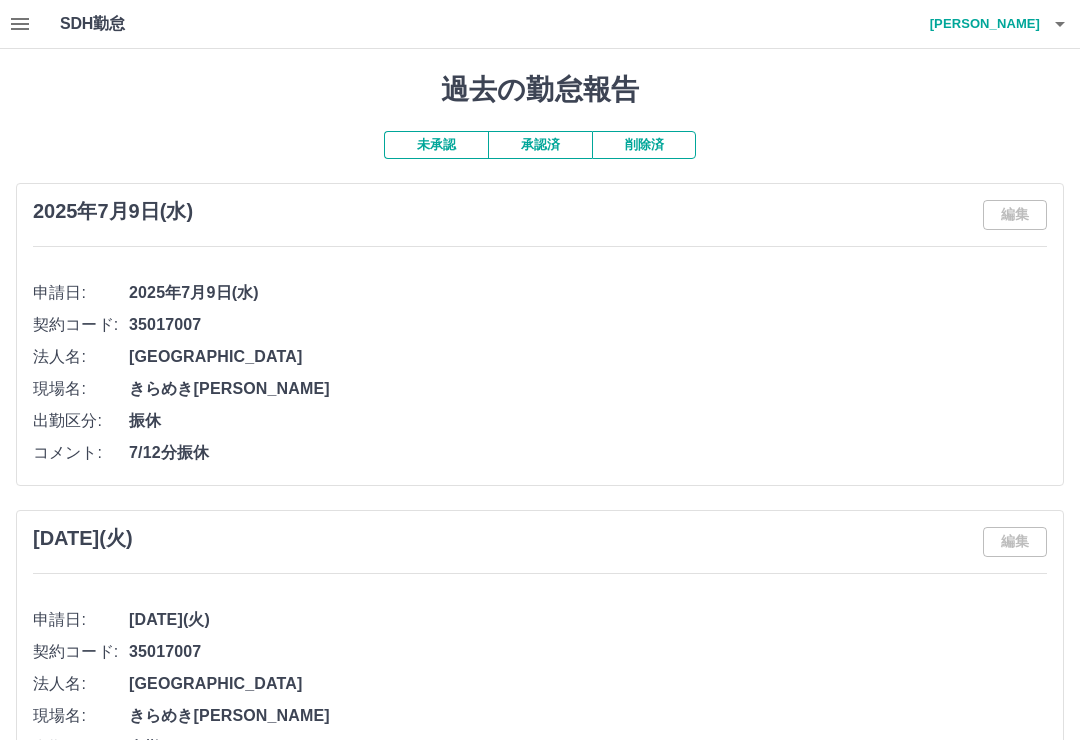 click 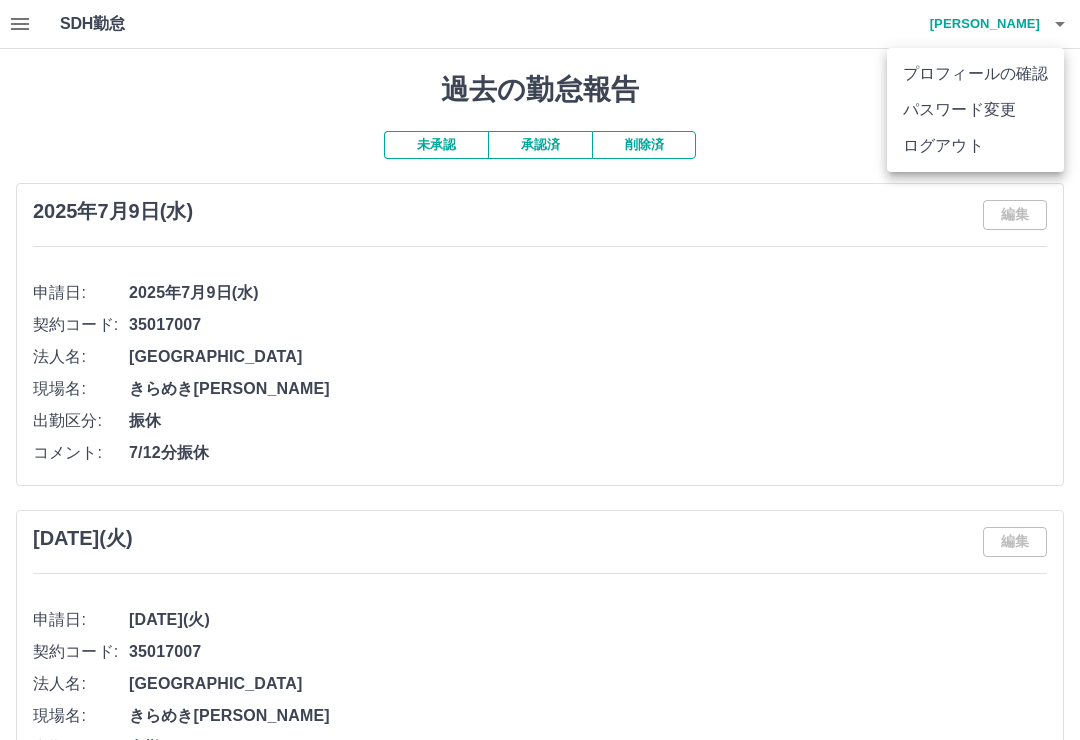click on "ログアウト" at bounding box center [975, 146] 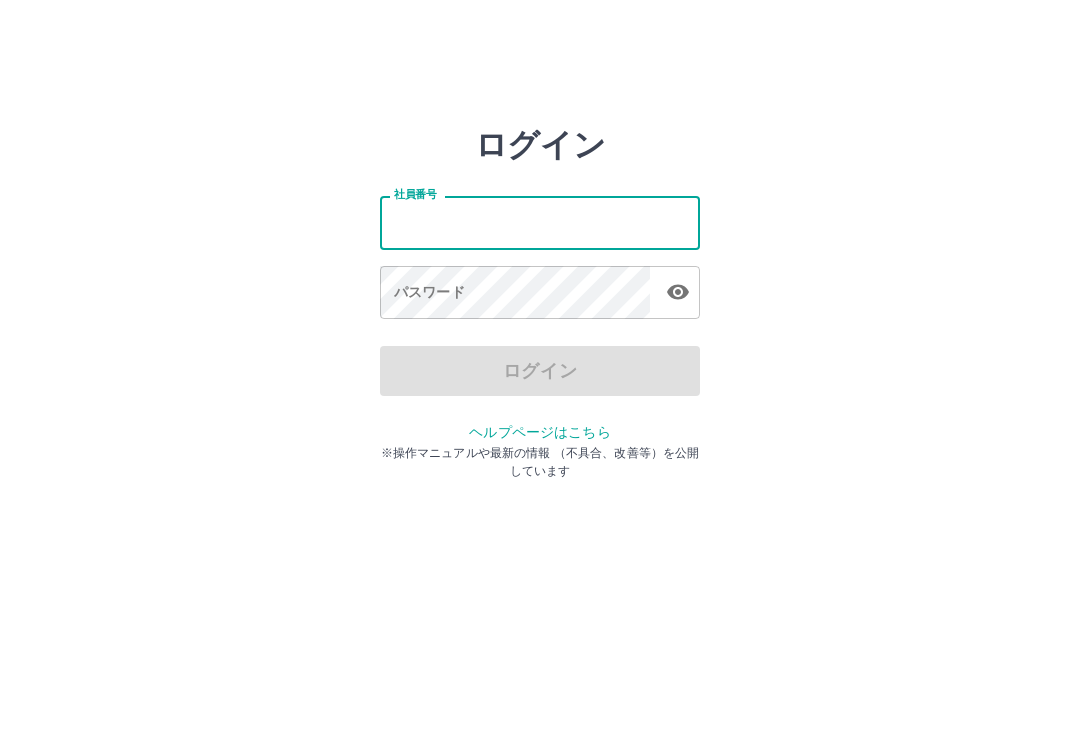 scroll, scrollTop: 0, scrollLeft: 0, axis: both 